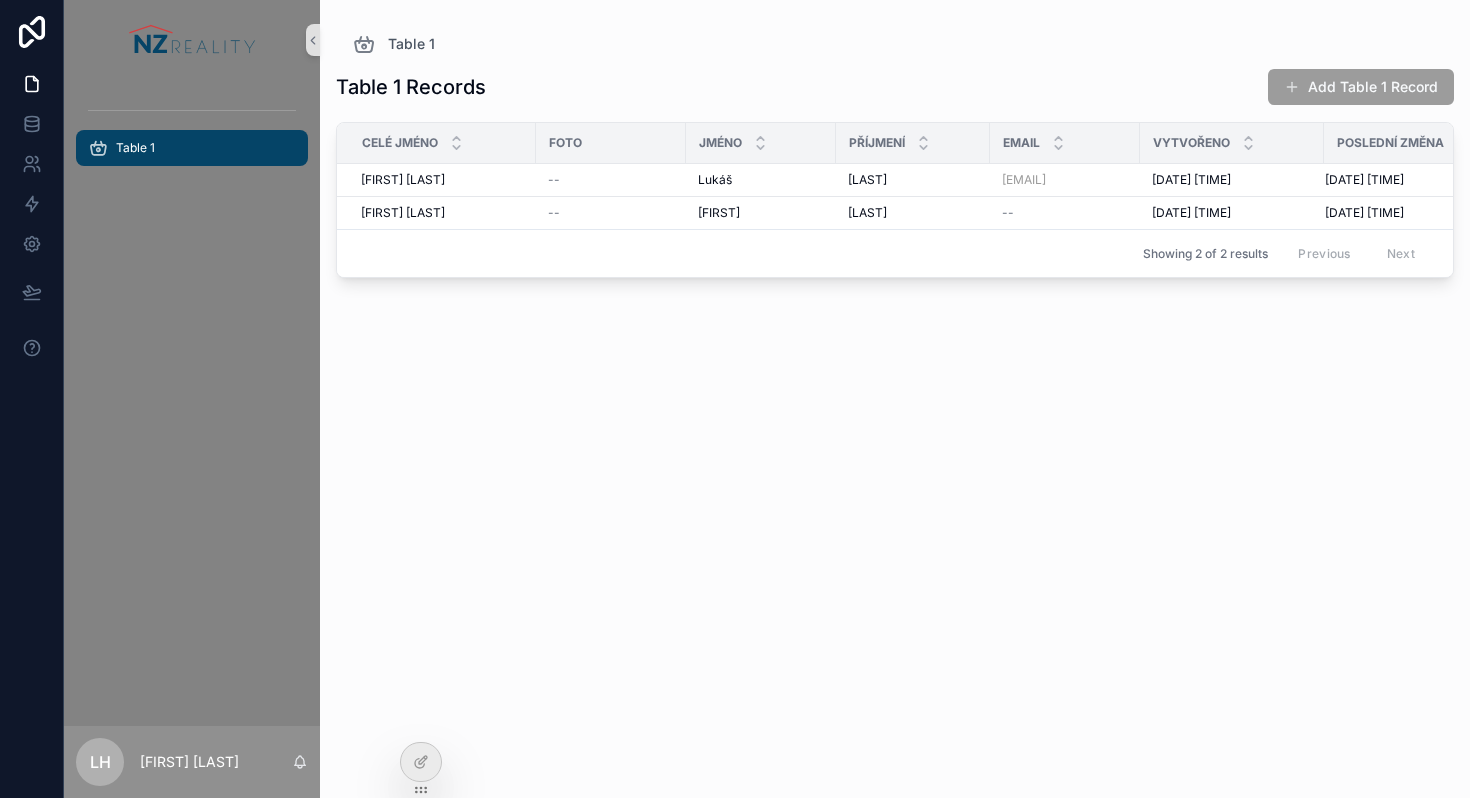 scroll, scrollTop: 0, scrollLeft: 0, axis: both 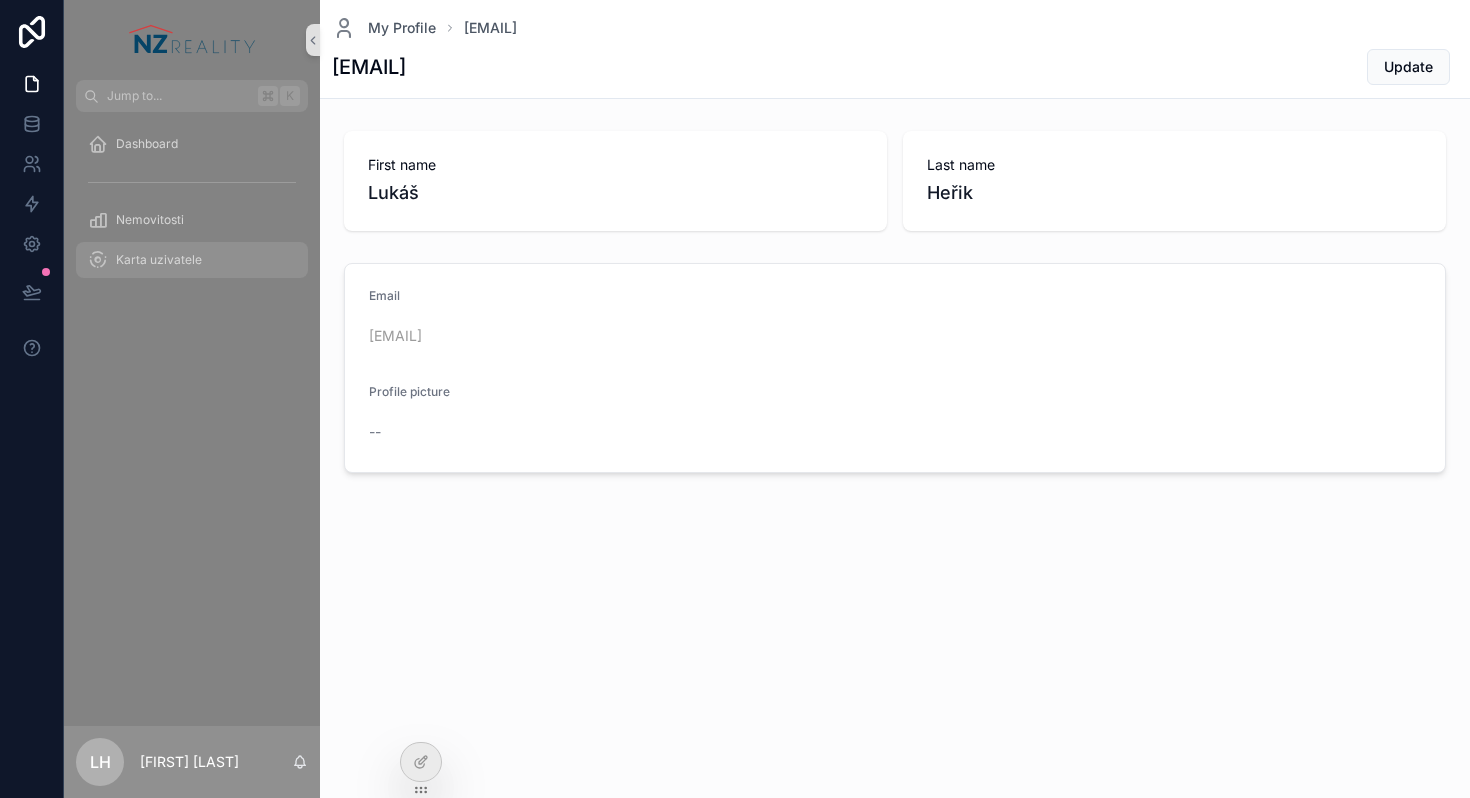 click on "Karta uzivatele" at bounding box center [192, 260] 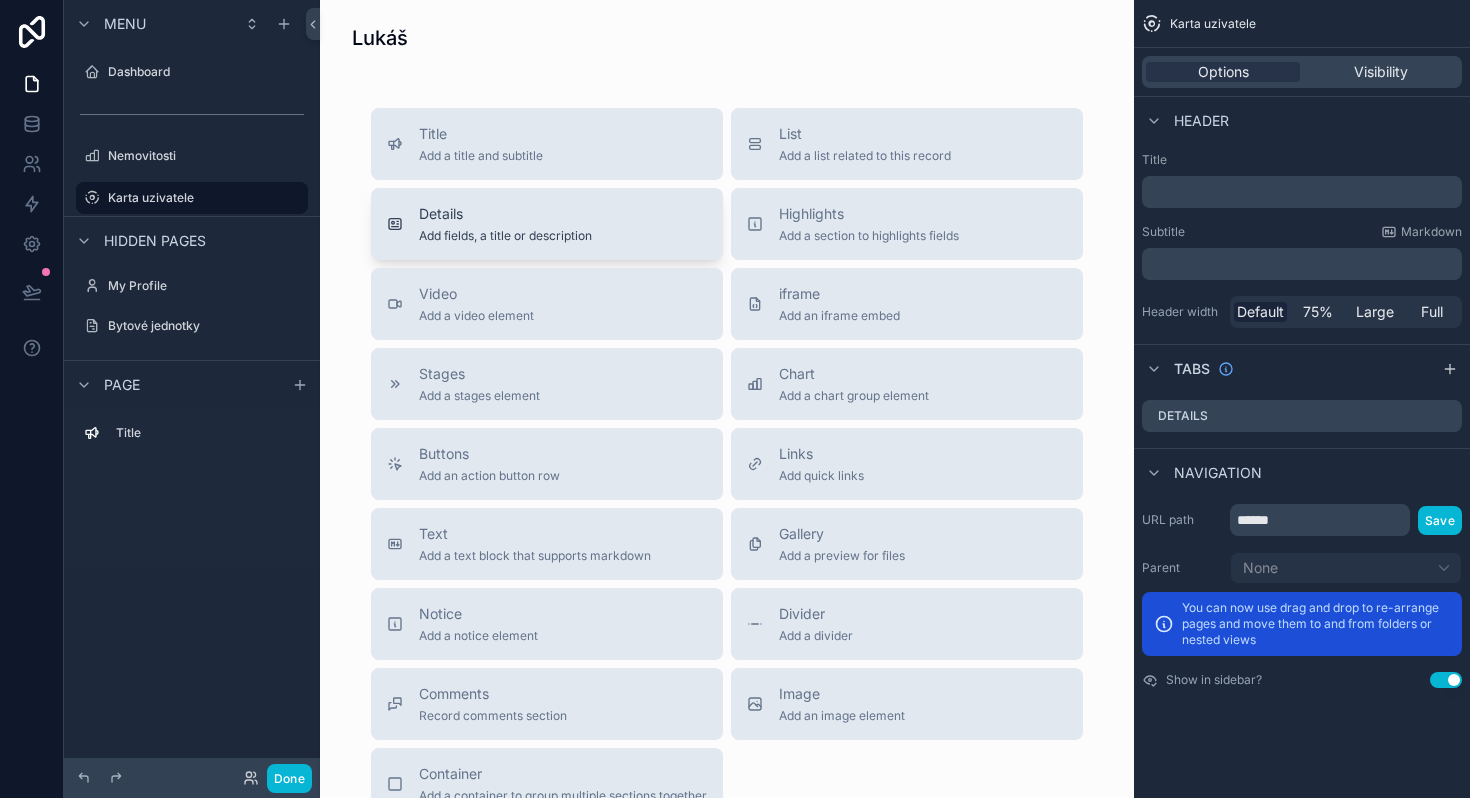 click on "Details" at bounding box center [505, 214] 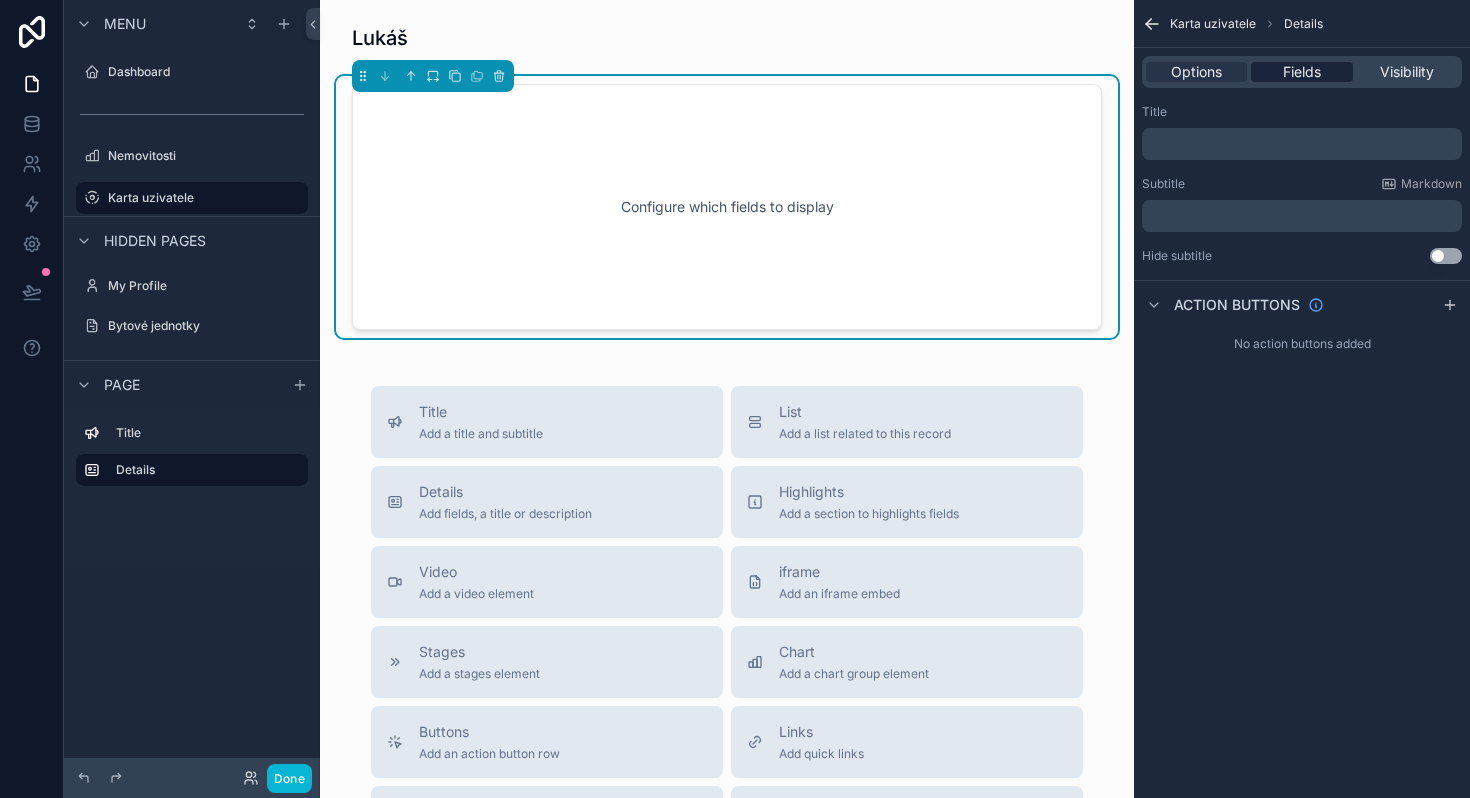click on "Fields" at bounding box center [1301, 72] 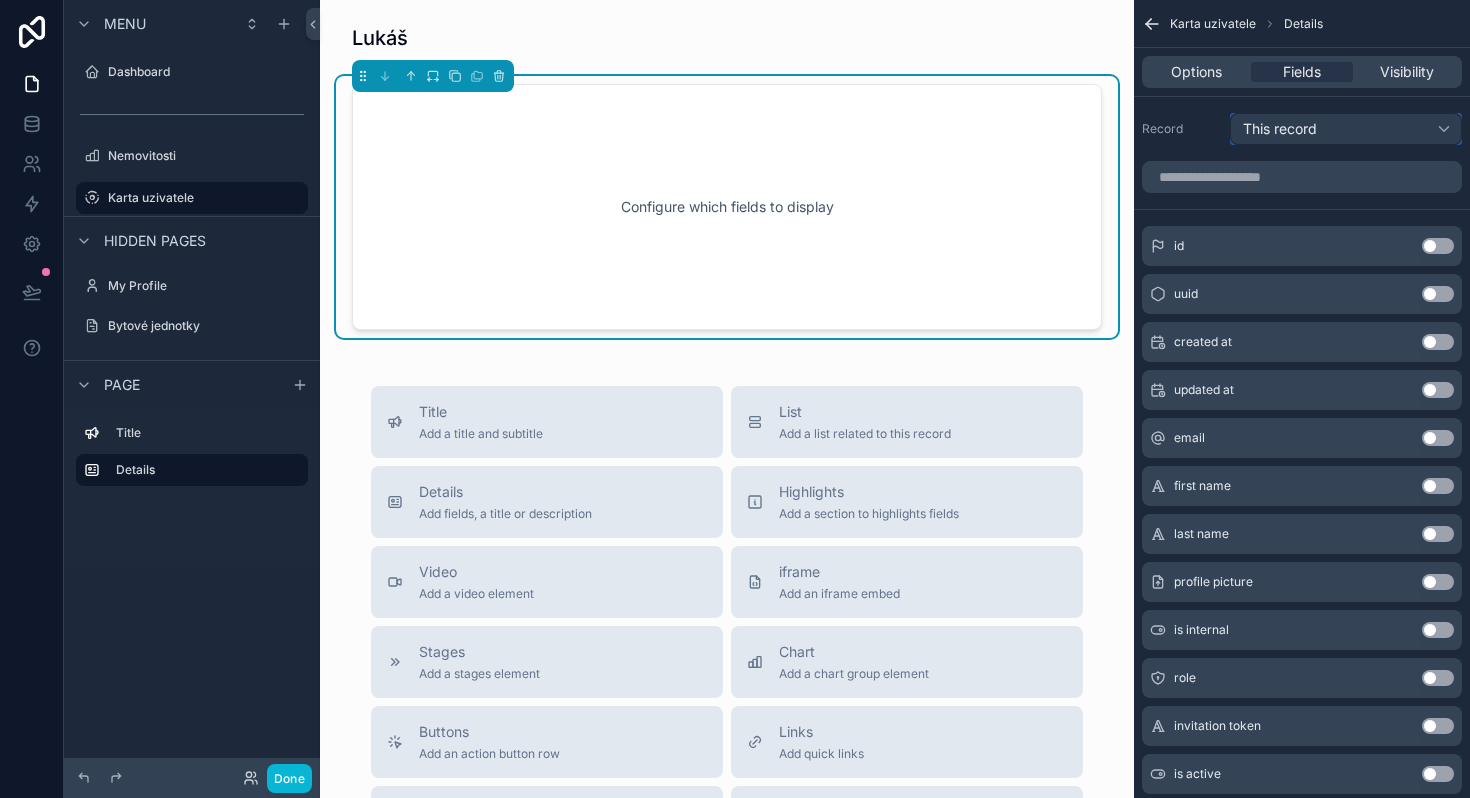 click on "This record" at bounding box center (1280, 129) 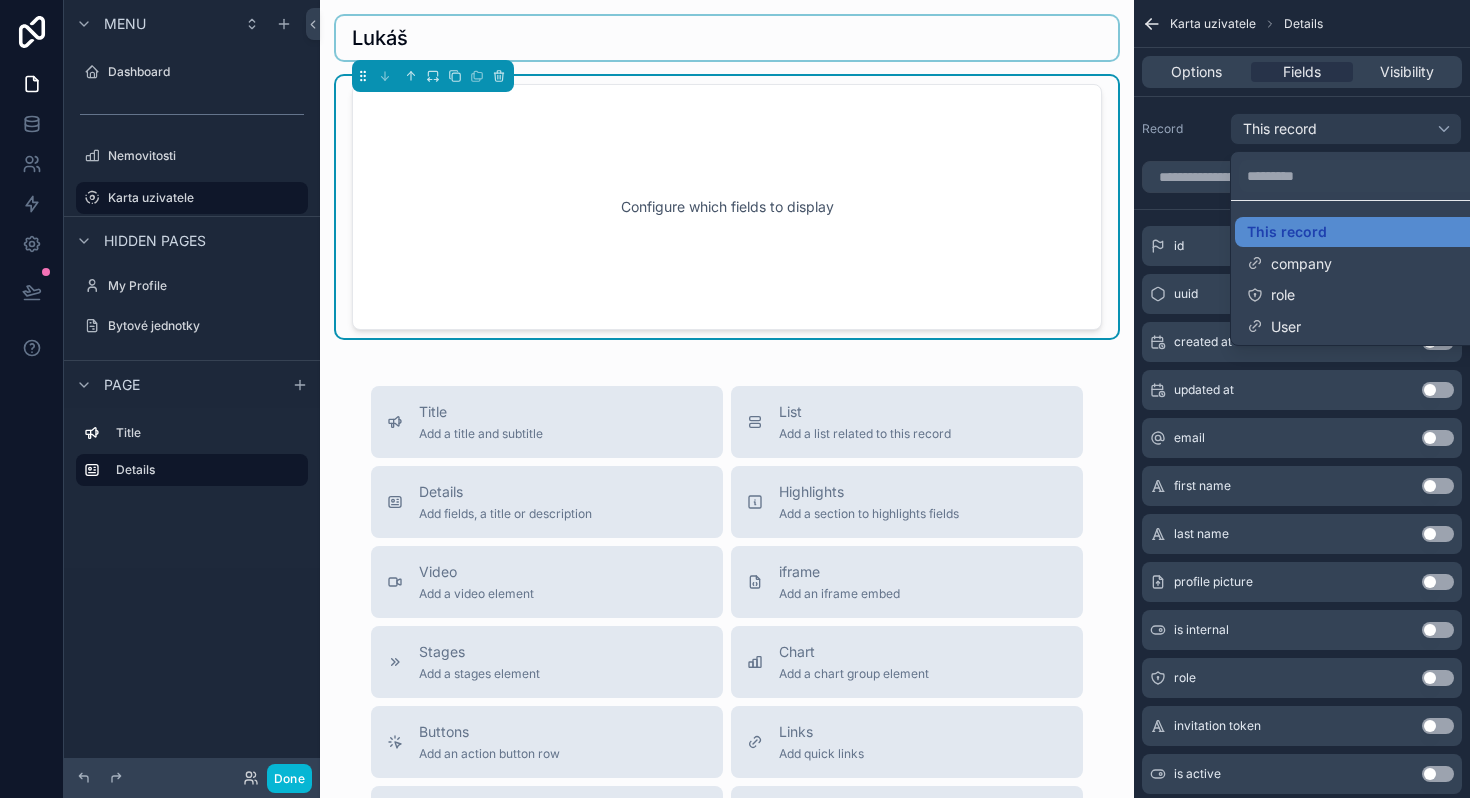 click at bounding box center (727, 38) 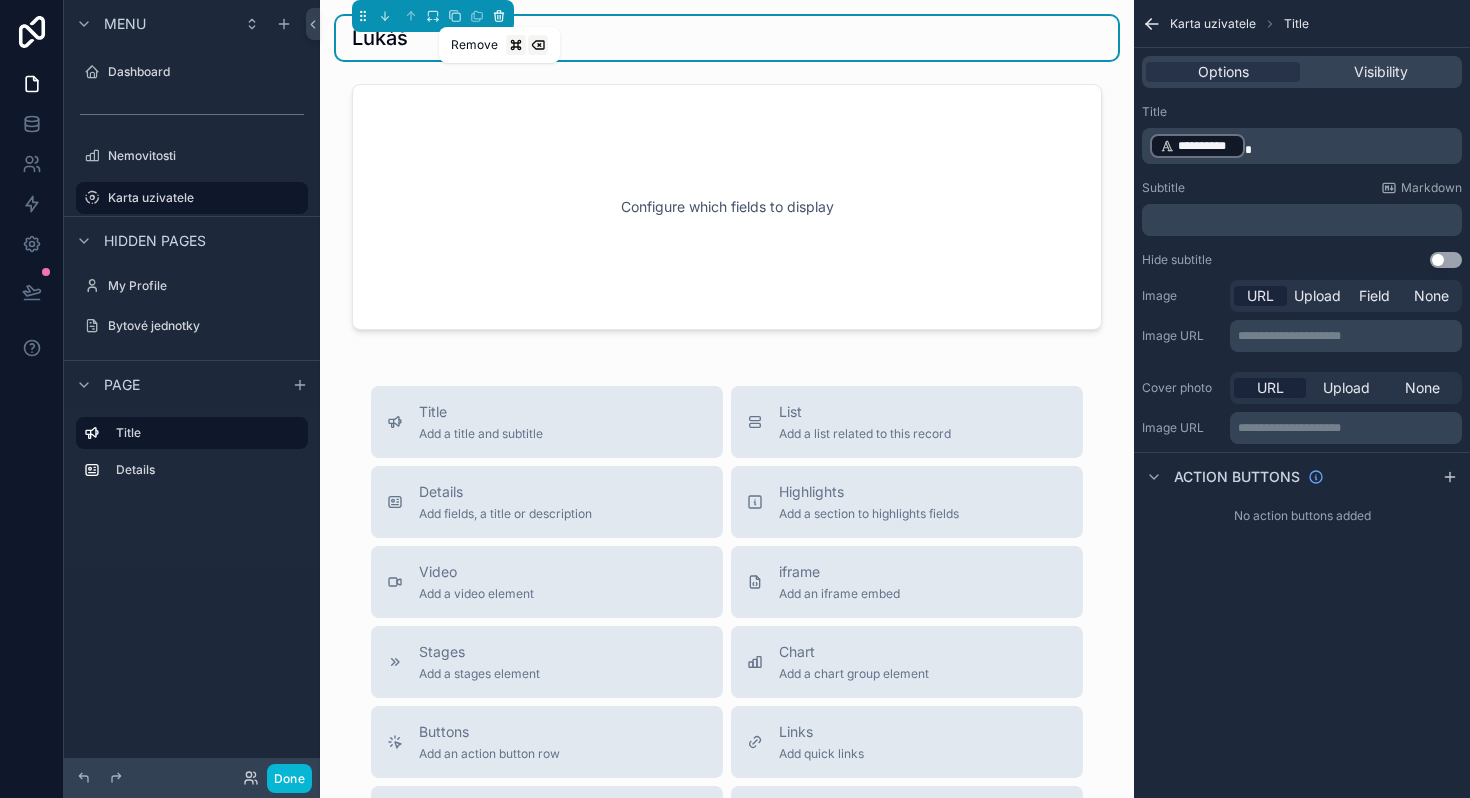 click 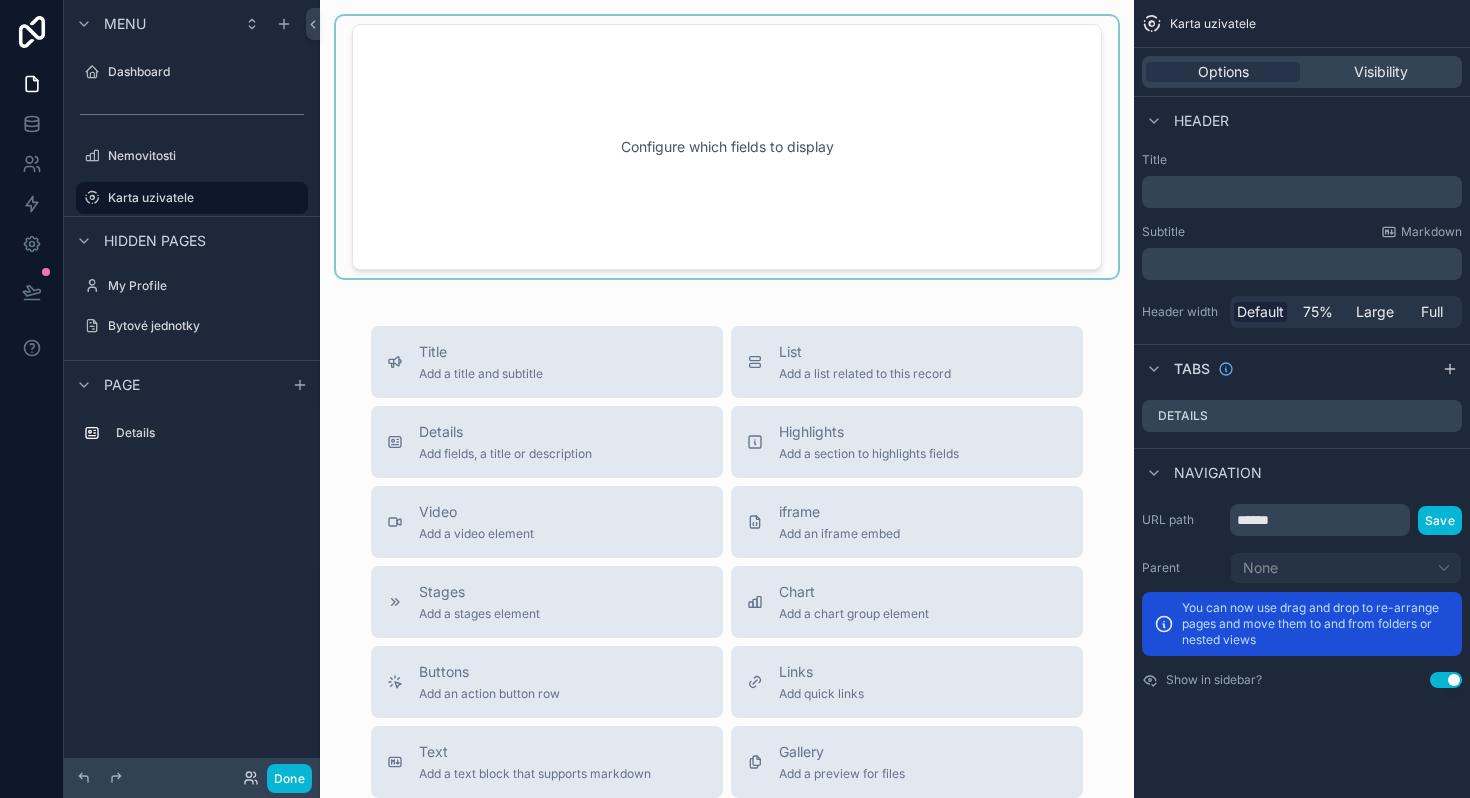 click at bounding box center [727, 147] 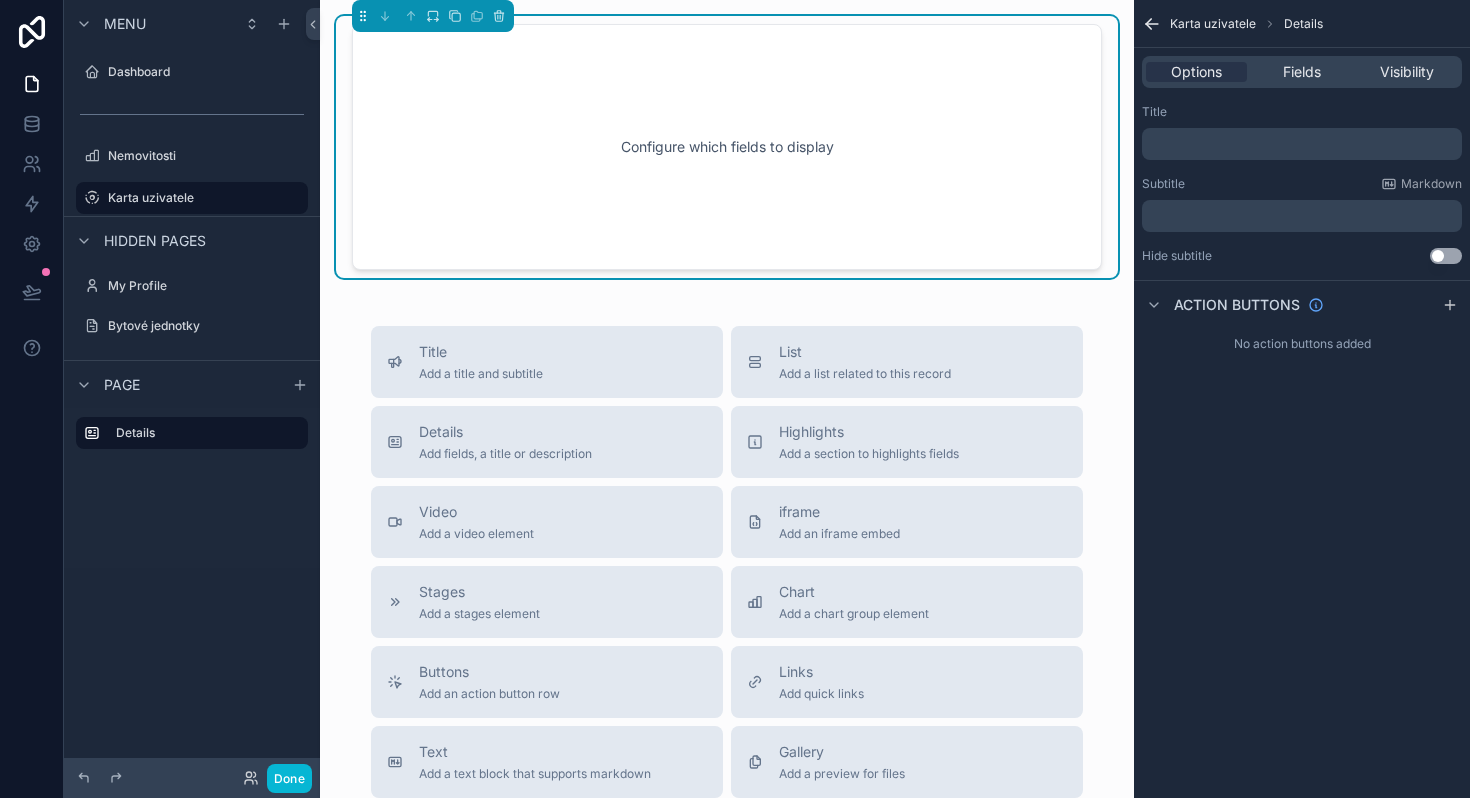 click on "Options Fields Visibility" at bounding box center [1302, 72] 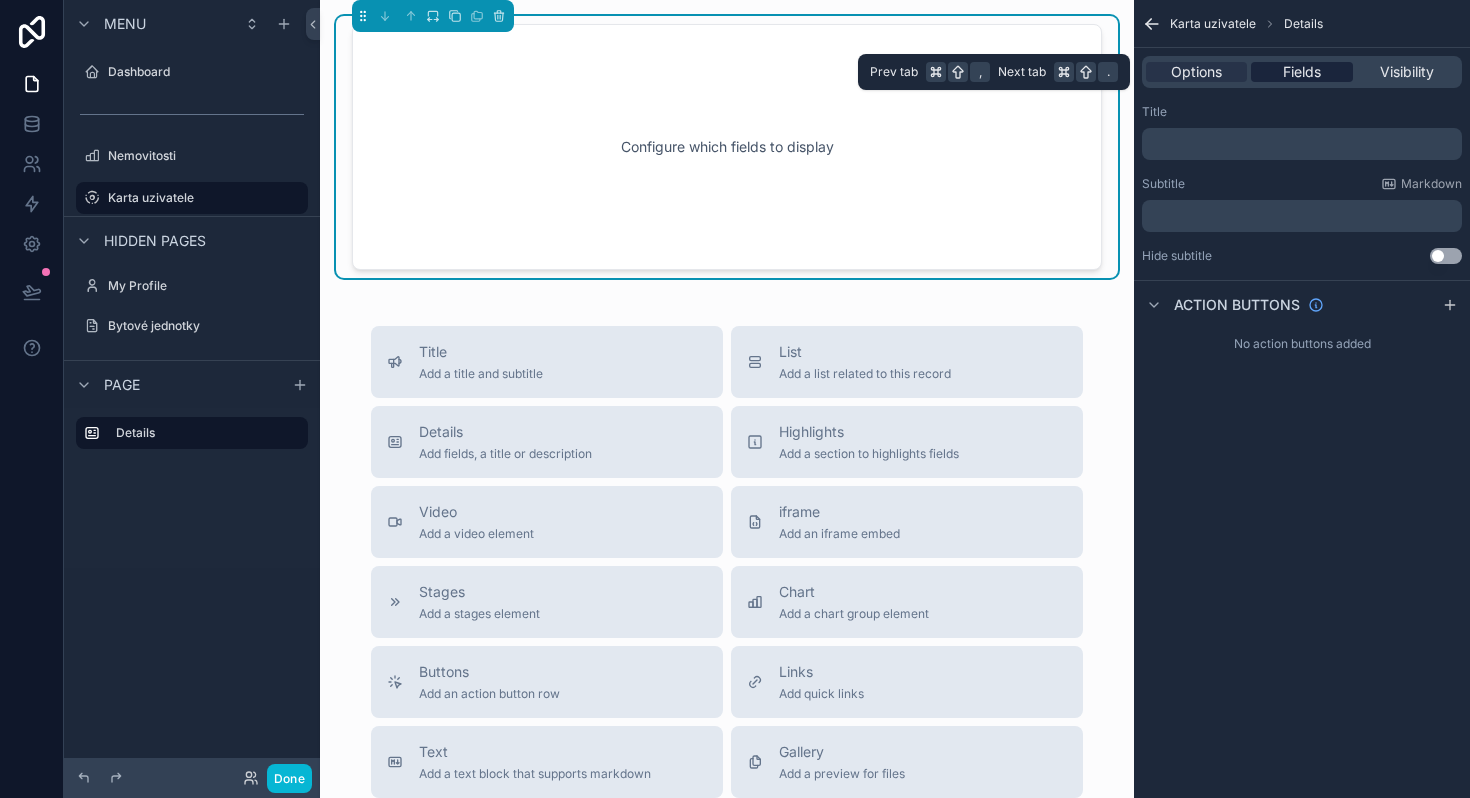 click on "Fields" at bounding box center (1302, 72) 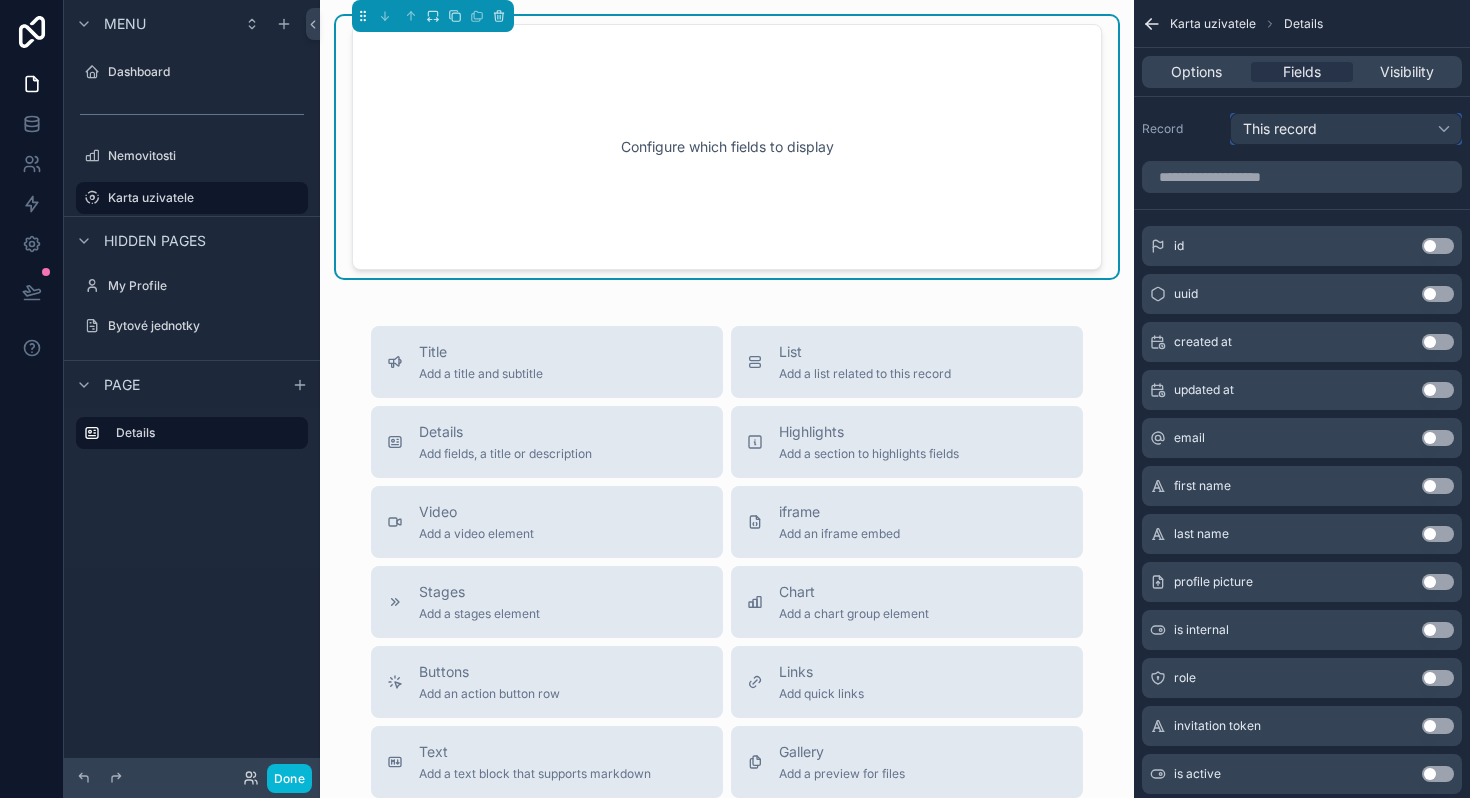 click on "This record" at bounding box center (1280, 129) 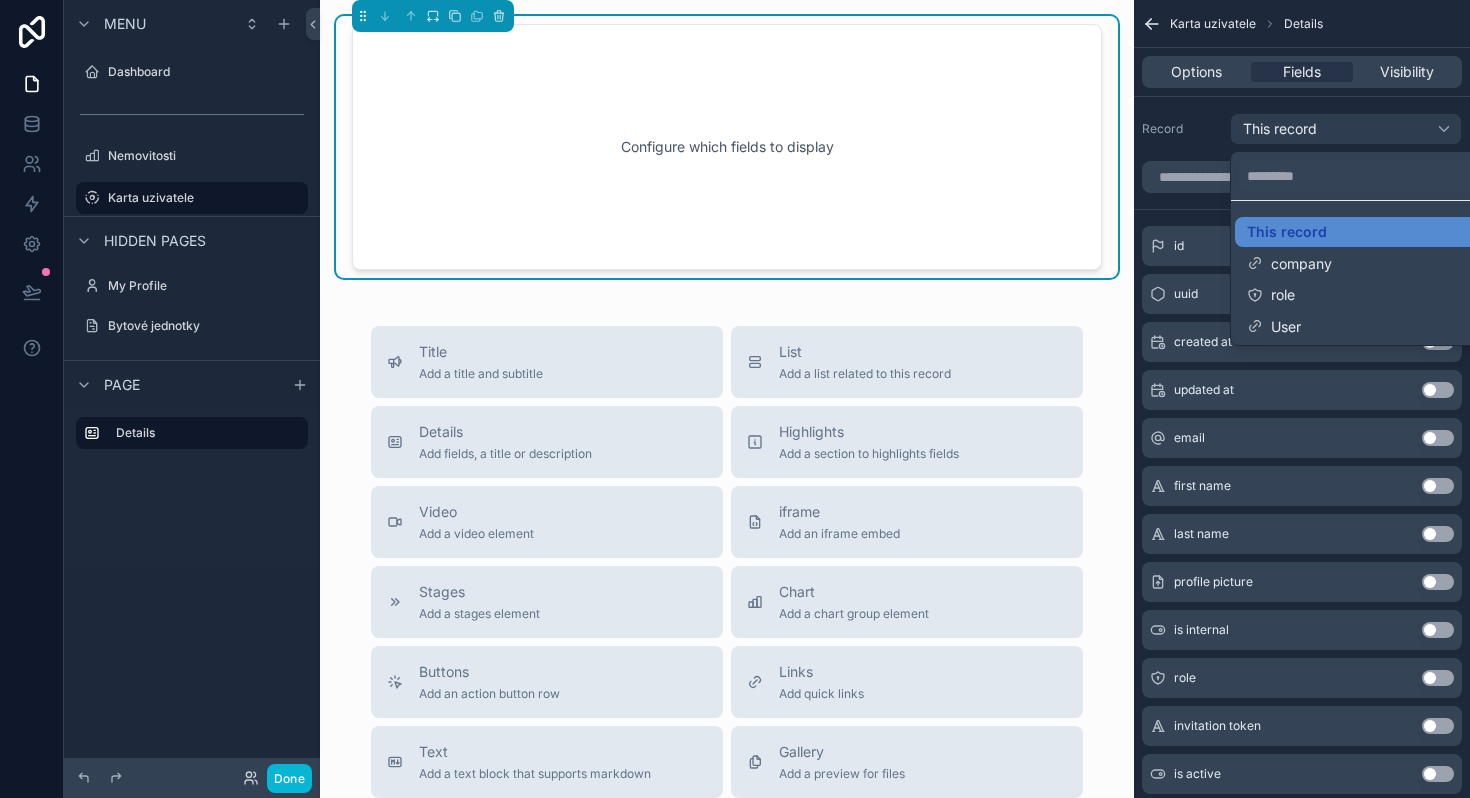 click at bounding box center [735, 399] 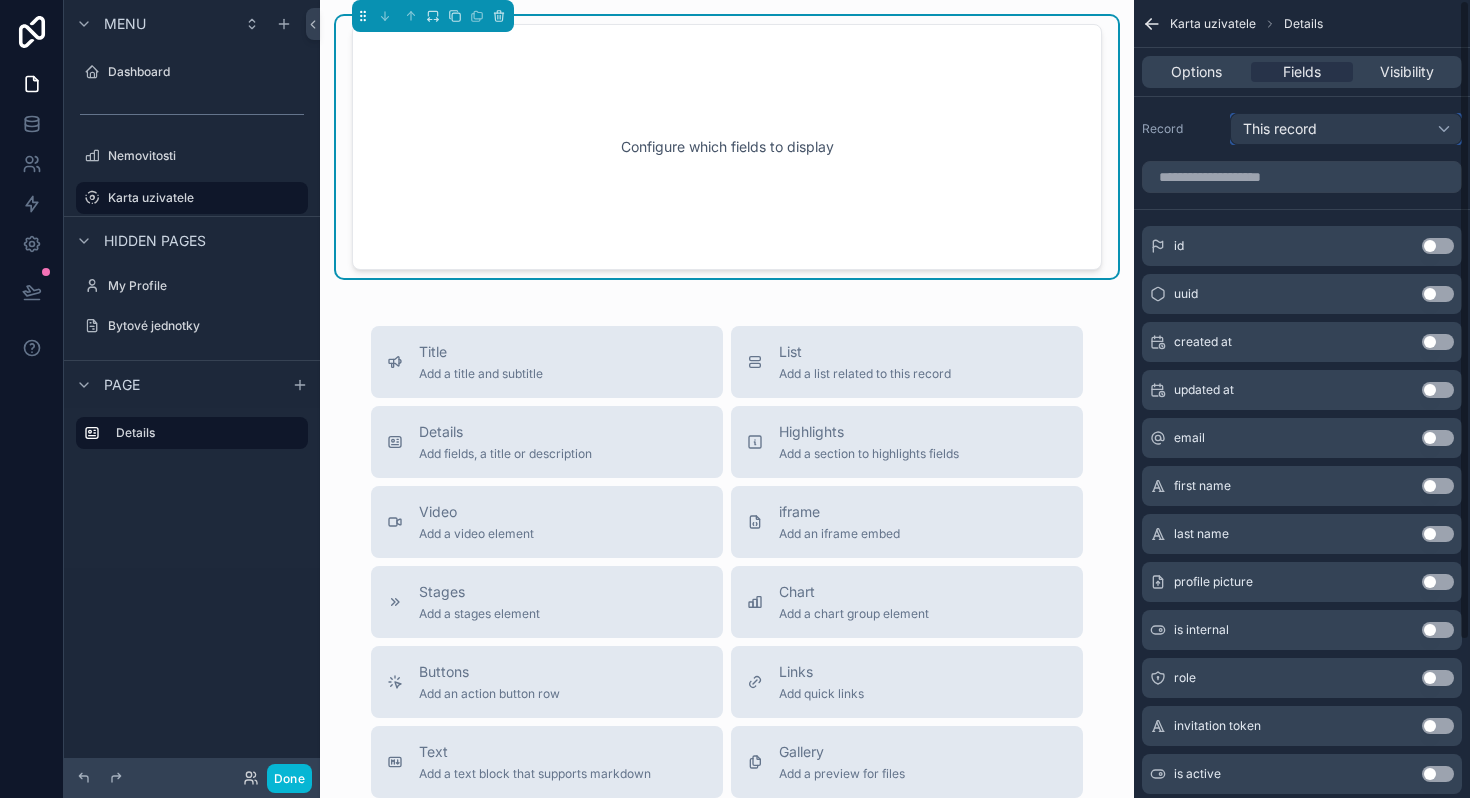 click on "This record" at bounding box center (1280, 129) 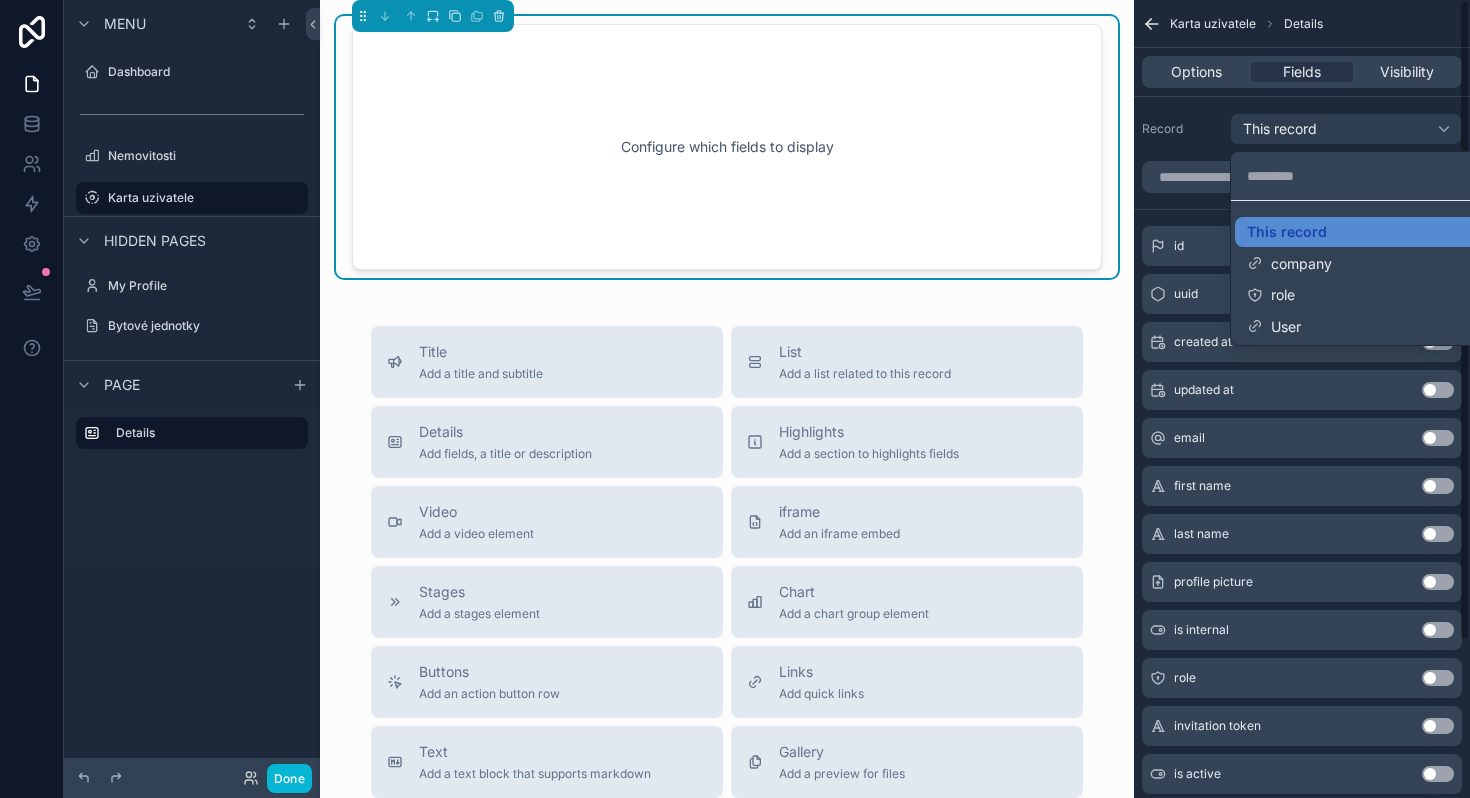 click at bounding box center [735, 399] 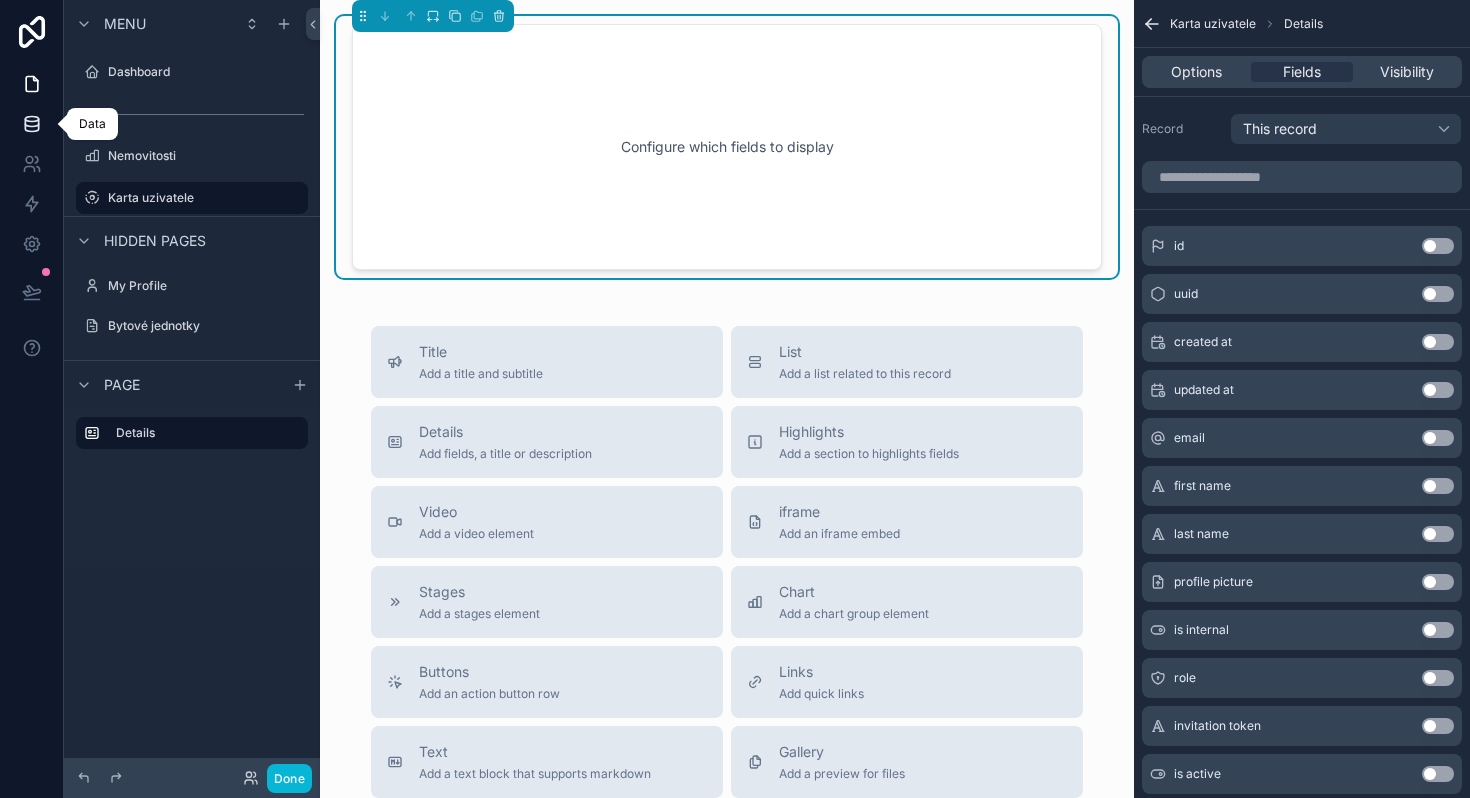 click 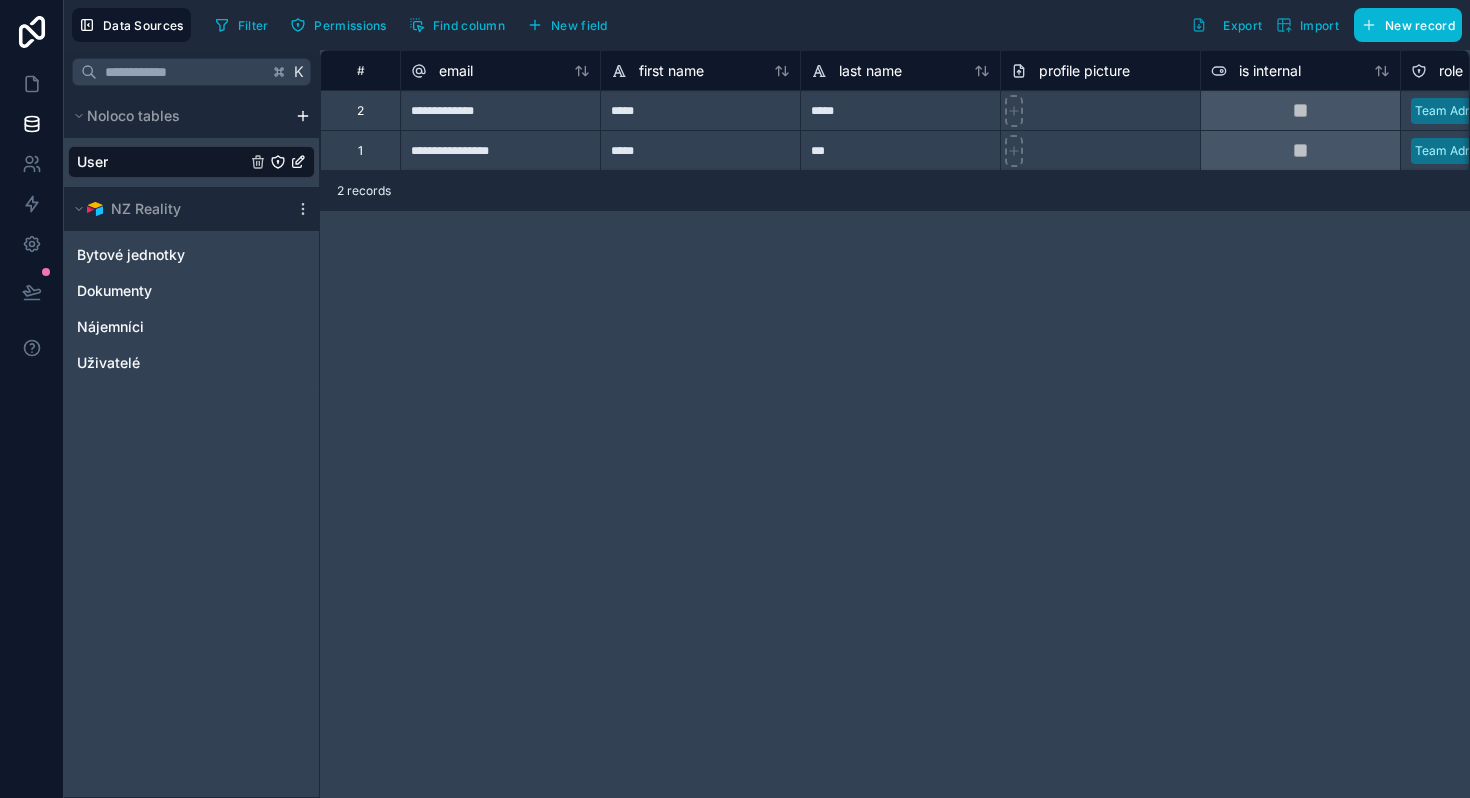 click on "User" at bounding box center [191, 162] 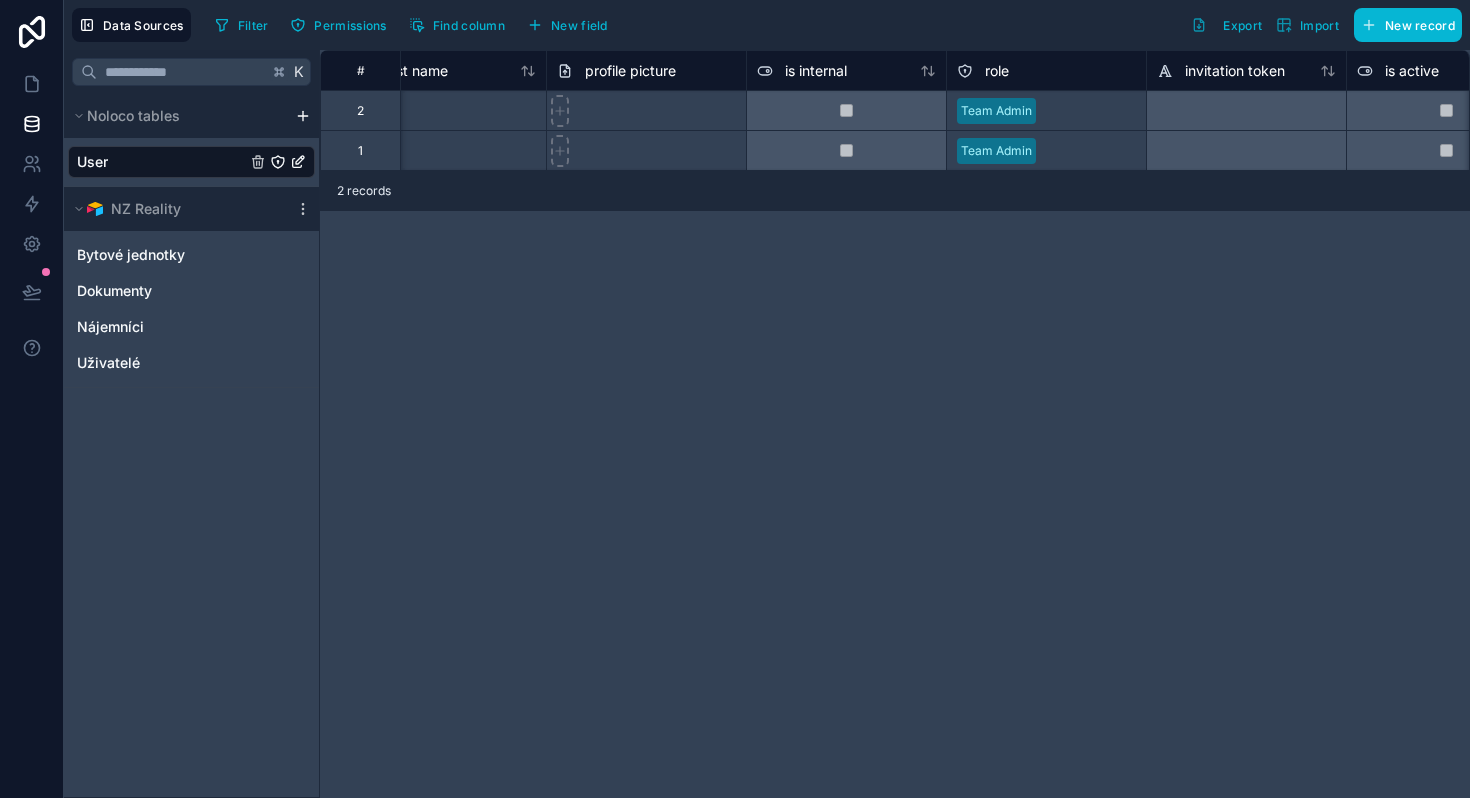 scroll, scrollTop: 0, scrollLeft: 468, axis: horizontal 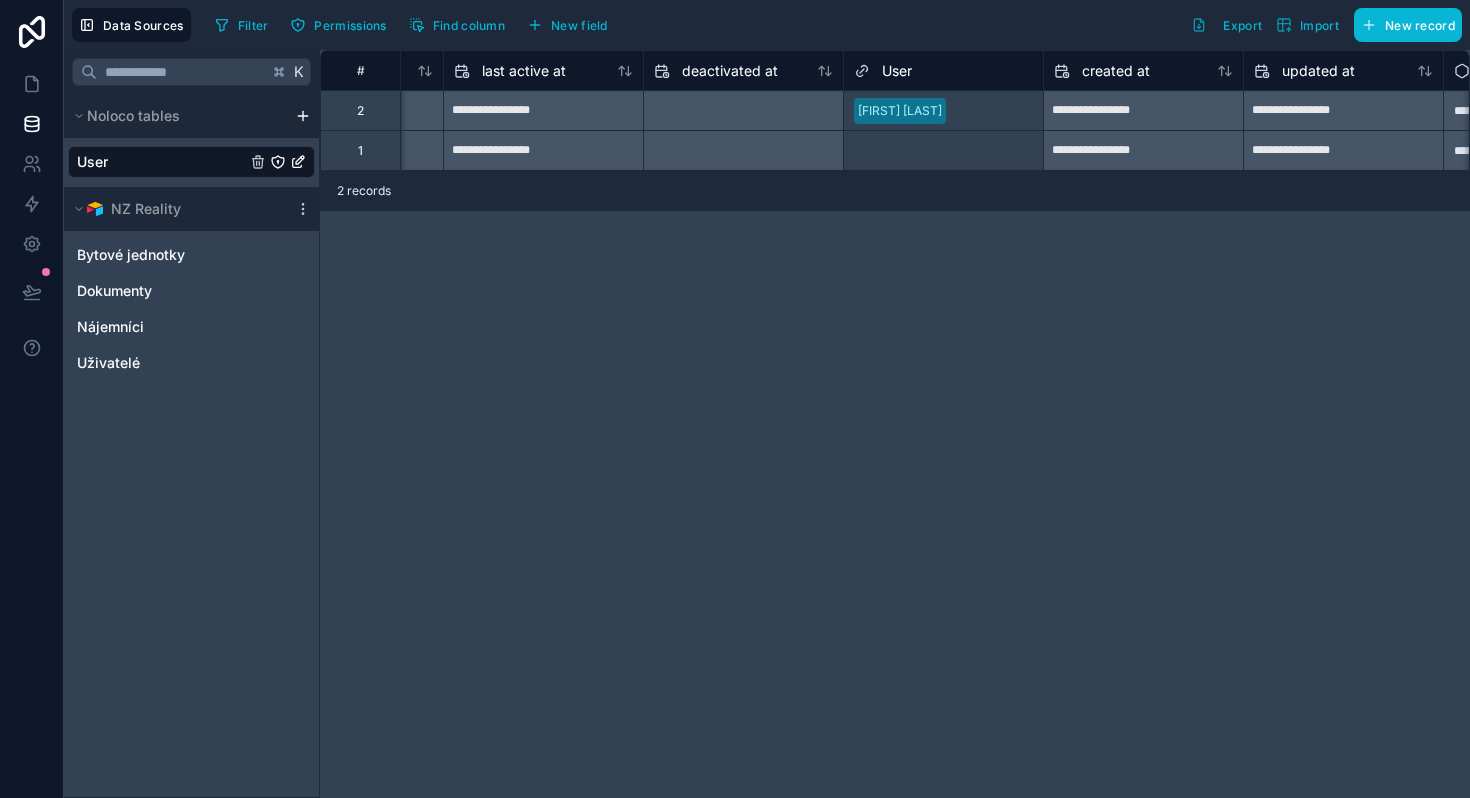 click 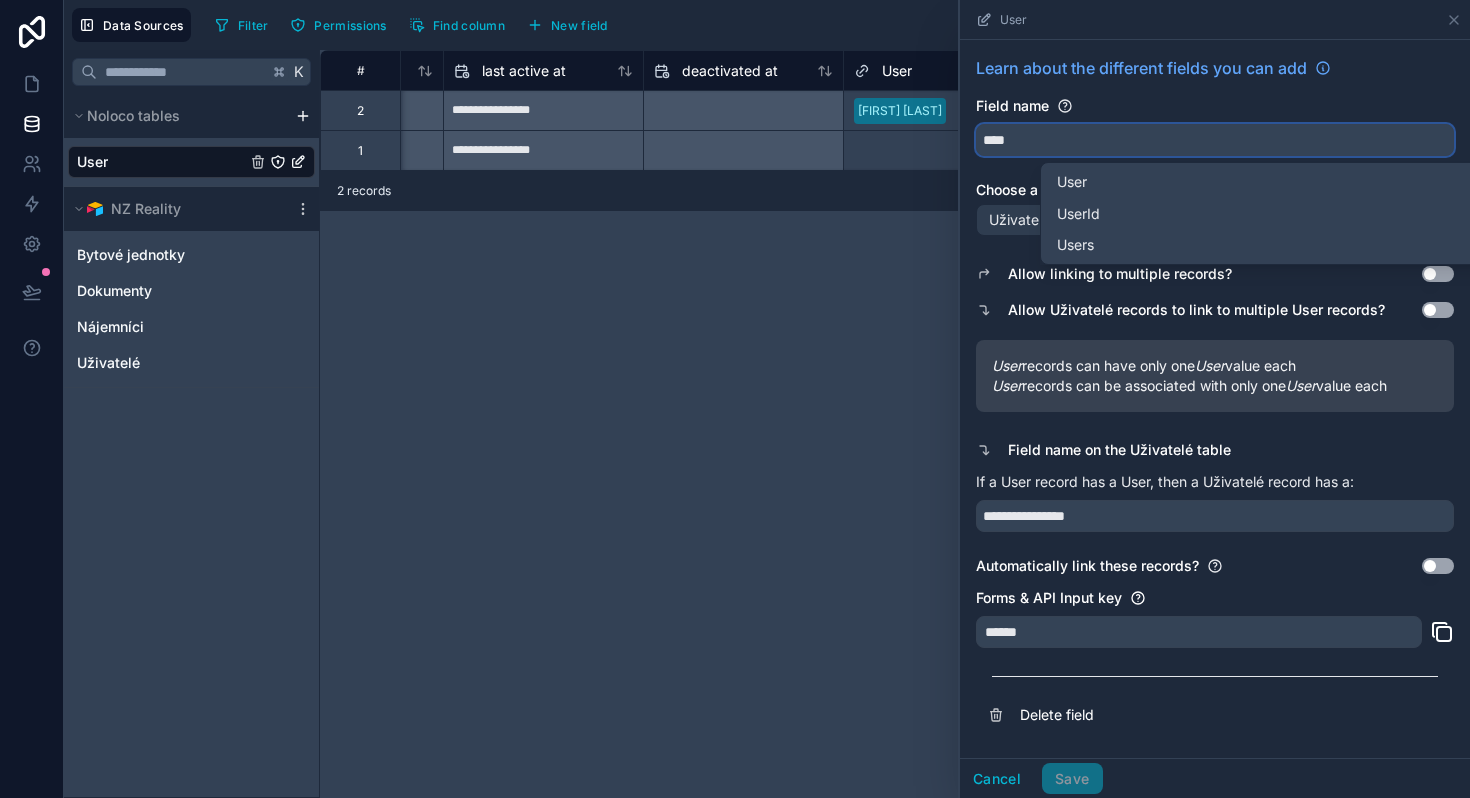 click on "****" at bounding box center (1215, 140) 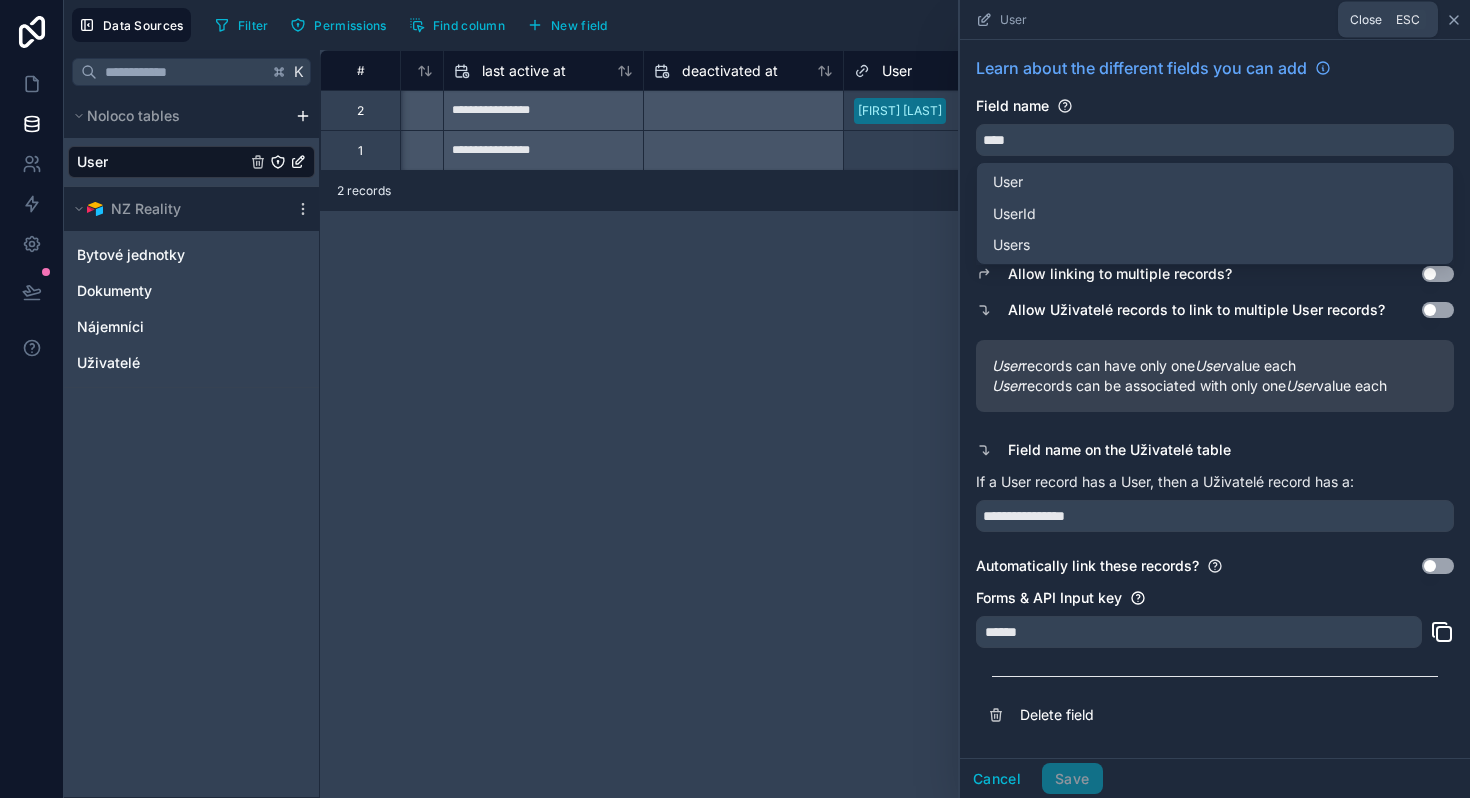 click 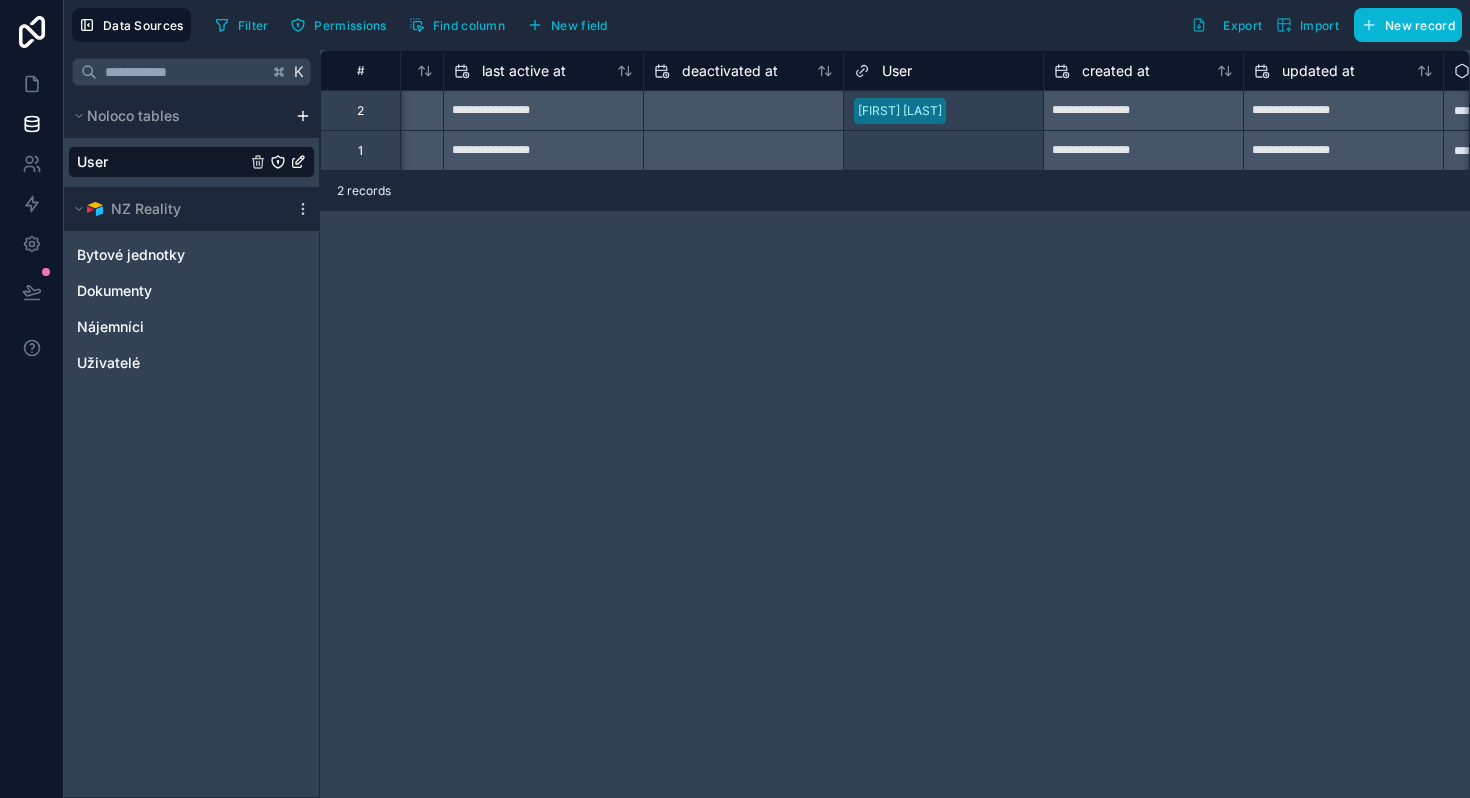 click 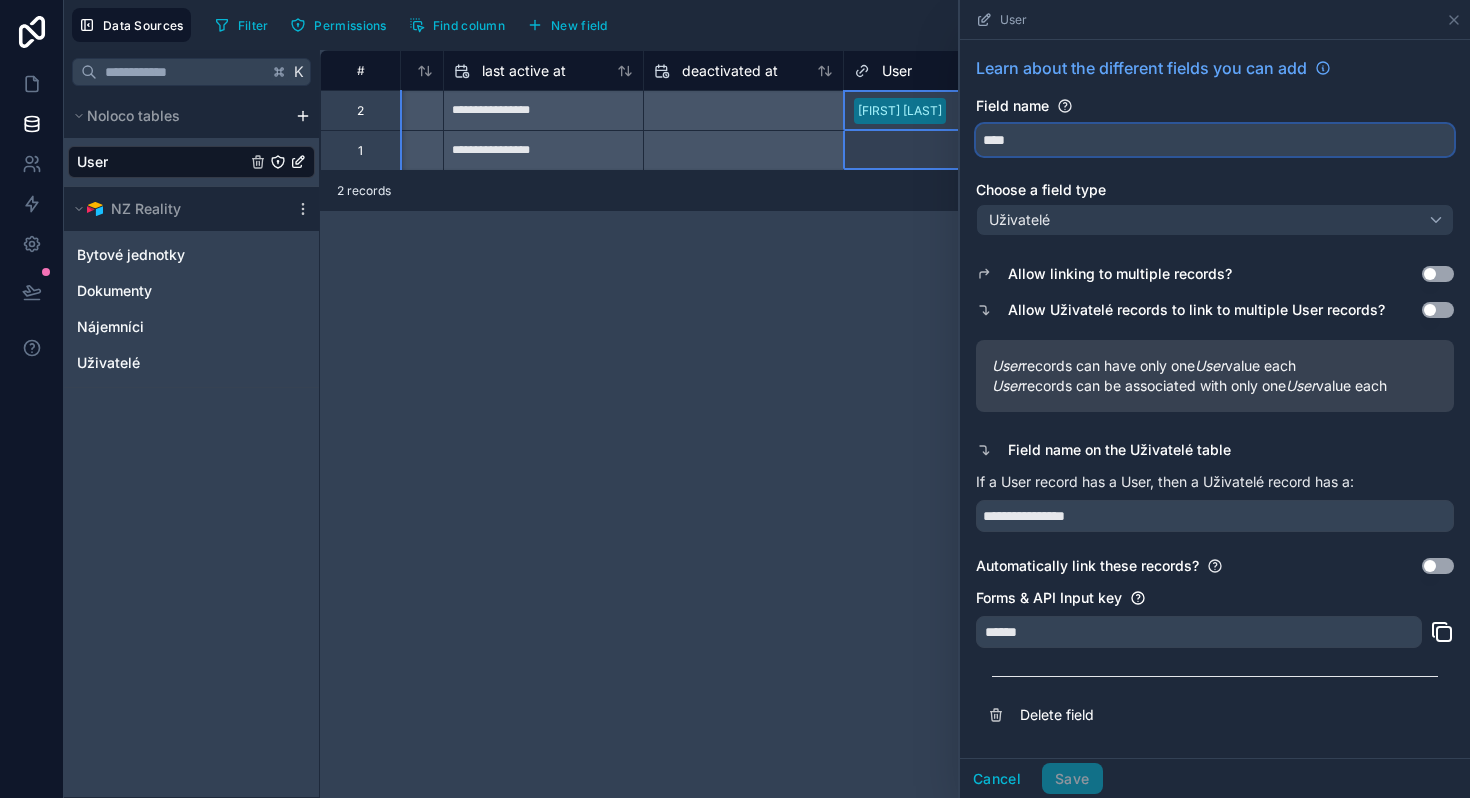 click on "****" at bounding box center (1215, 140) 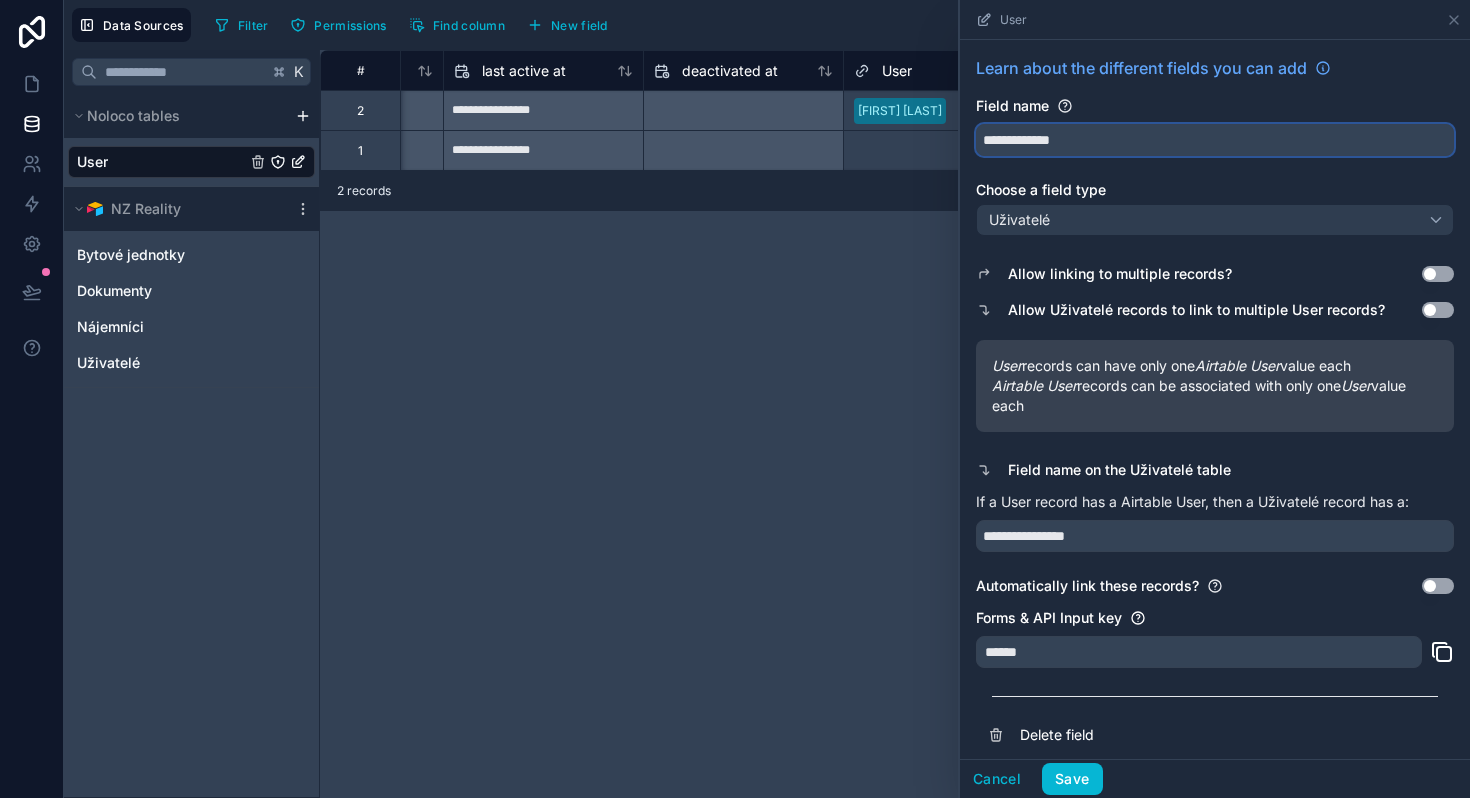 click on "**********" at bounding box center [1215, 140] 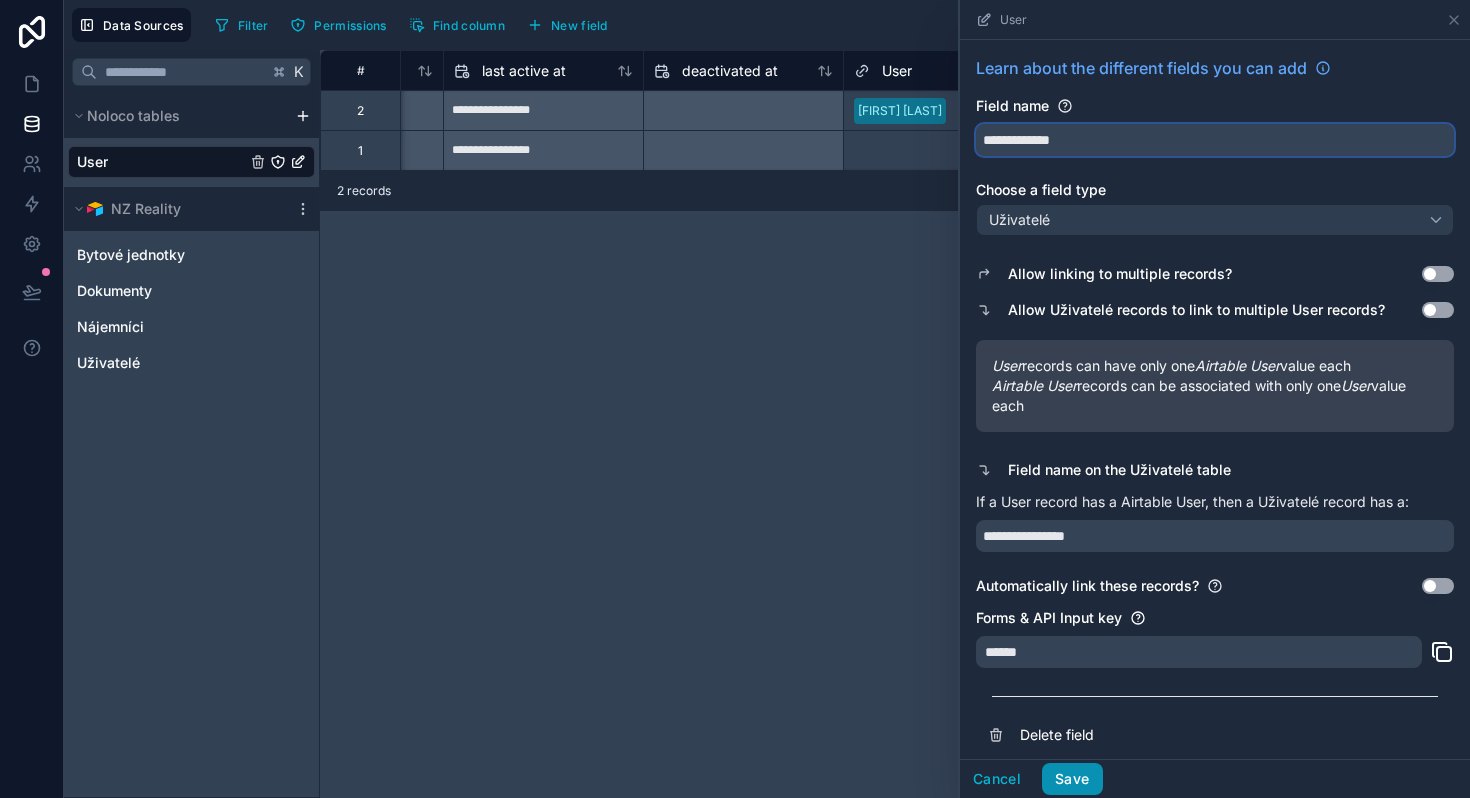 type on "**********" 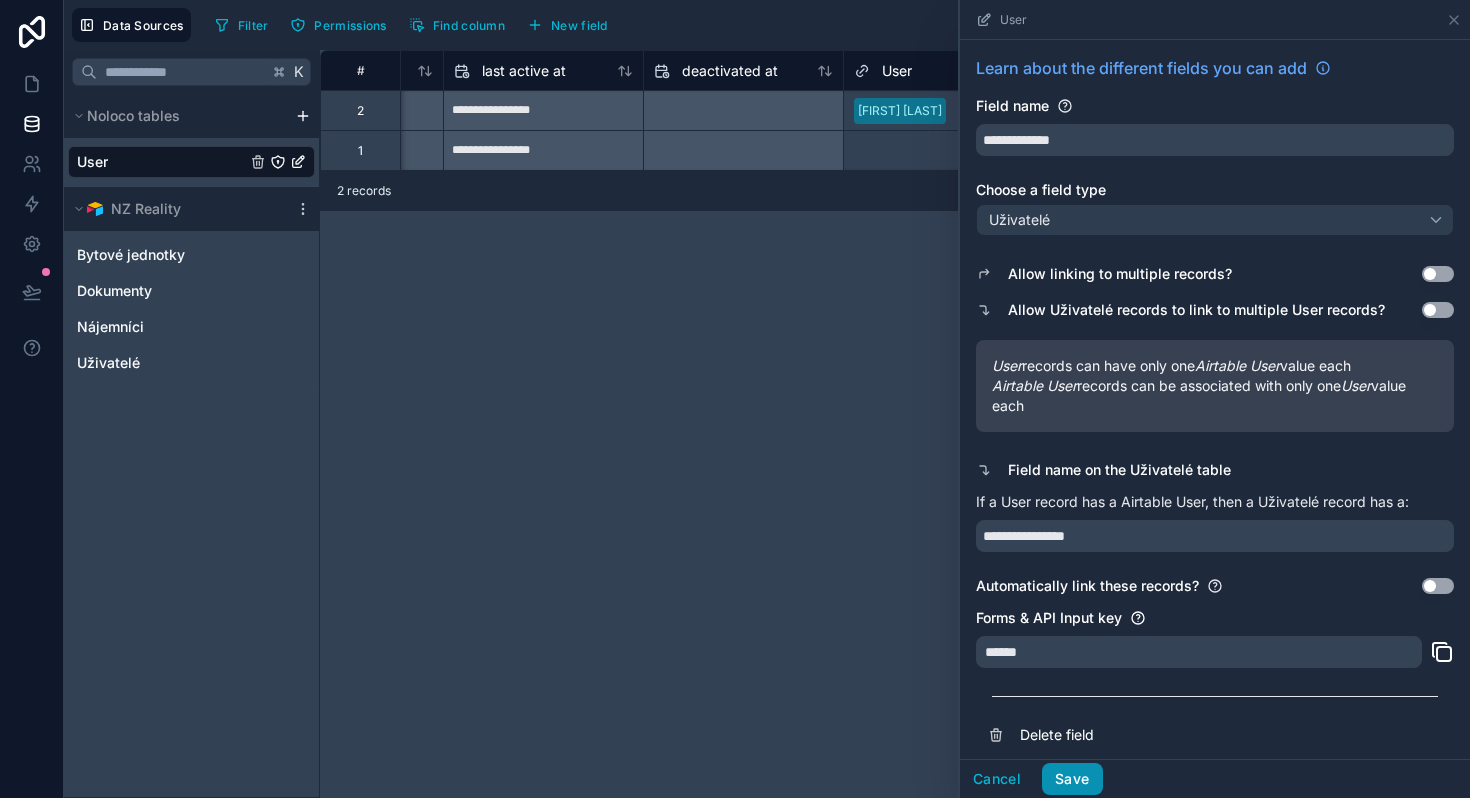 click on "Save" at bounding box center [1072, 779] 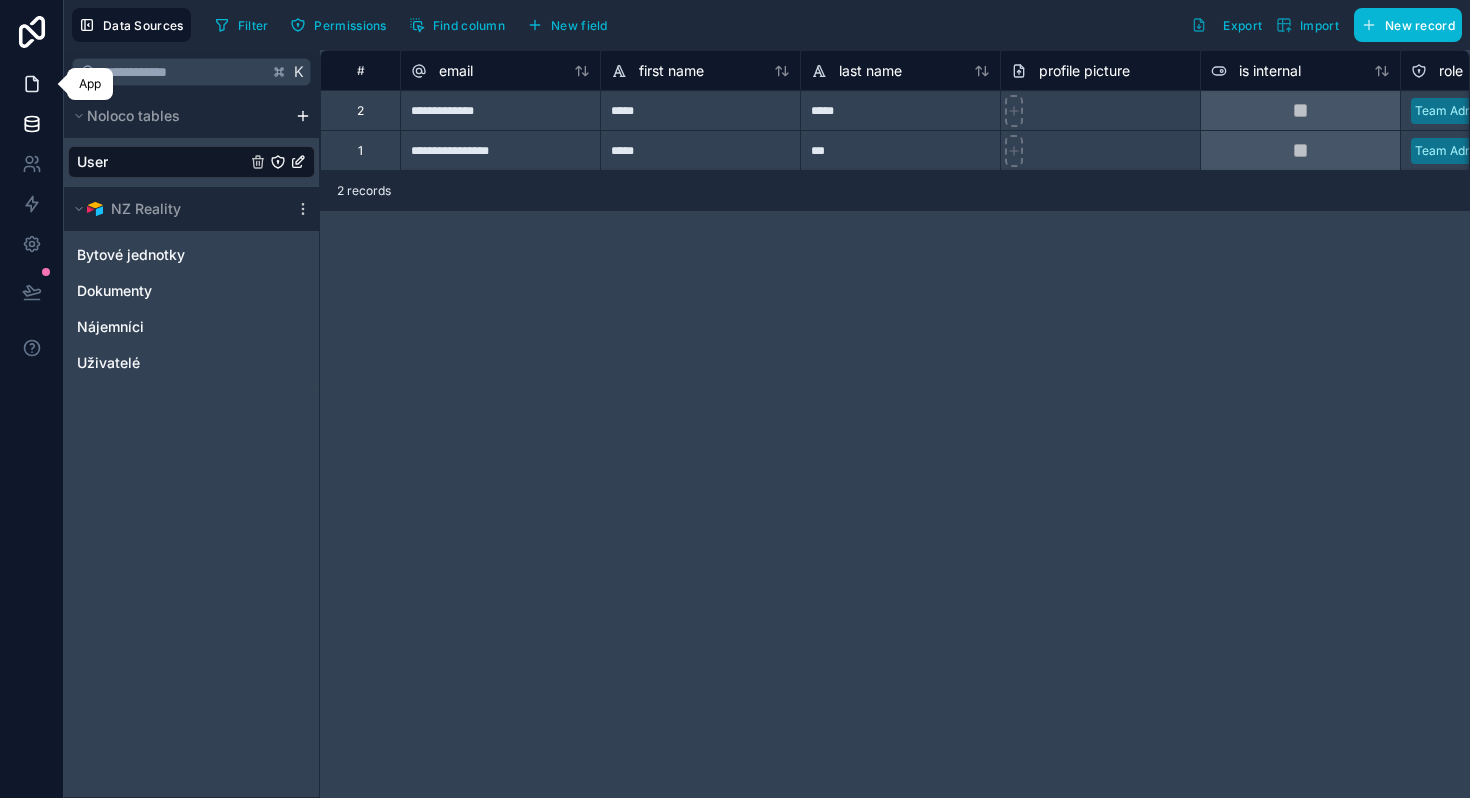 click 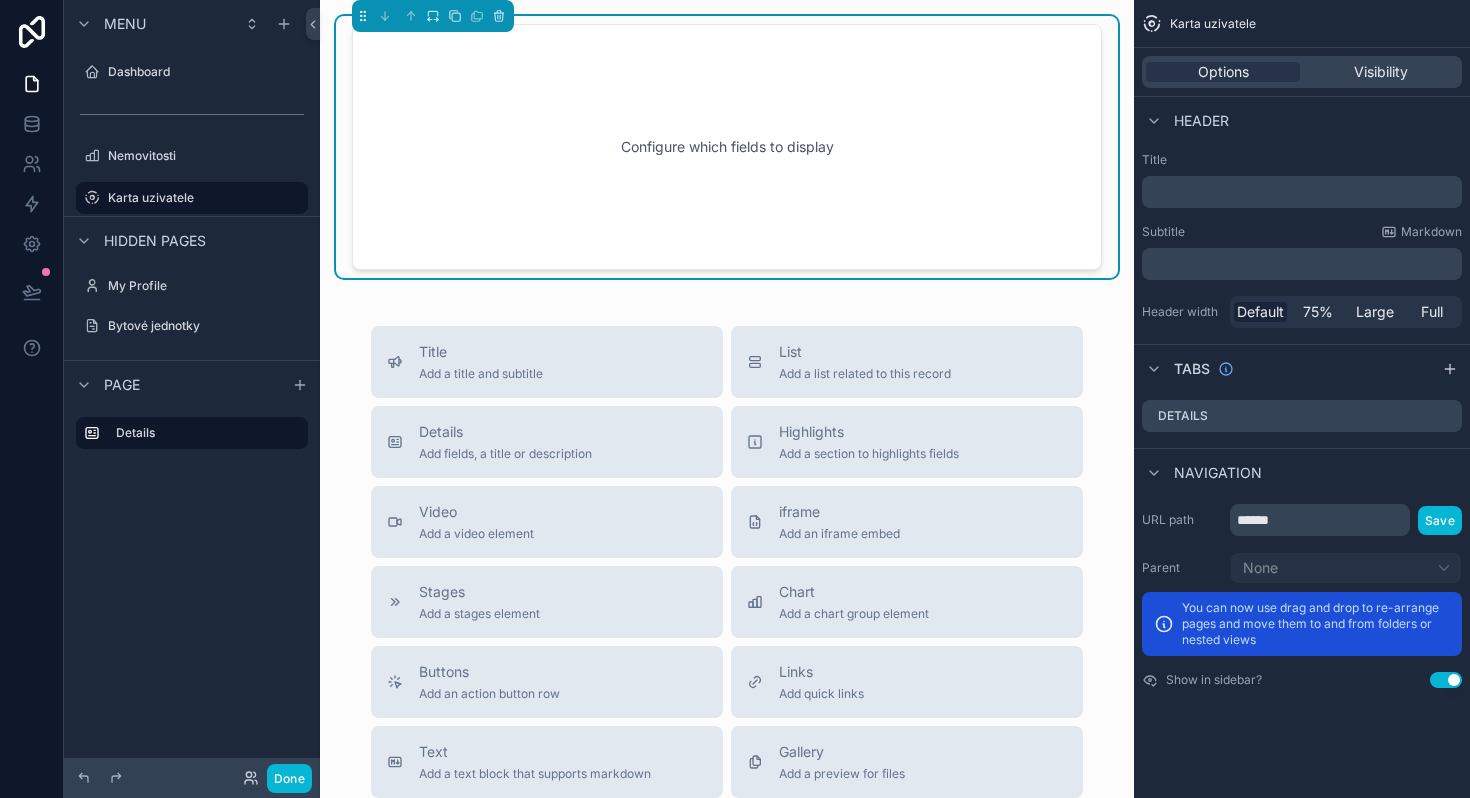 click on "Configure which fields to display" at bounding box center (727, 147) 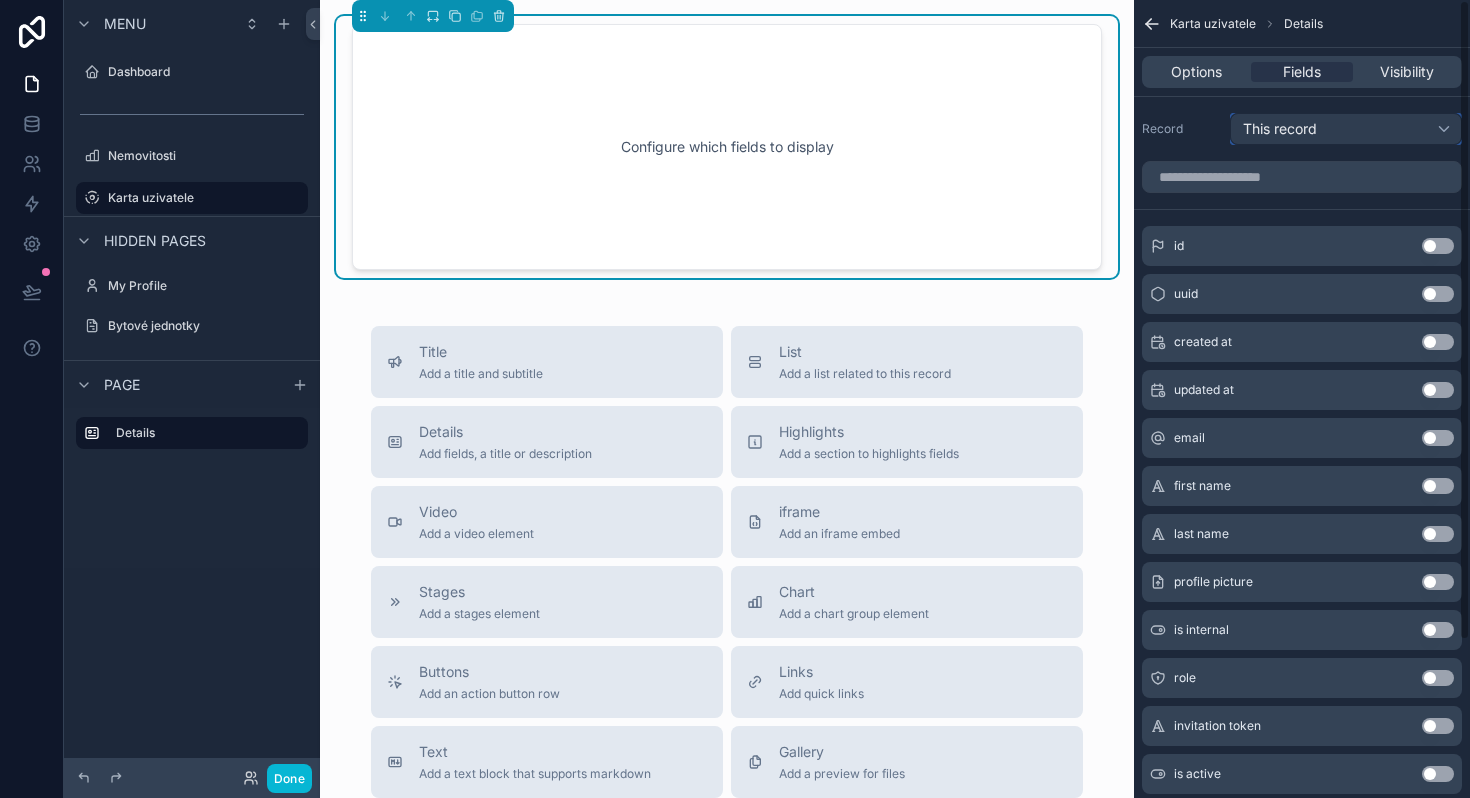 click on "This record" at bounding box center [1346, 129] 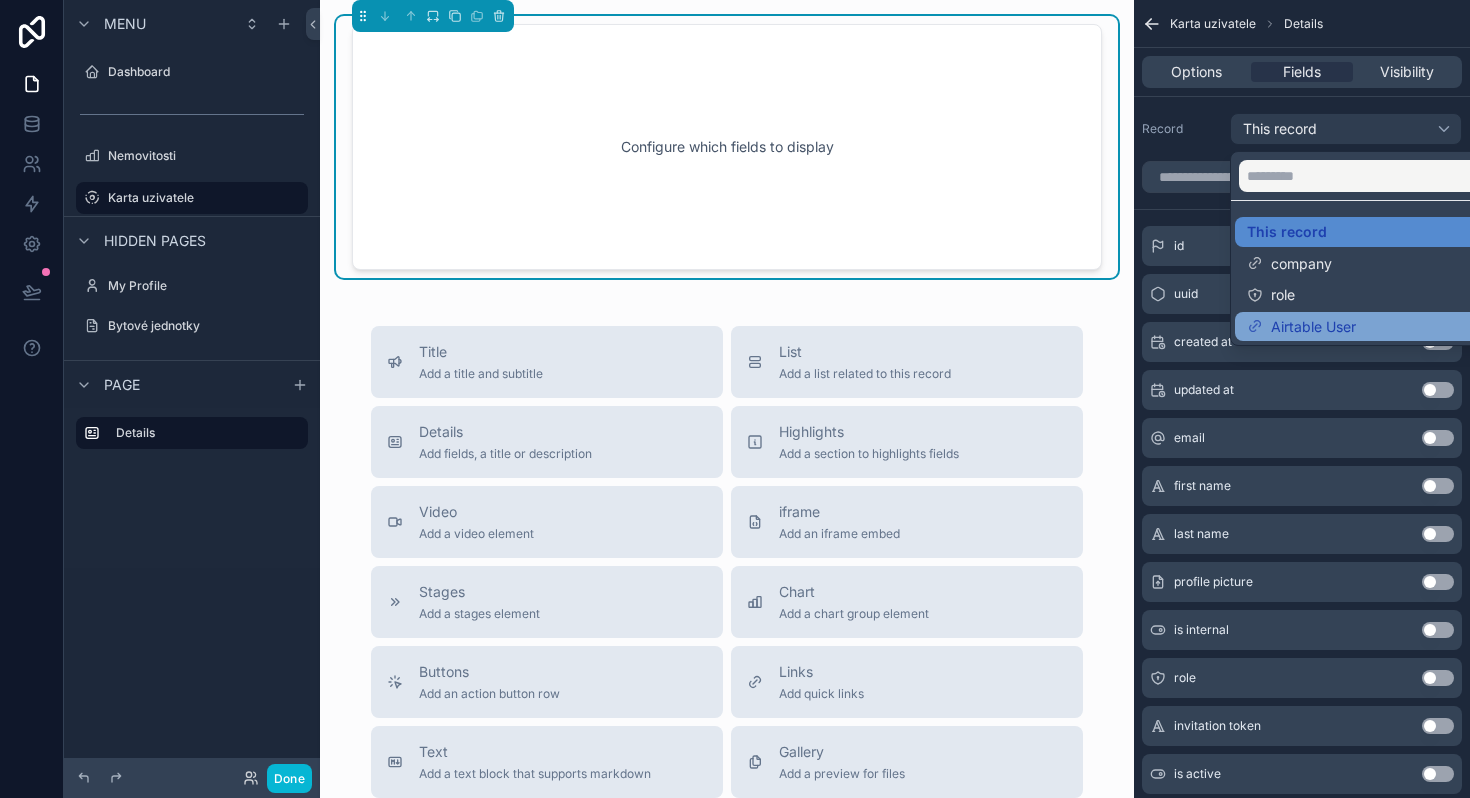 click on "Airtable User" at bounding box center (1313, 327) 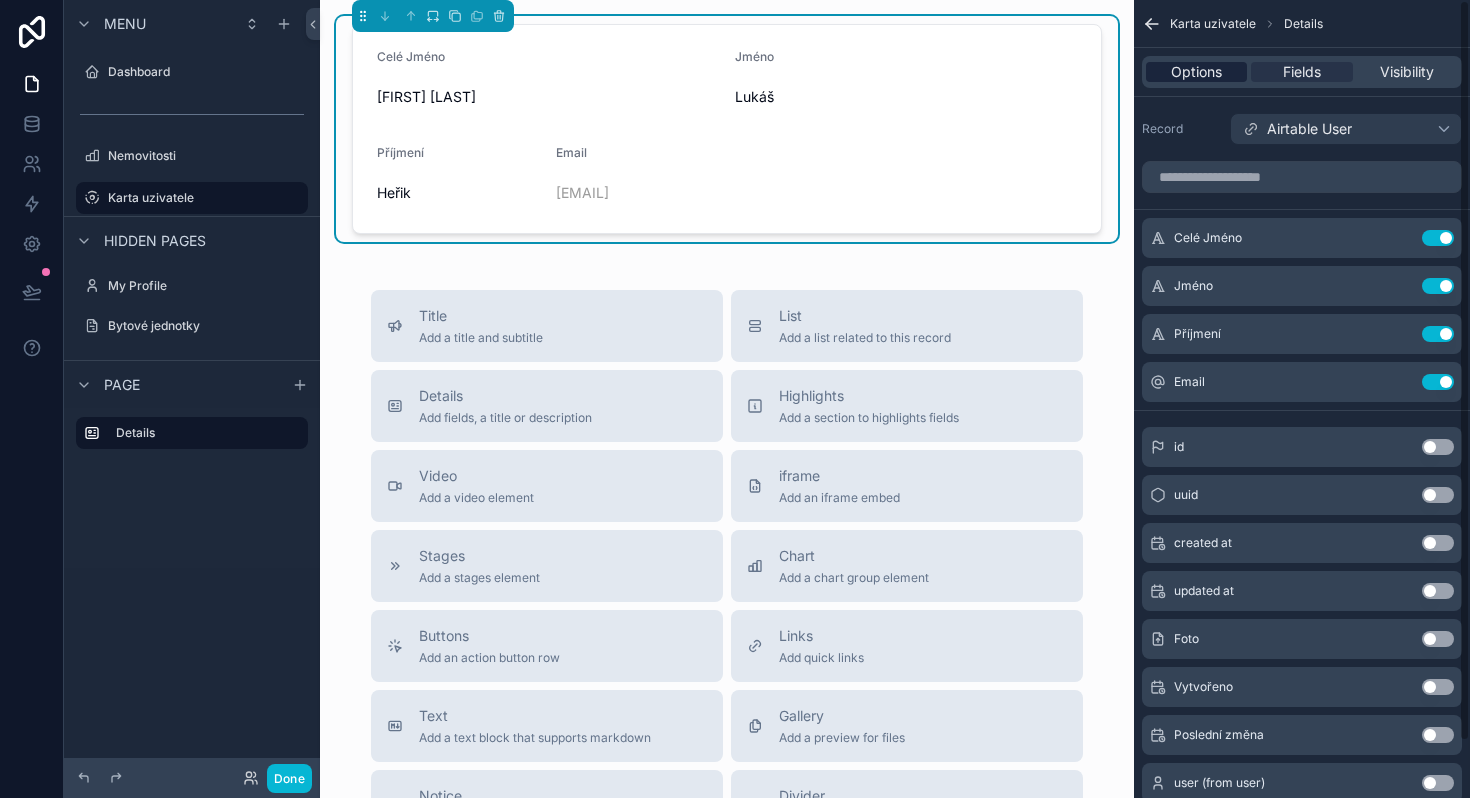click on "Options" at bounding box center (1196, 72) 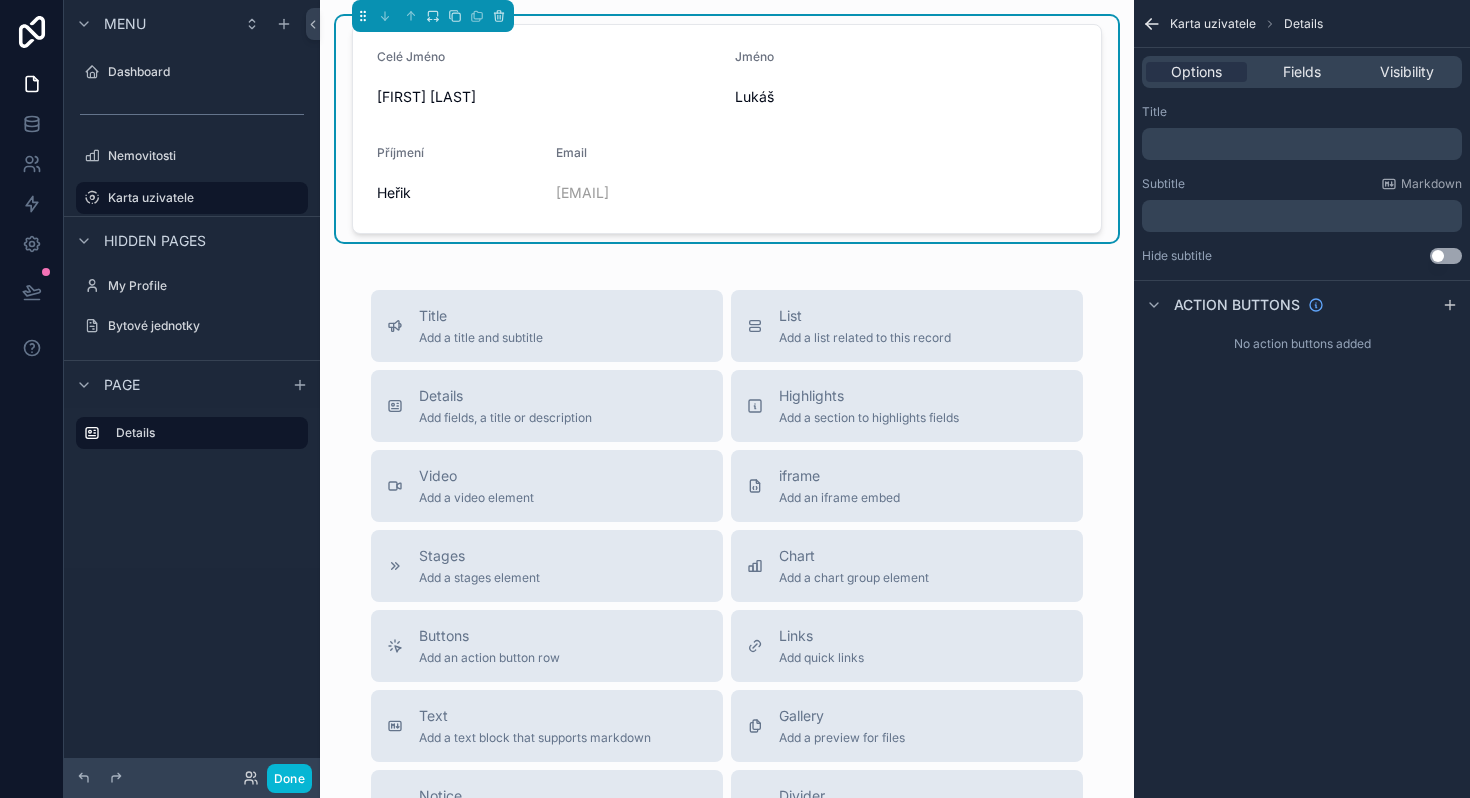 click on "Title ﻿ Subtitle Markdown ﻿ Hide subtitle Use setting" at bounding box center (1302, 184) 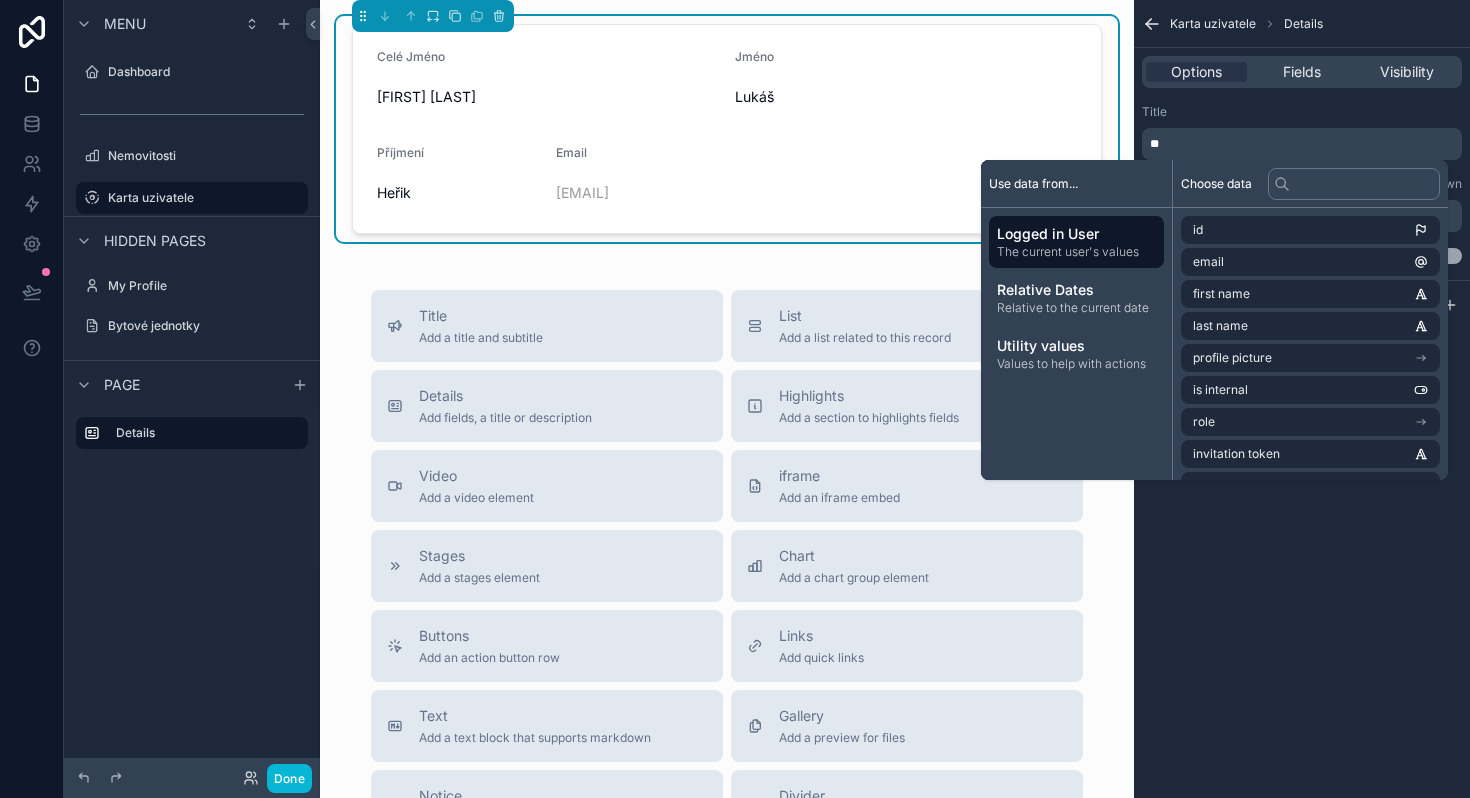 type 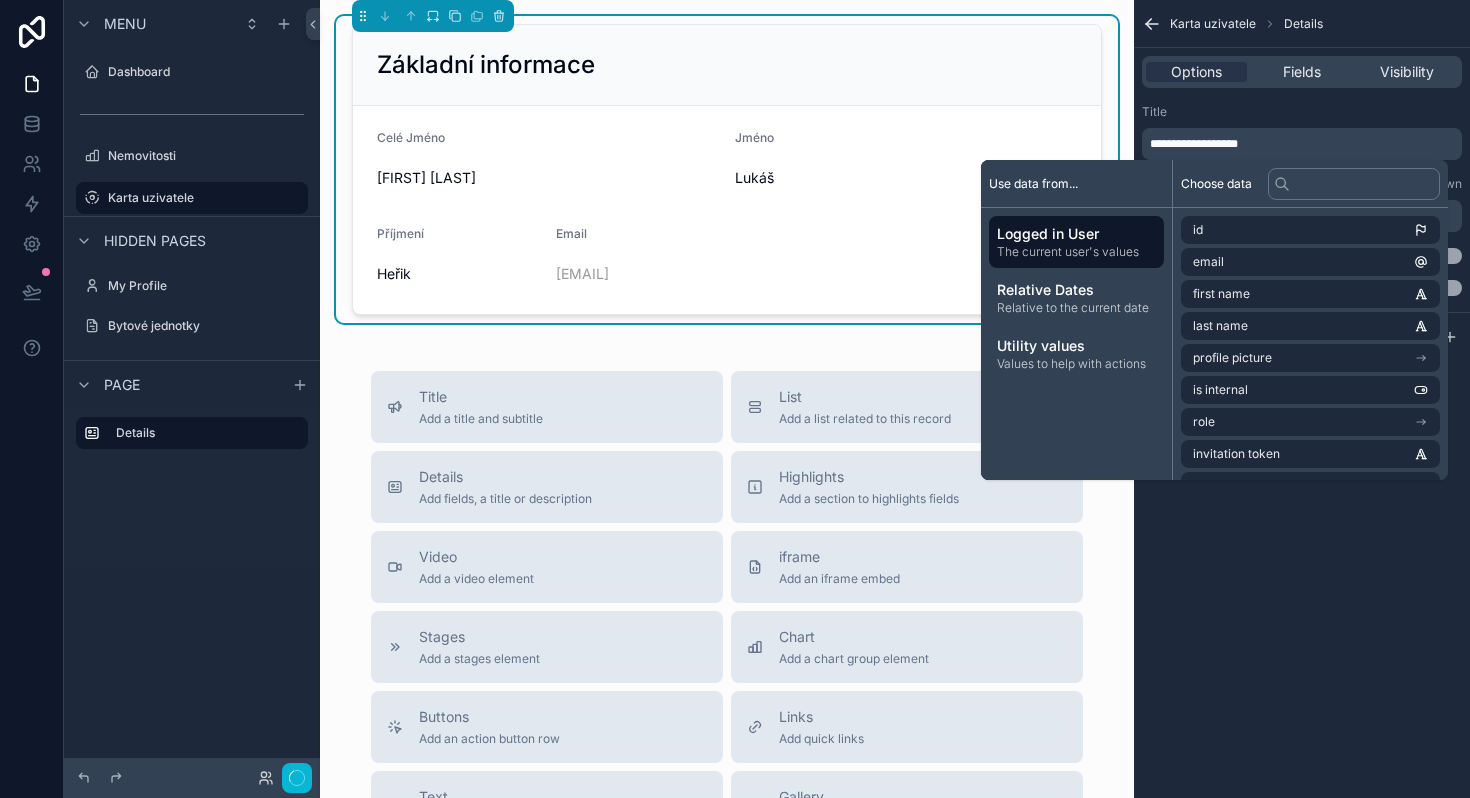 click on "Title" at bounding box center (1302, 112) 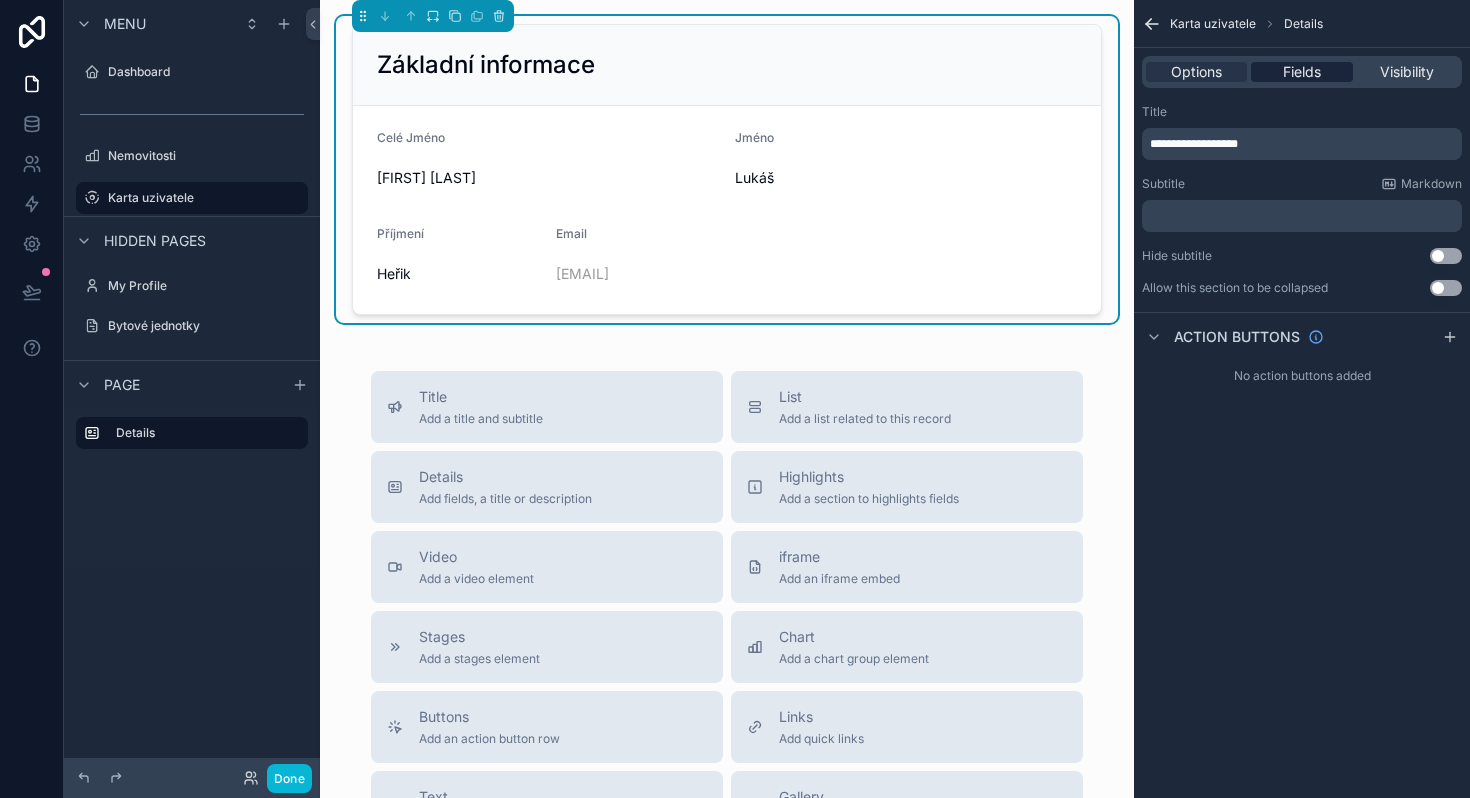 click on "Fields" at bounding box center [1302, 72] 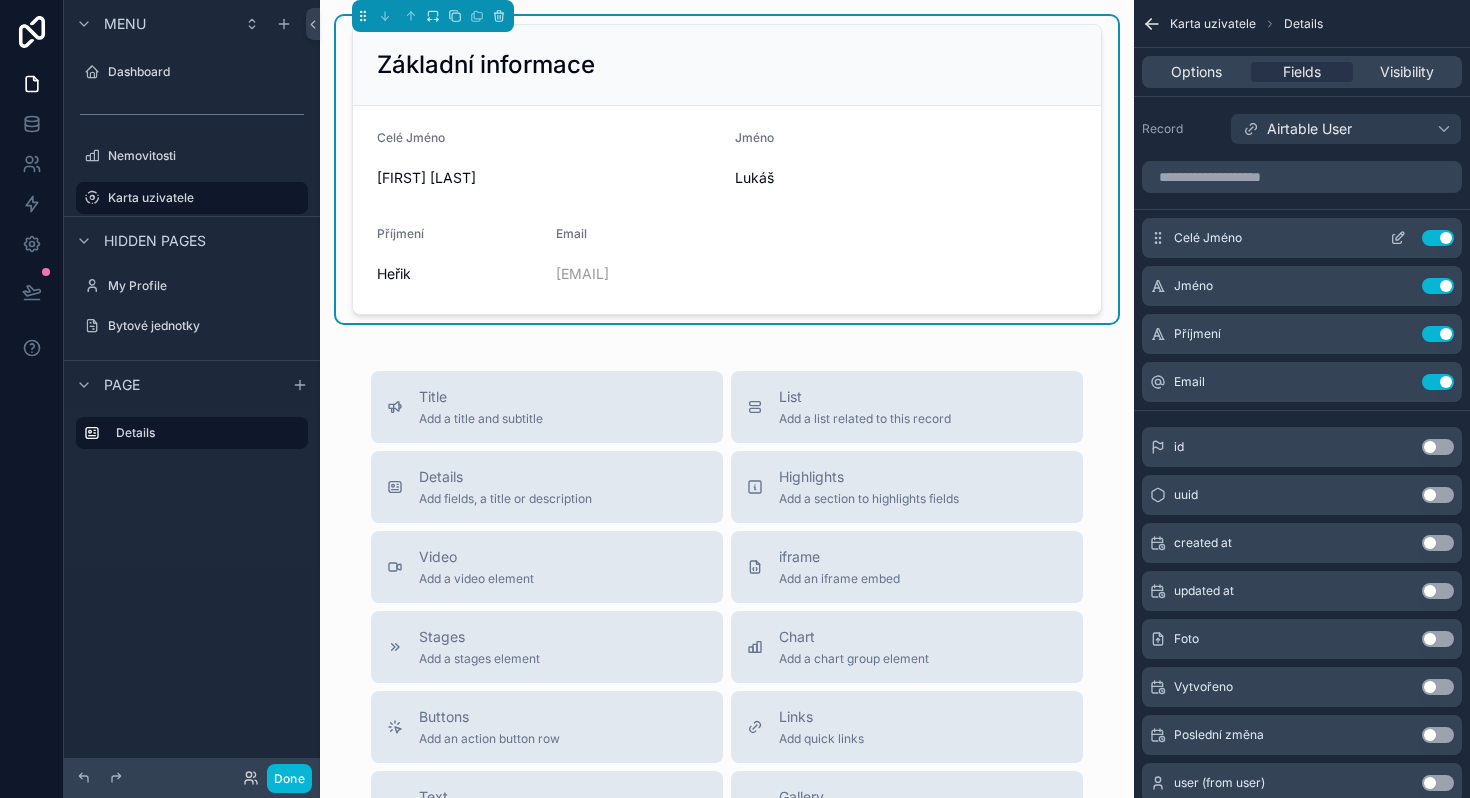 click on "Use setting" at bounding box center (1438, 238) 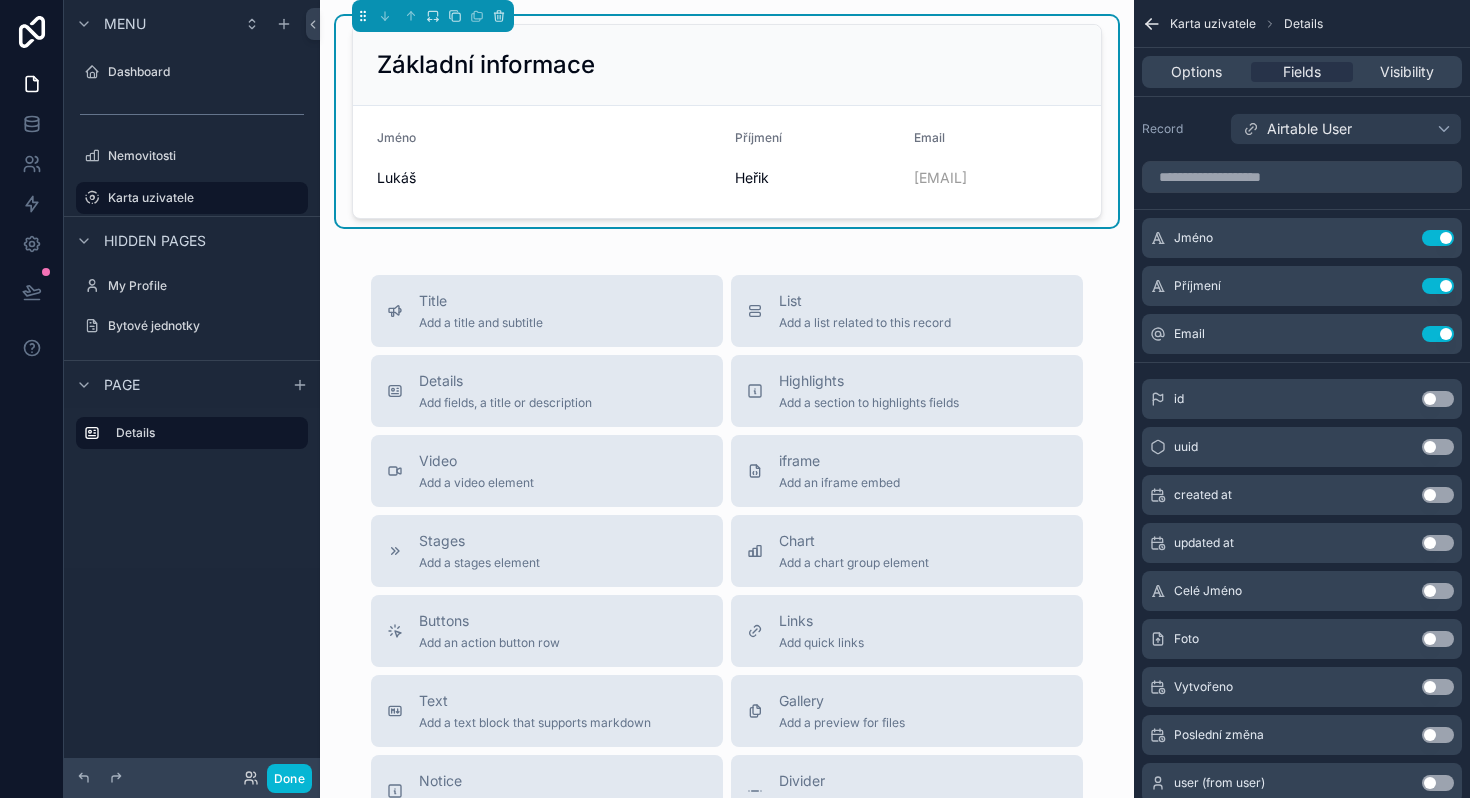 click at bounding box center (1302, 177) 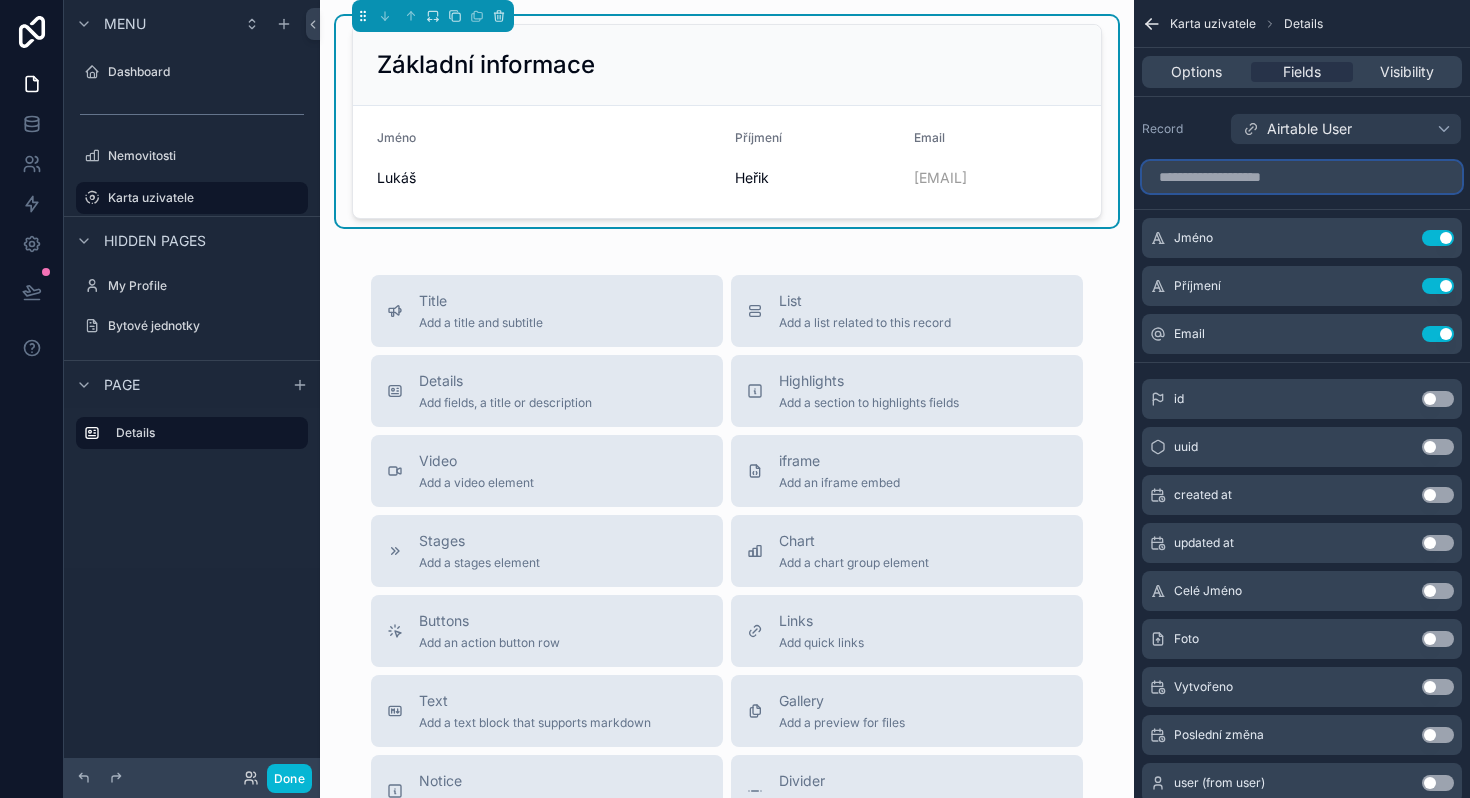 click at bounding box center (1302, 177) 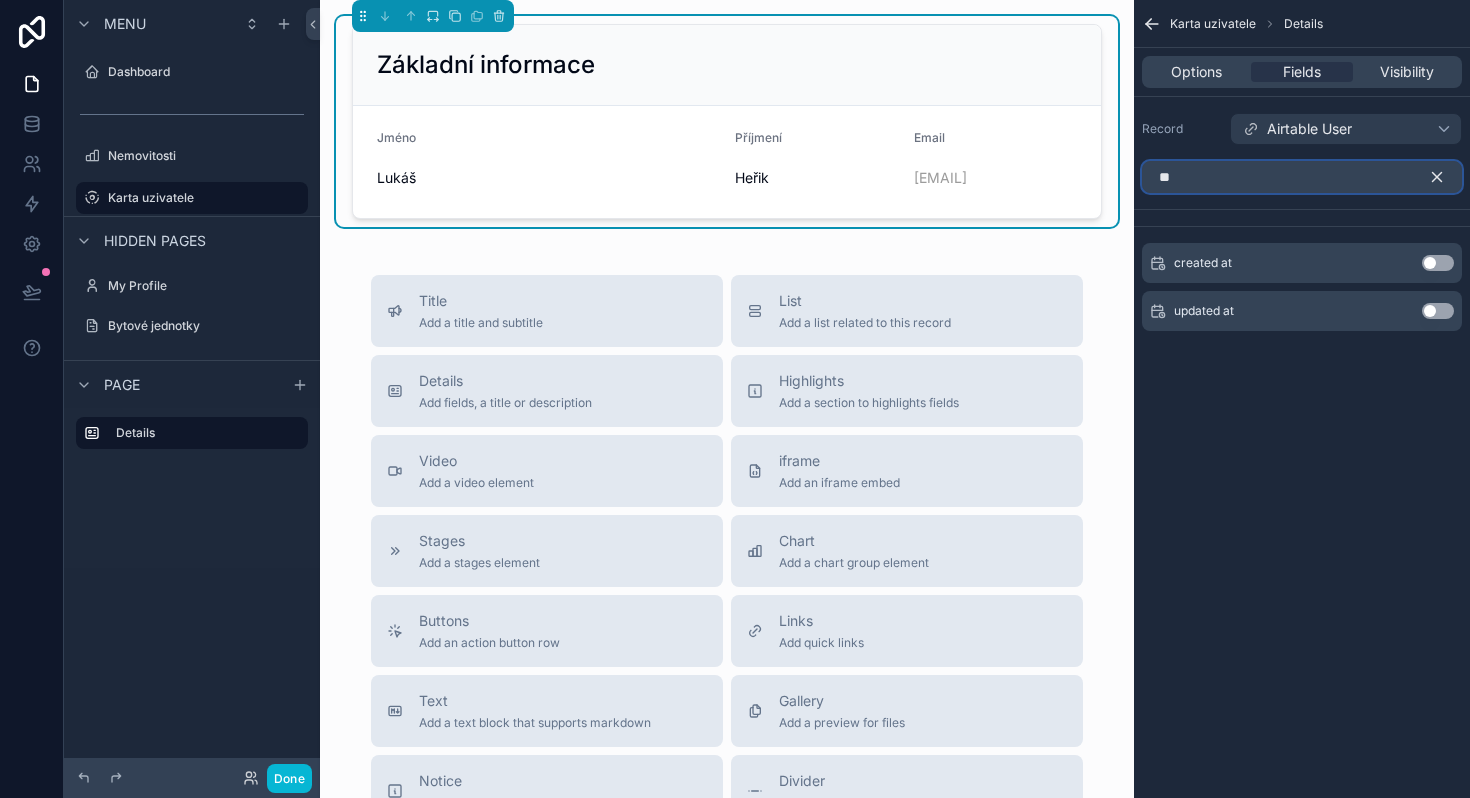 type on "*" 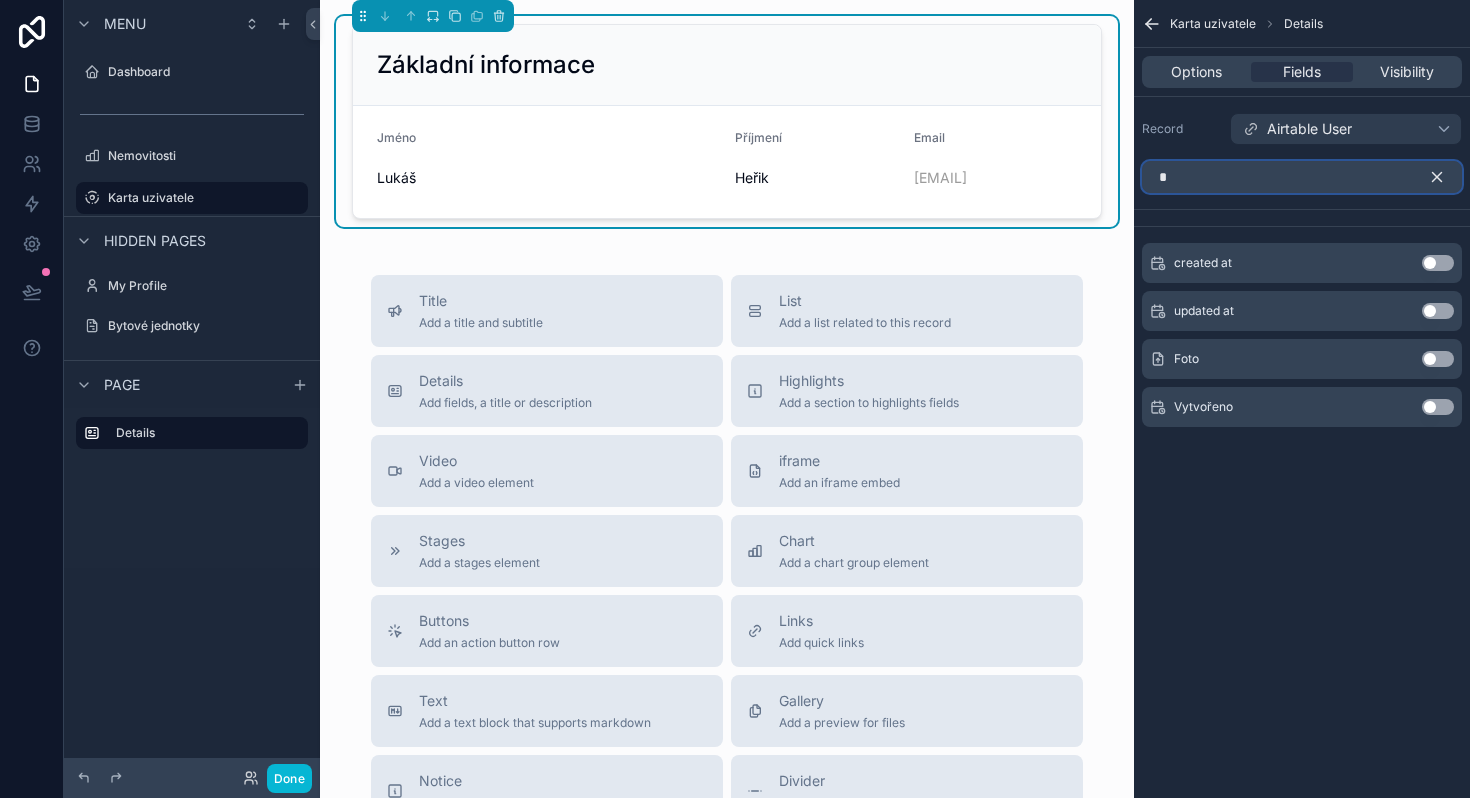 type 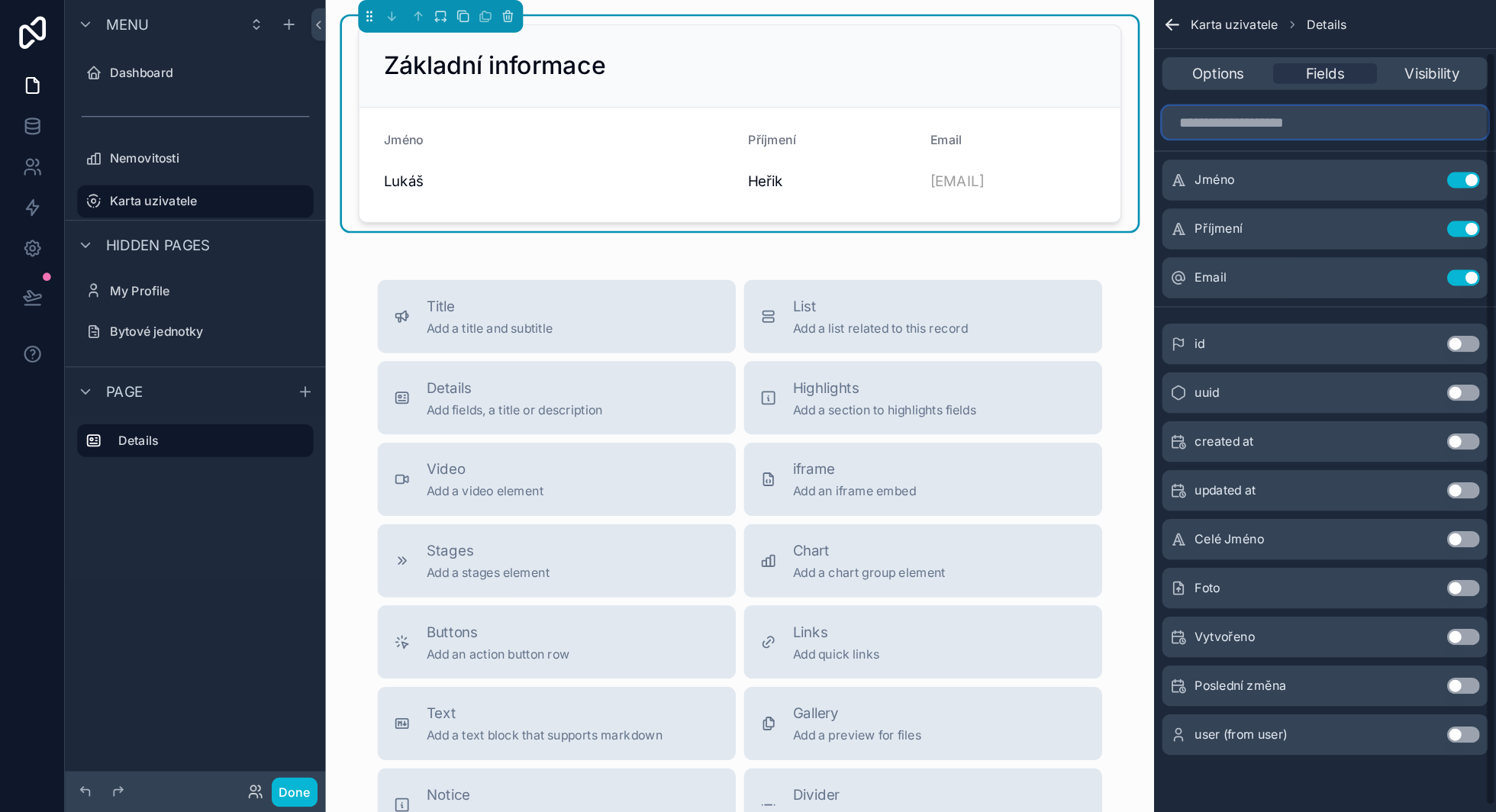 scroll, scrollTop: 47, scrollLeft: 0, axis: vertical 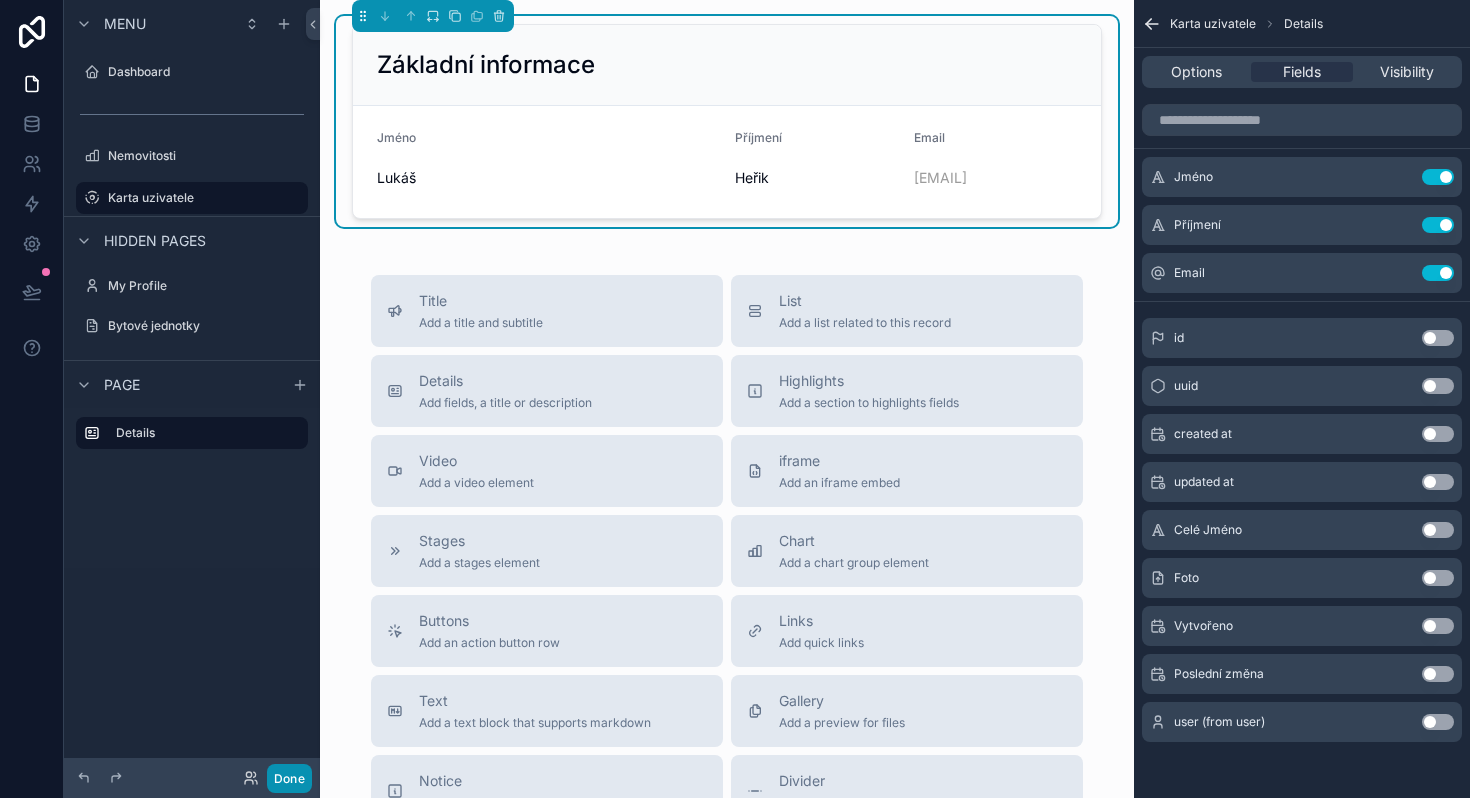 click on "Done" at bounding box center (289, 778) 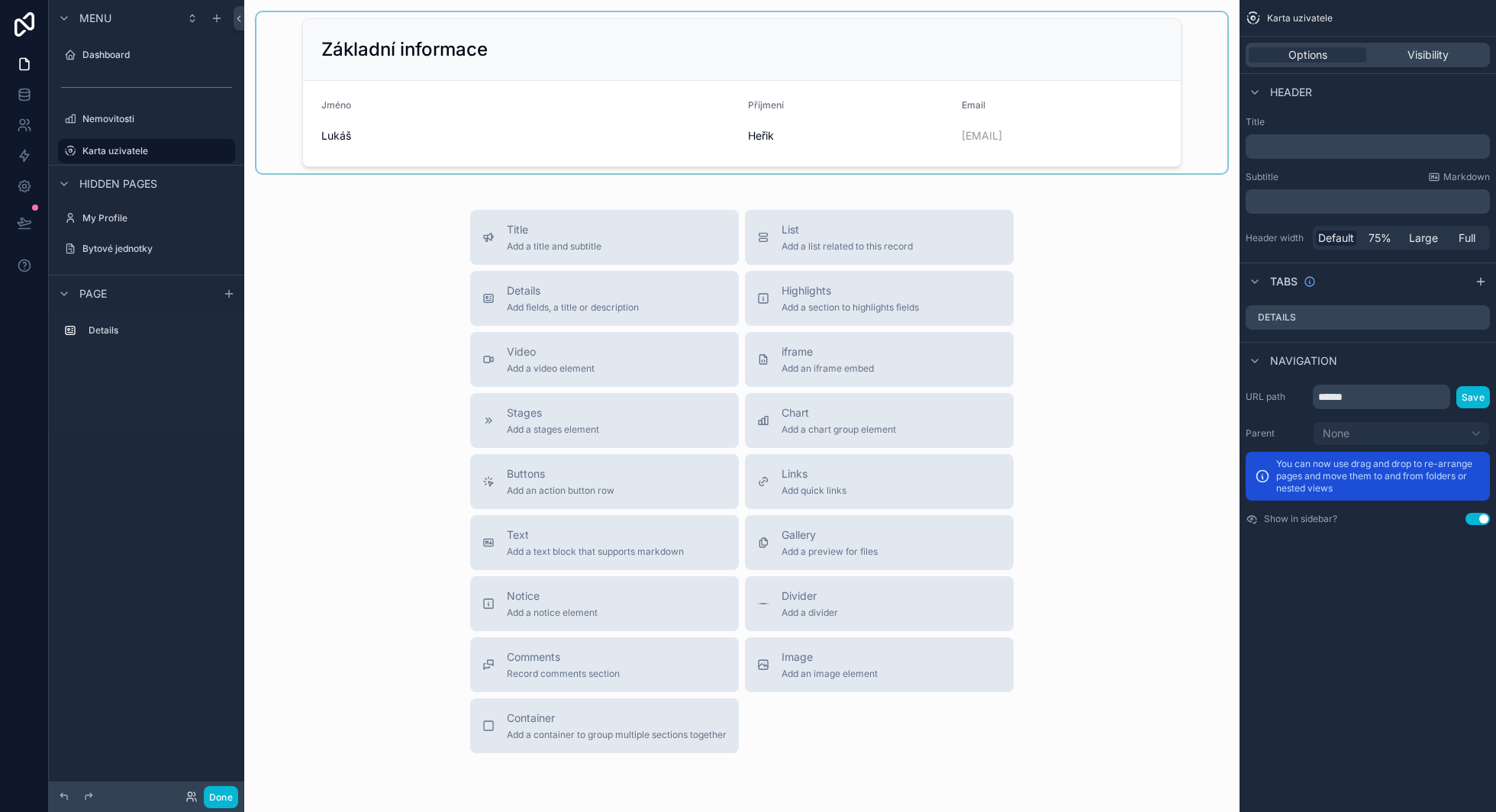 click at bounding box center [742, 92] 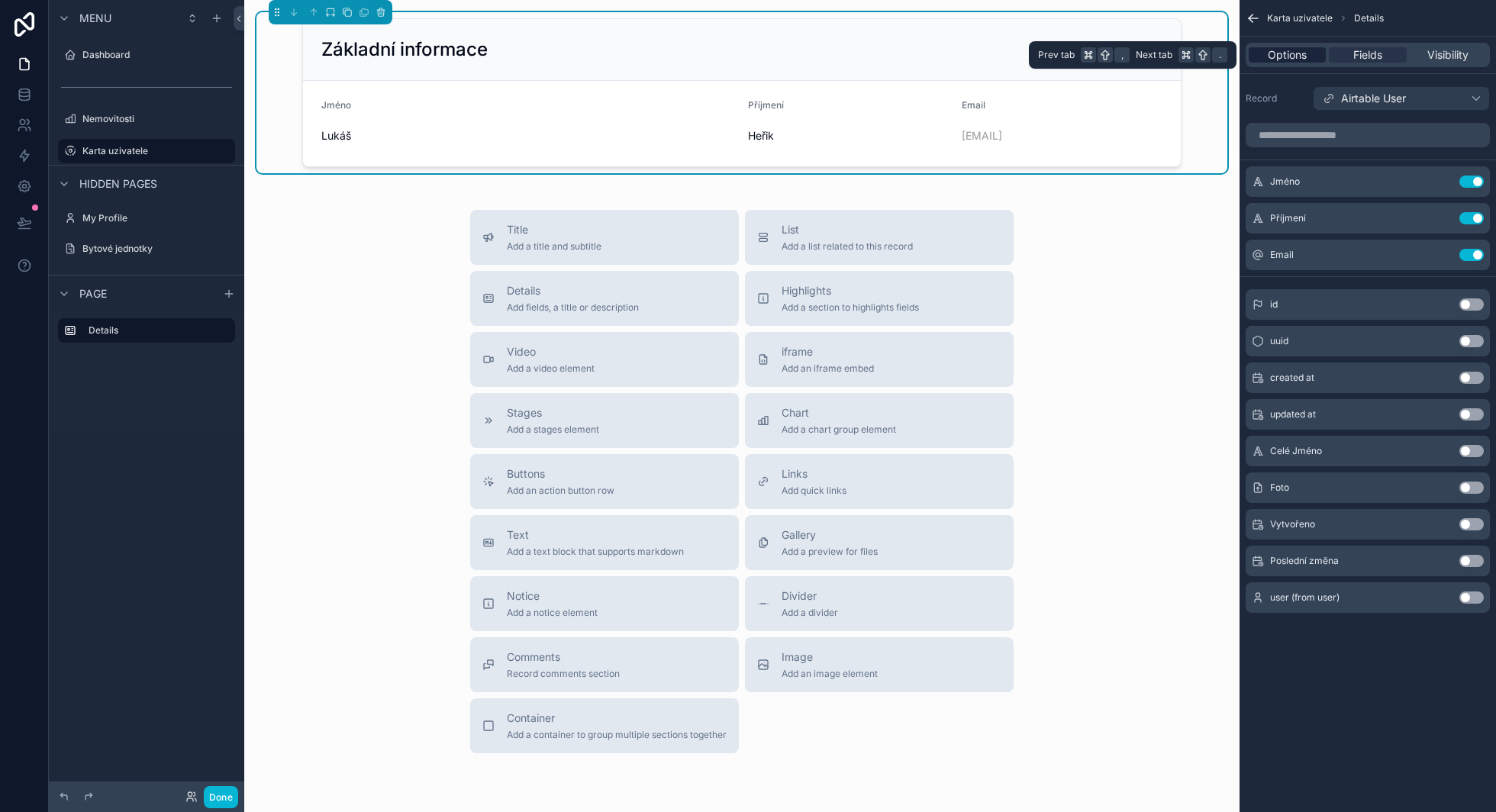click on "Options" at bounding box center (1287, 55) 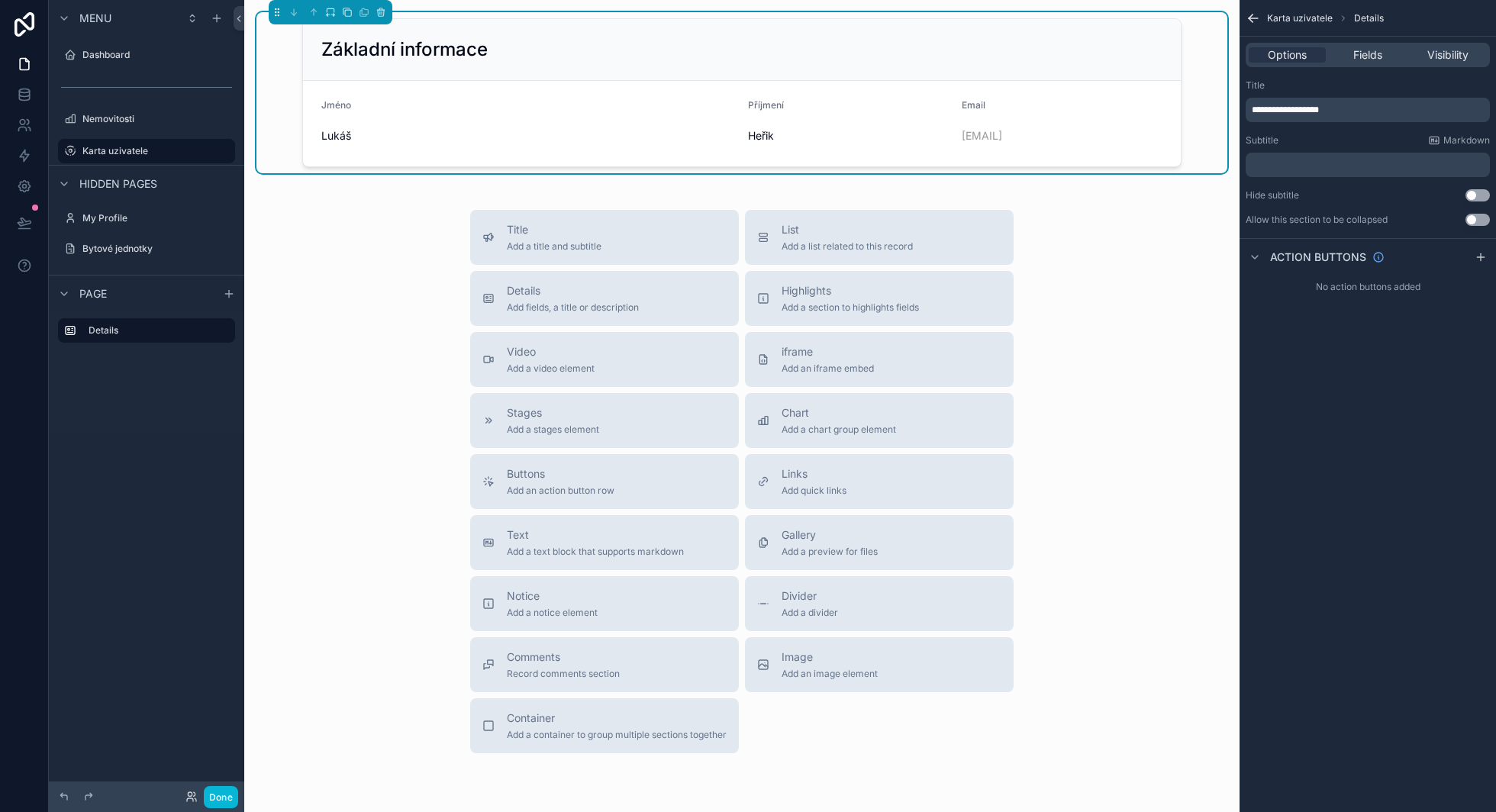 click on "Title Add a title and subtitle List Add a list related to this record Details Add fields, a title or description Highlights Add a section to highlights fields Video Add a video element iframe Add an iframe embed Stages Add a stages element Chart Add a chart group element Buttons Add an action button row Links Add quick links Text Add a text block that supports markdown Gallery Add a preview for files Notice Add a notice element Divider Add a divider Comments Record comments section Image Add an image element Container Add a container to group multiple sections together" at bounding box center (742, 482) 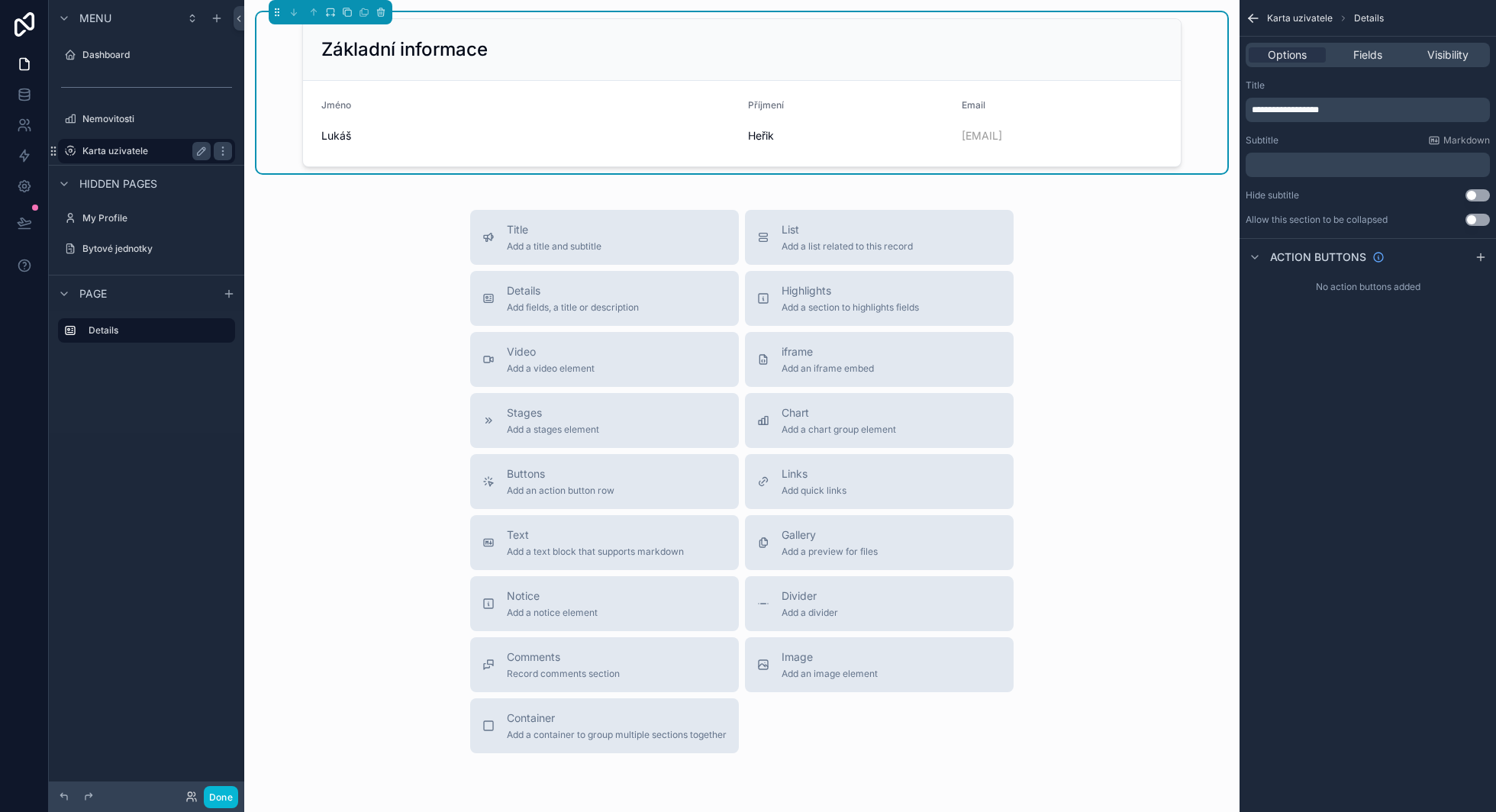 click on "Karta uzivatele" at bounding box center [143, 151] 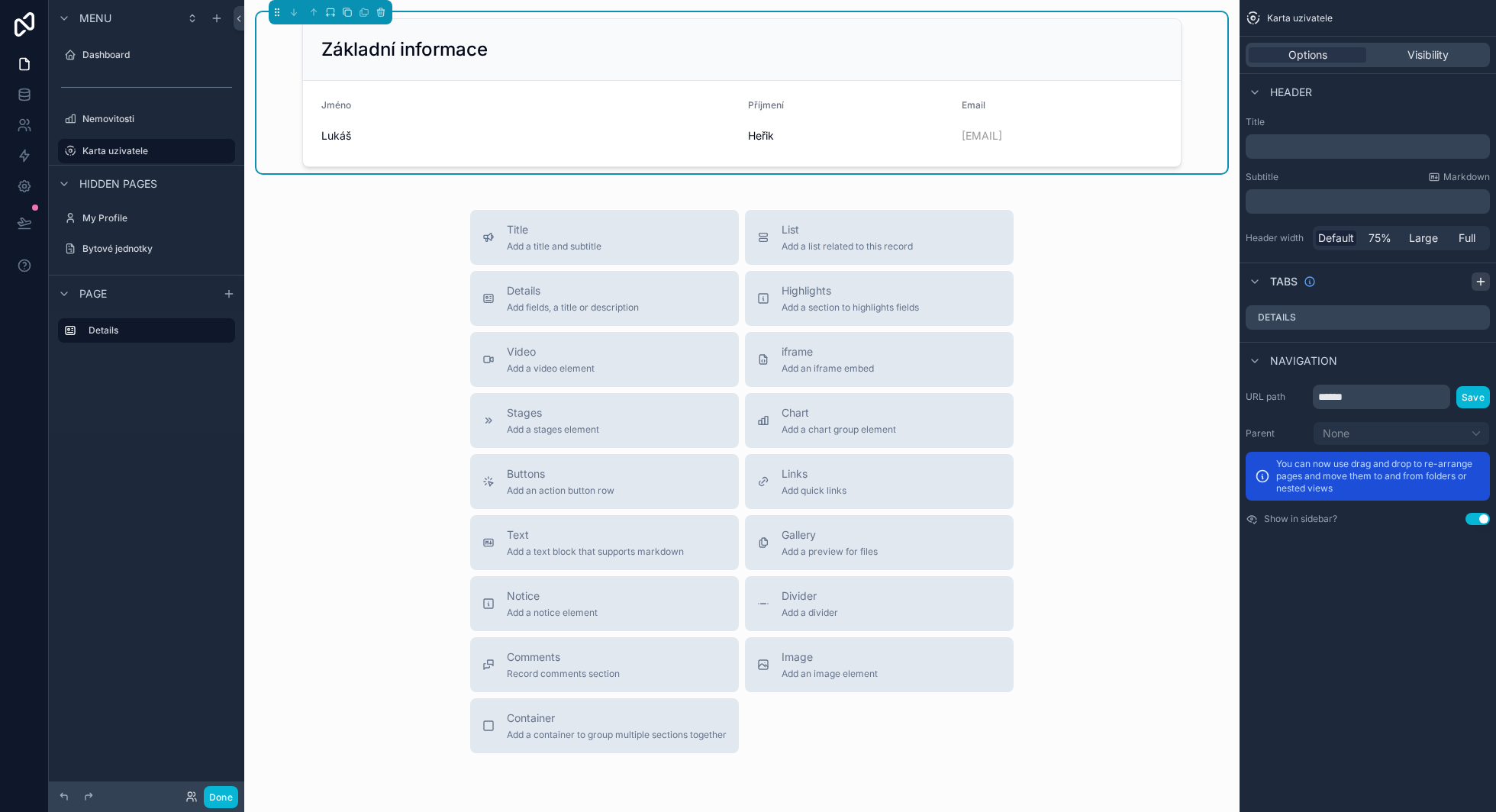 click 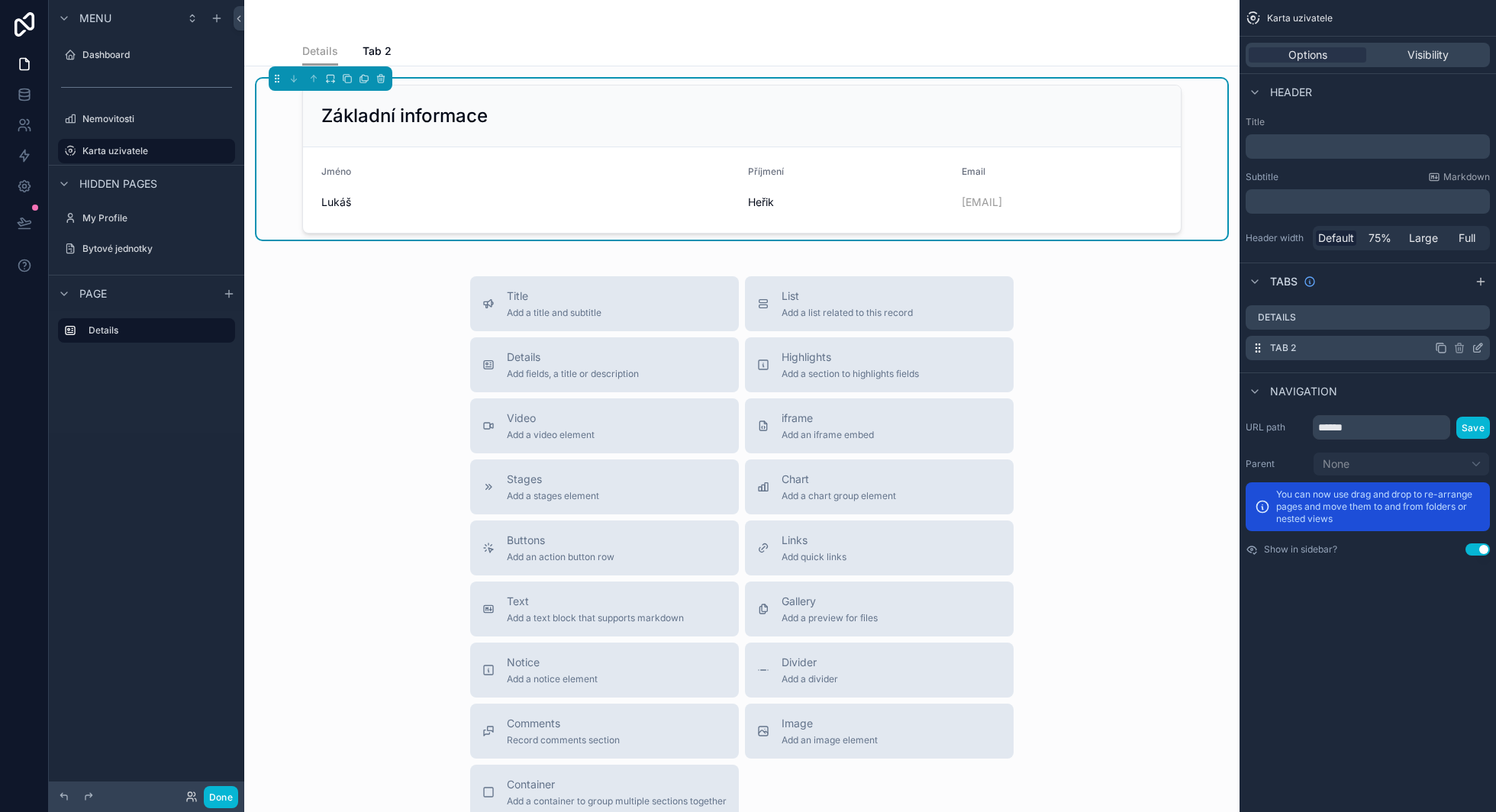 click 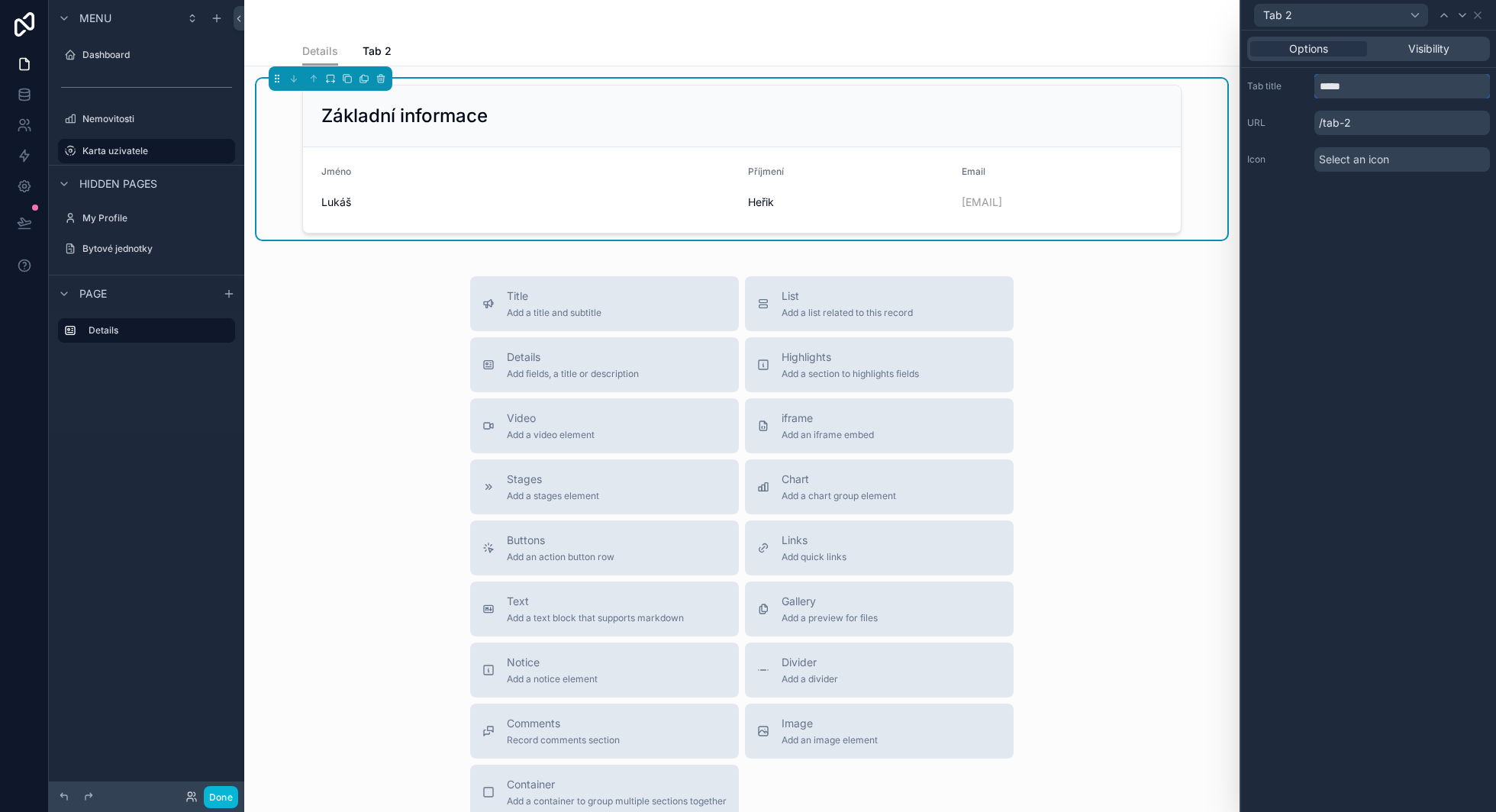 click on "*****" at bounding box center [1402, 86] 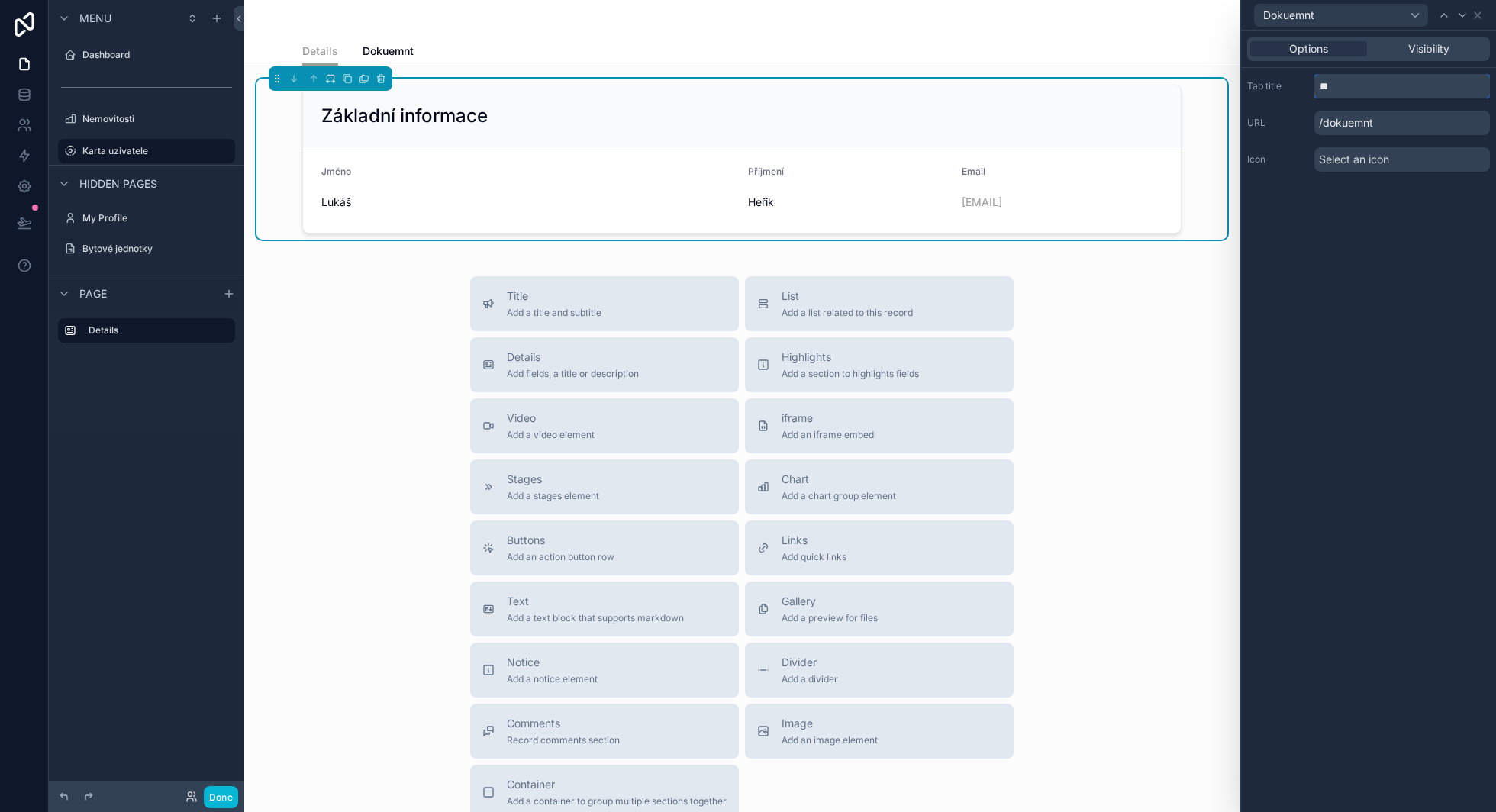 type on "*" 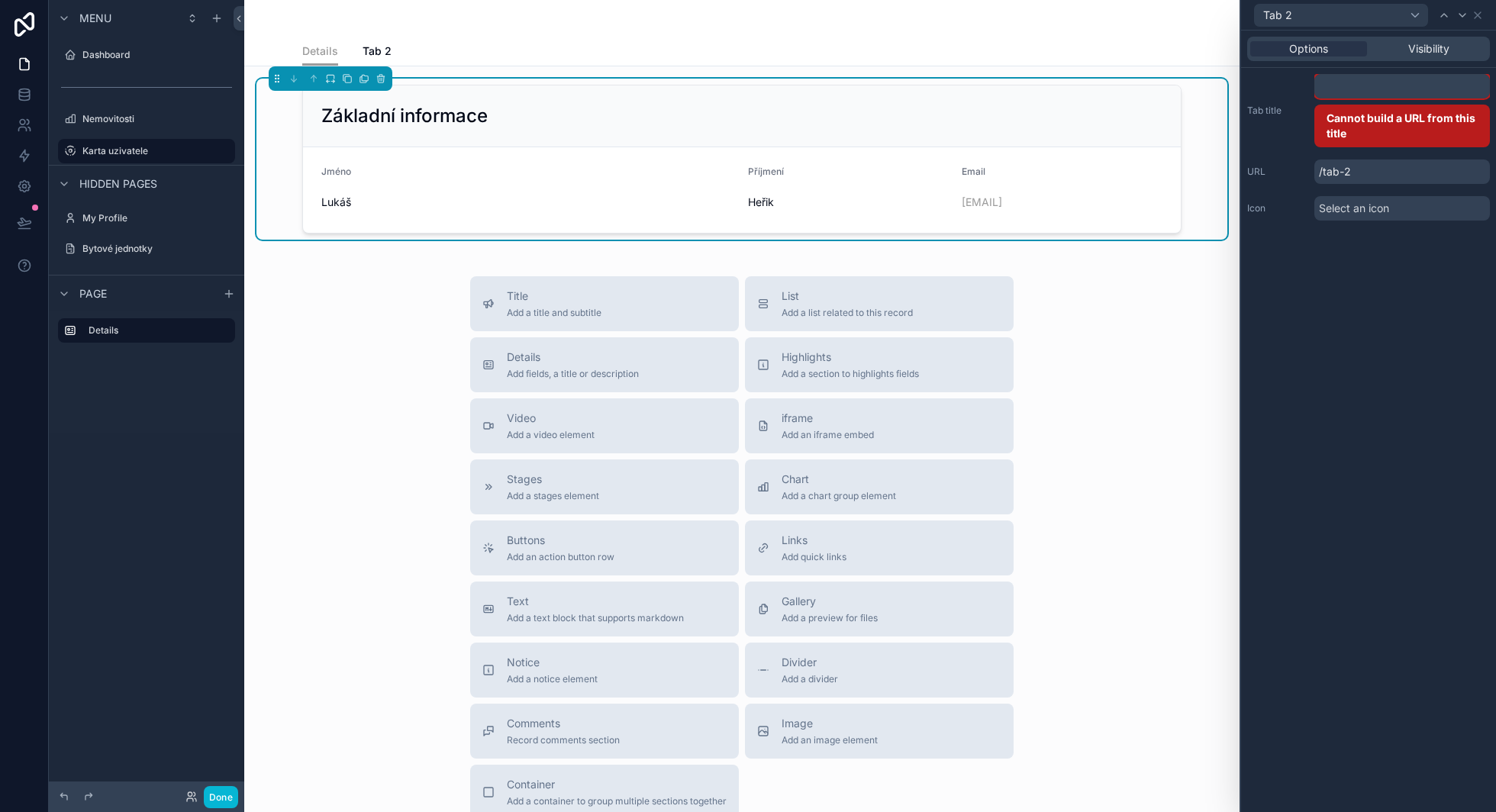 type on "*" 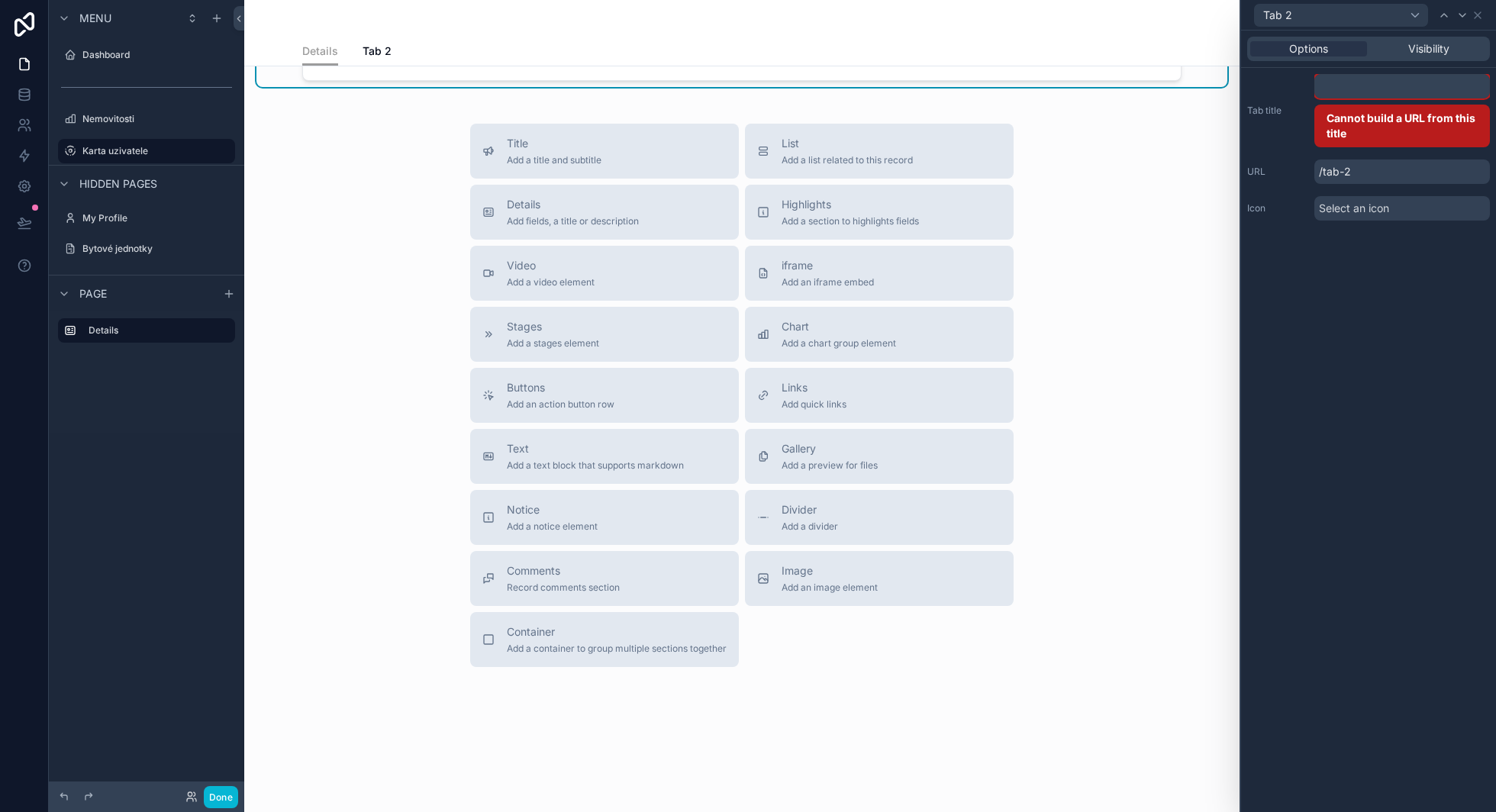 scroll, scrollTop: 0, scrollLeft: 0, axis: both 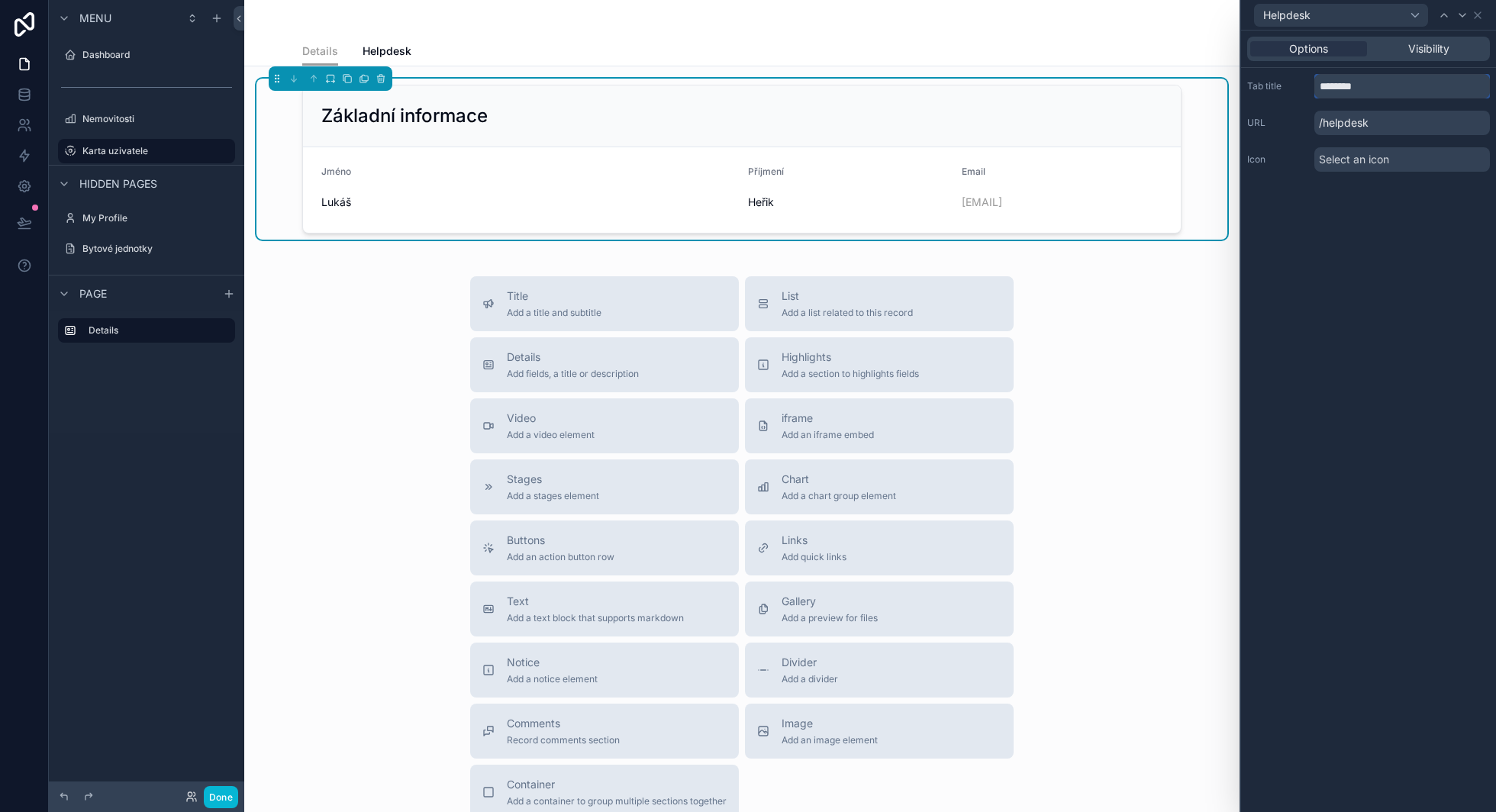 type on "********" 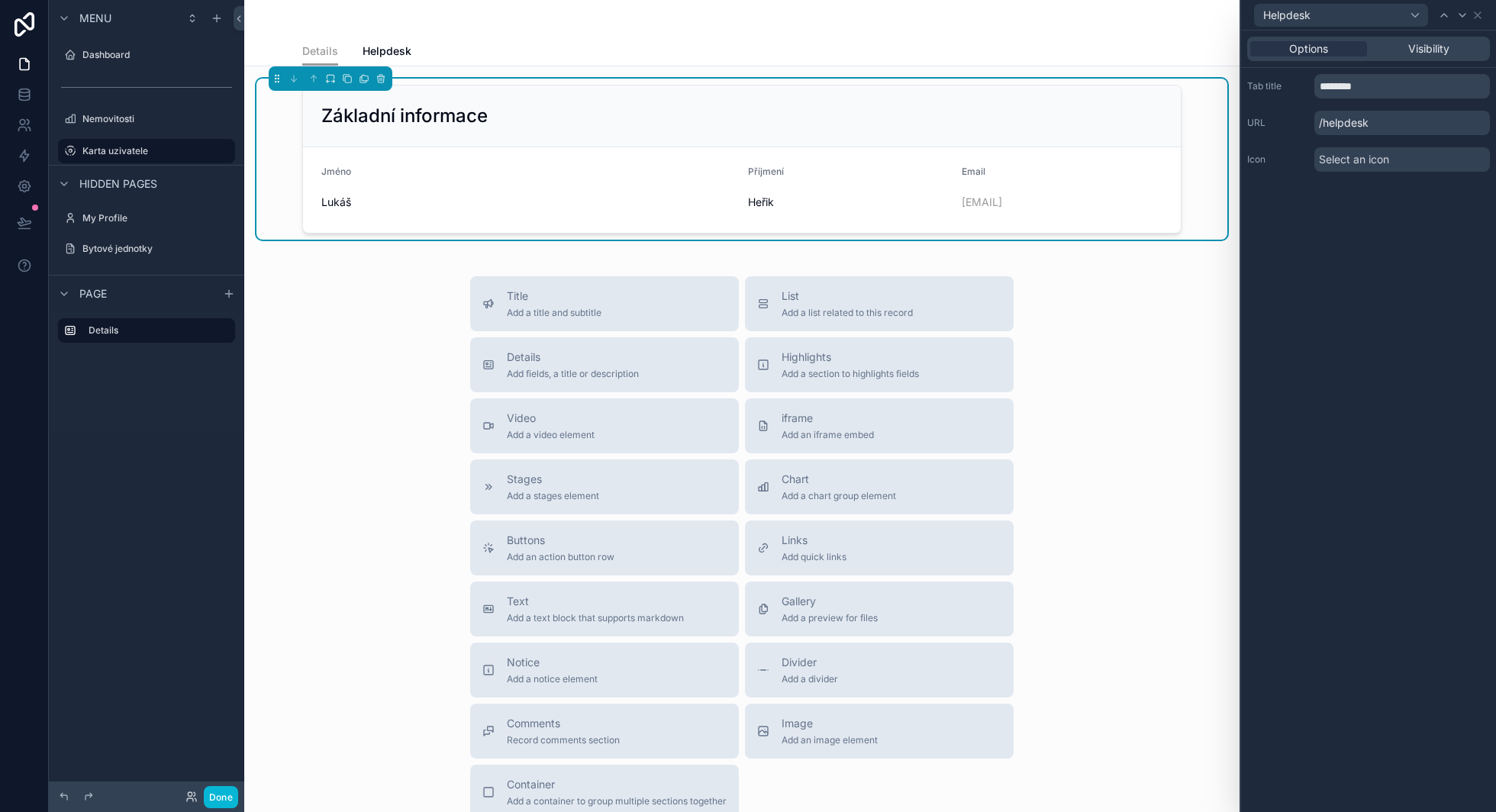 click on "Select an icon" at bounding box center (1354, 160) 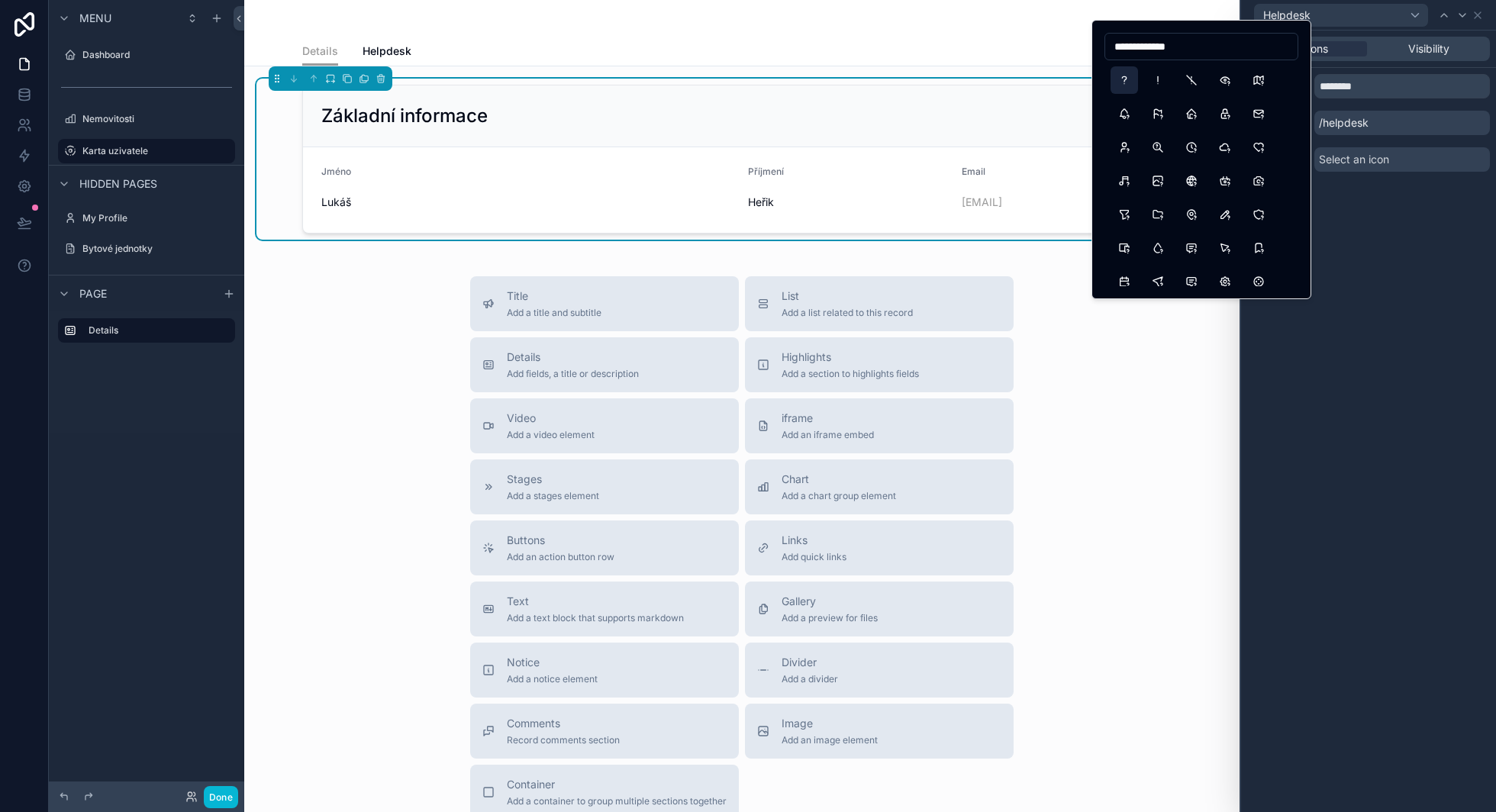 type on "**********" 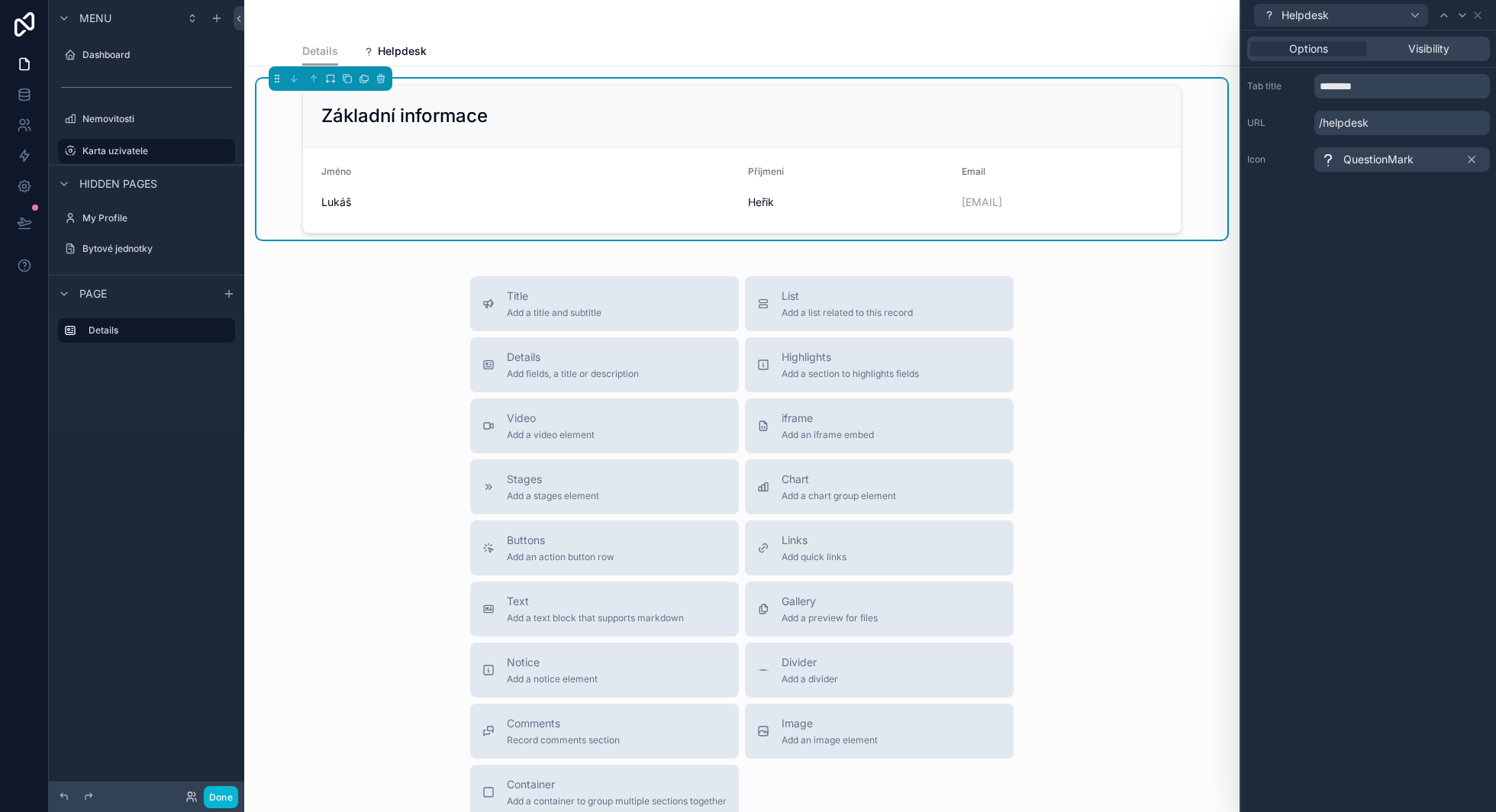 click on "/helpdesk" at bounding box center (1402, 123) 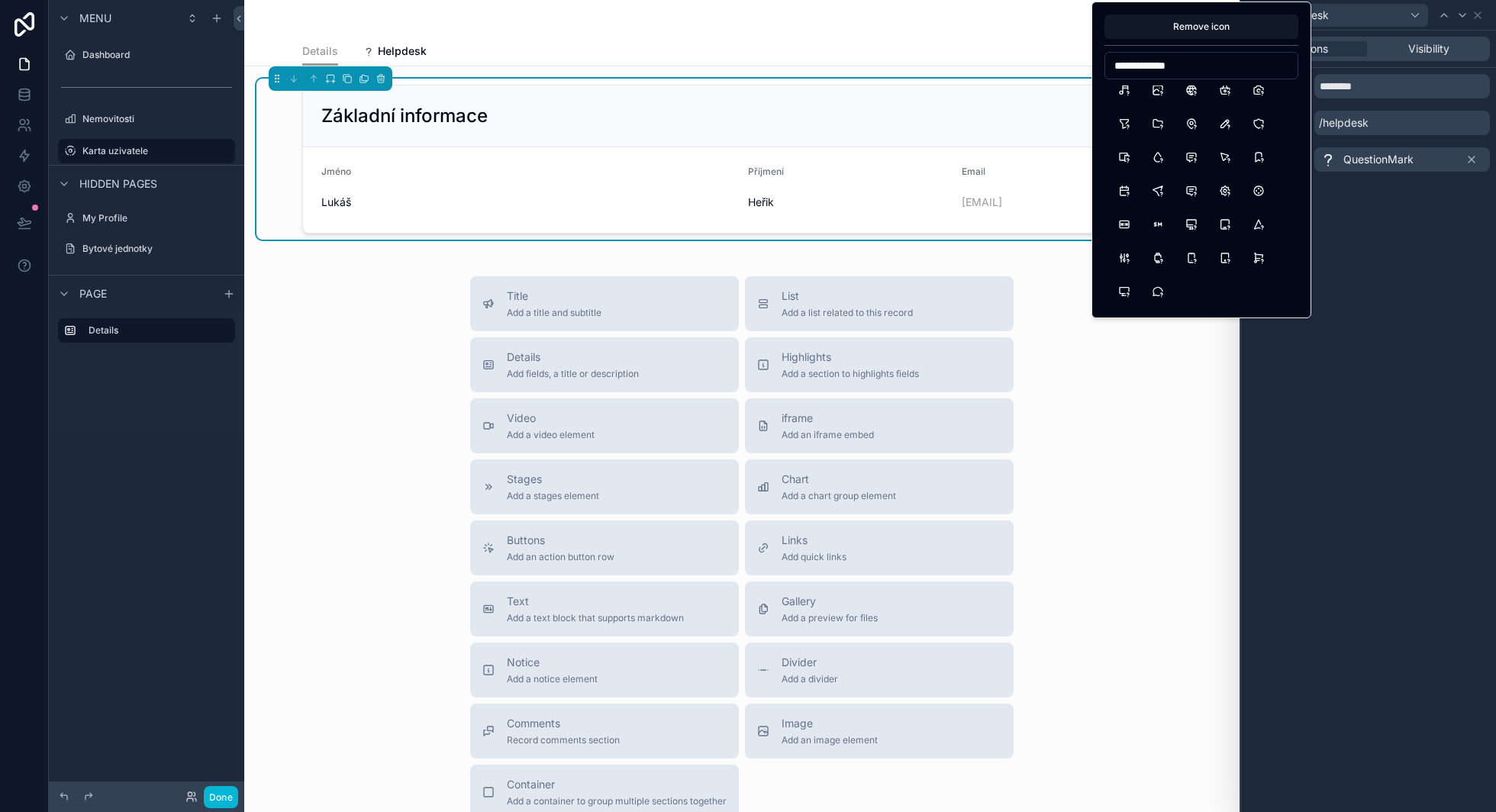 scroll, scrollTop: 0, scrollLeft: 0, axis: both 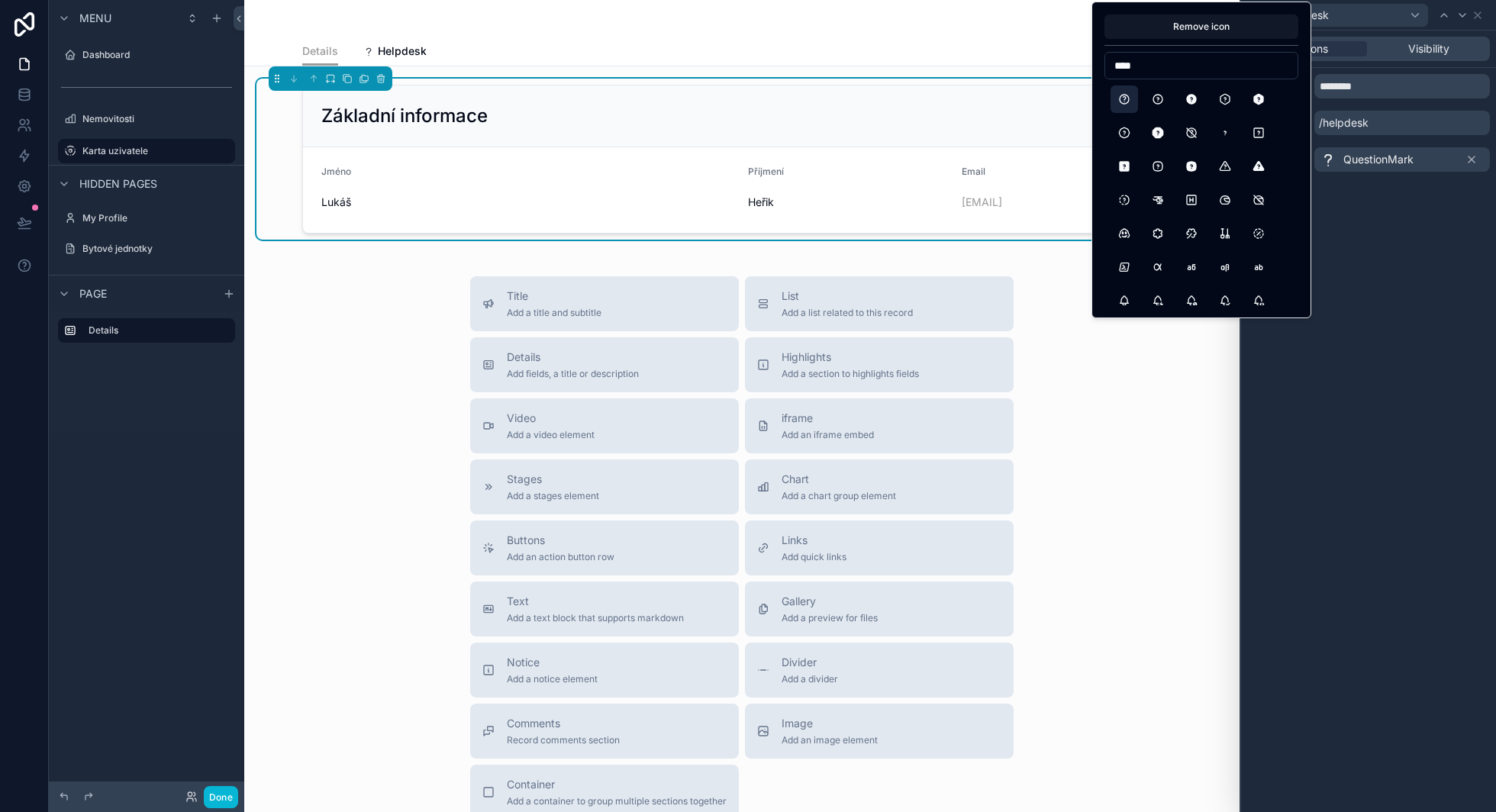 type on "****" 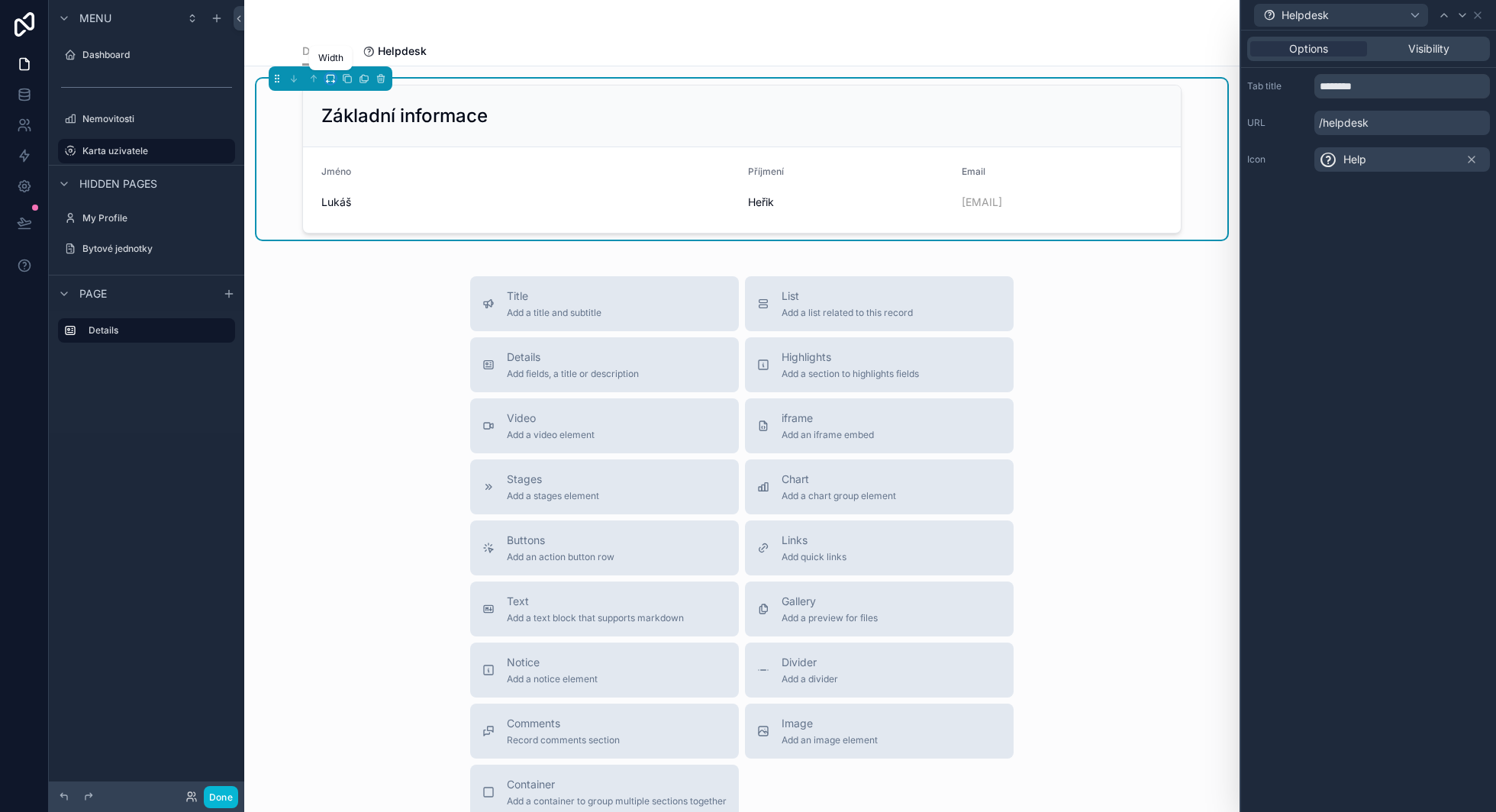 click 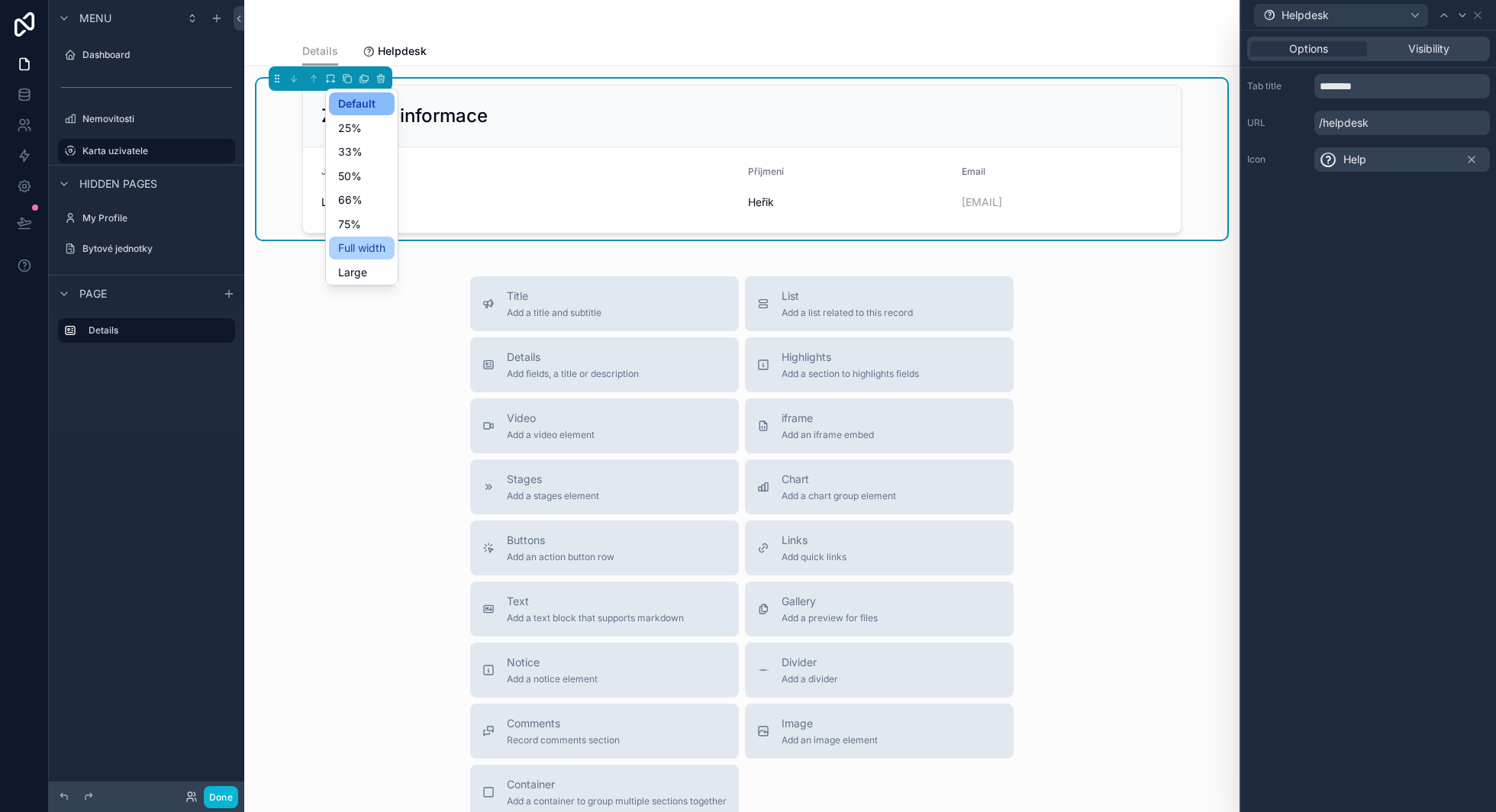 click on "Full width" at bounding box center (362, 248) 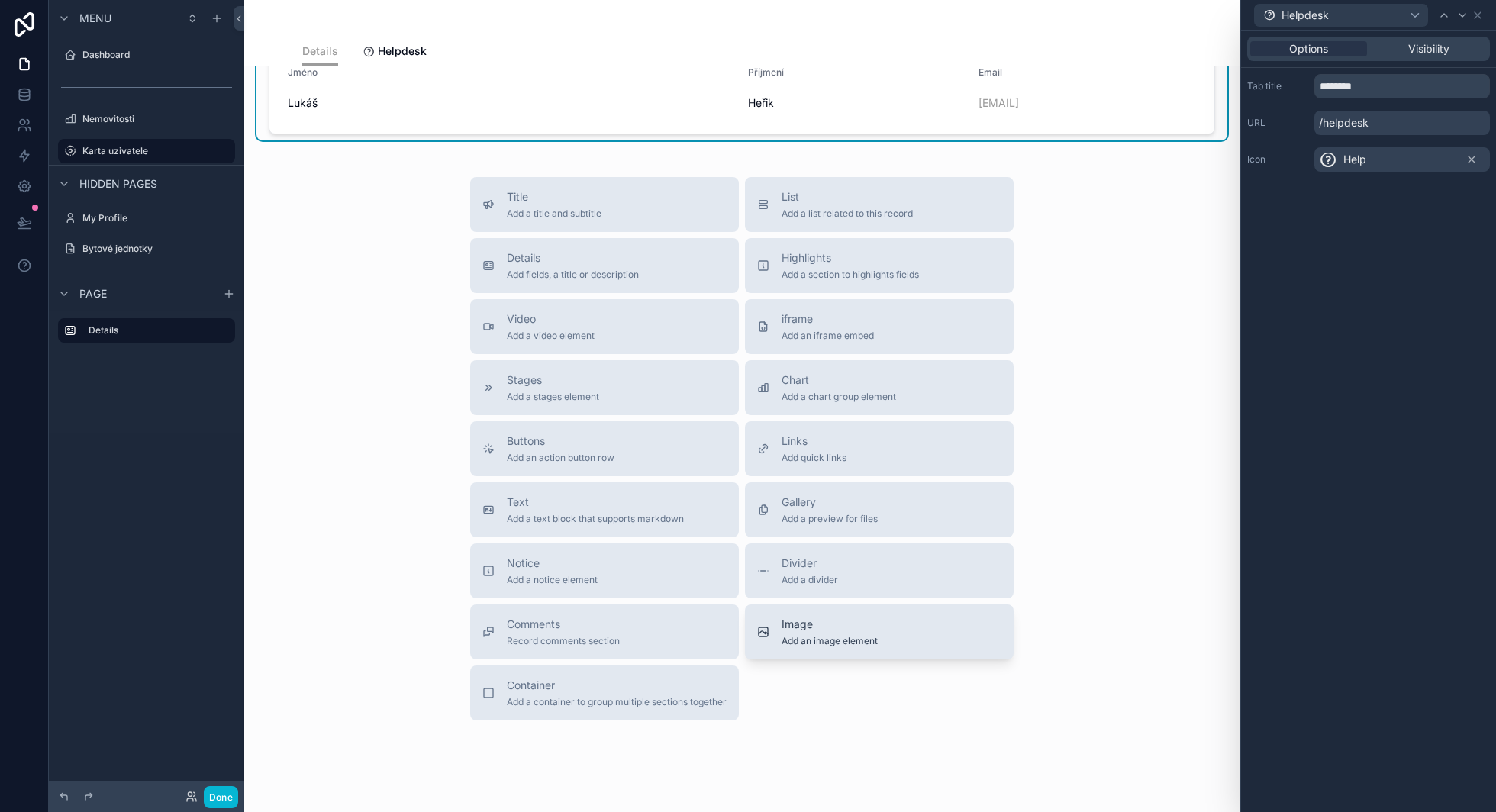 click on "Add an image element" at bounding box center (830, 641) 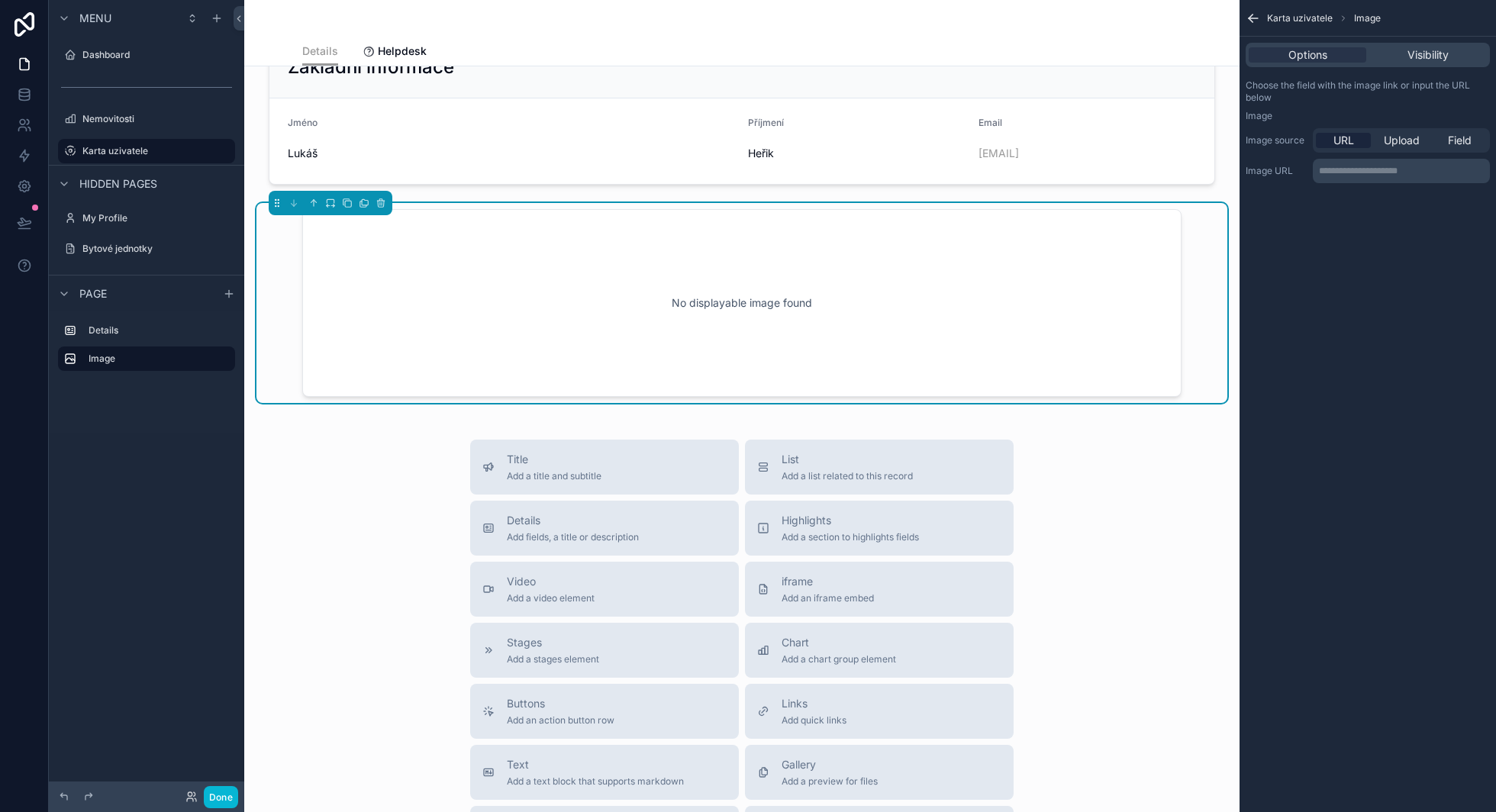 scroll, scrollTop: 0, scrollLeft: 0, axis: both 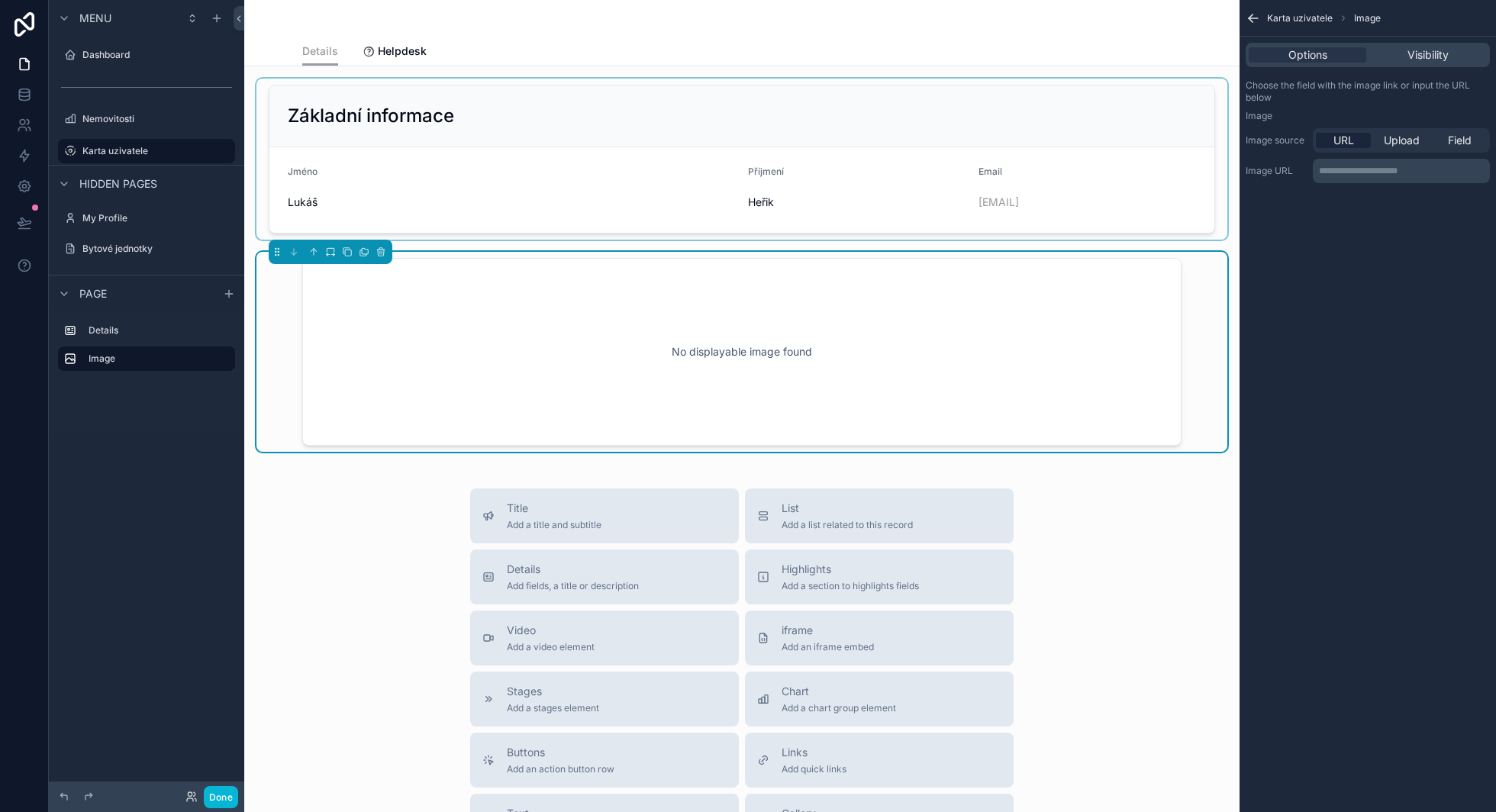 click at bounding box center (742, 159) 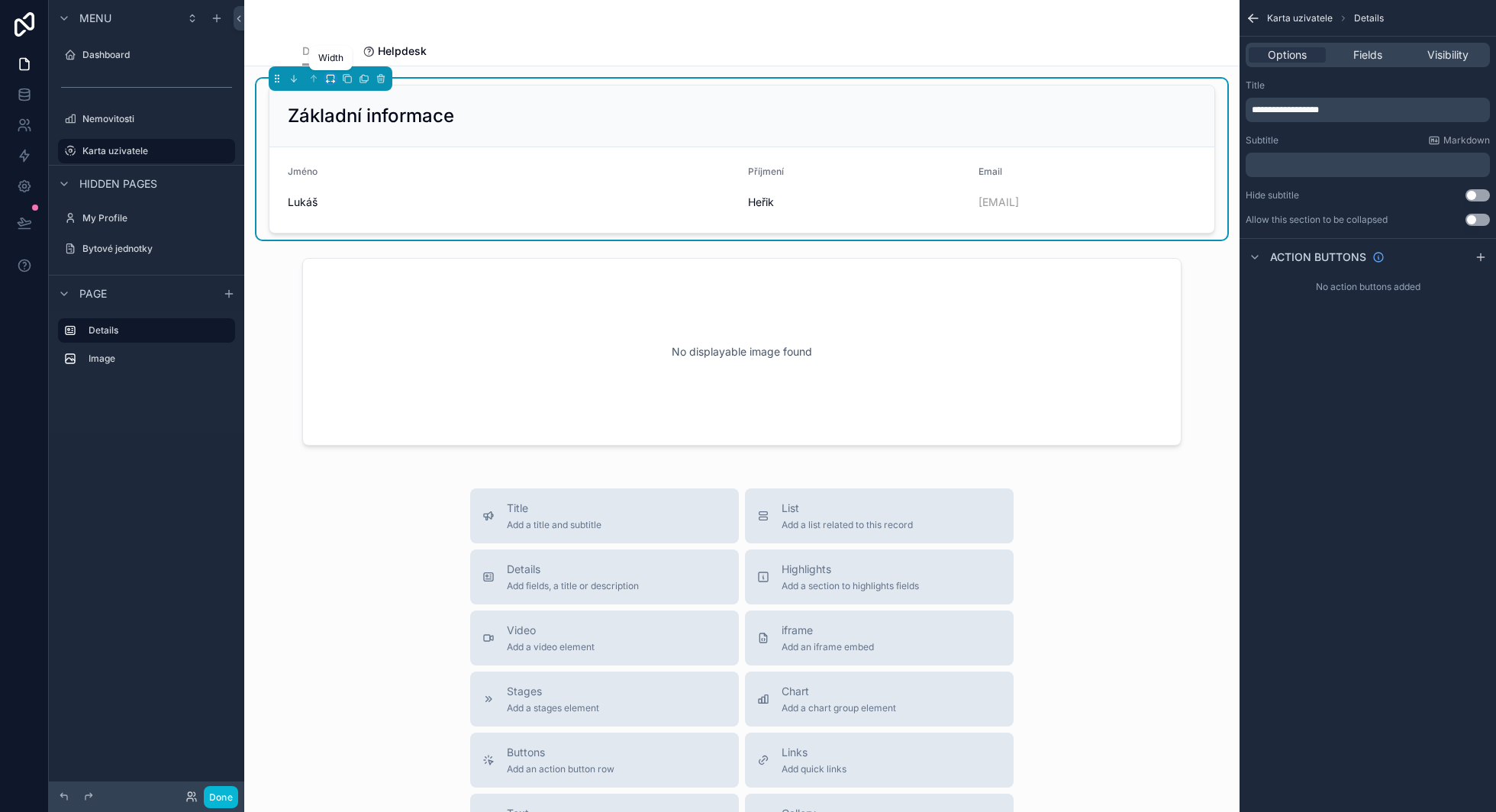 click 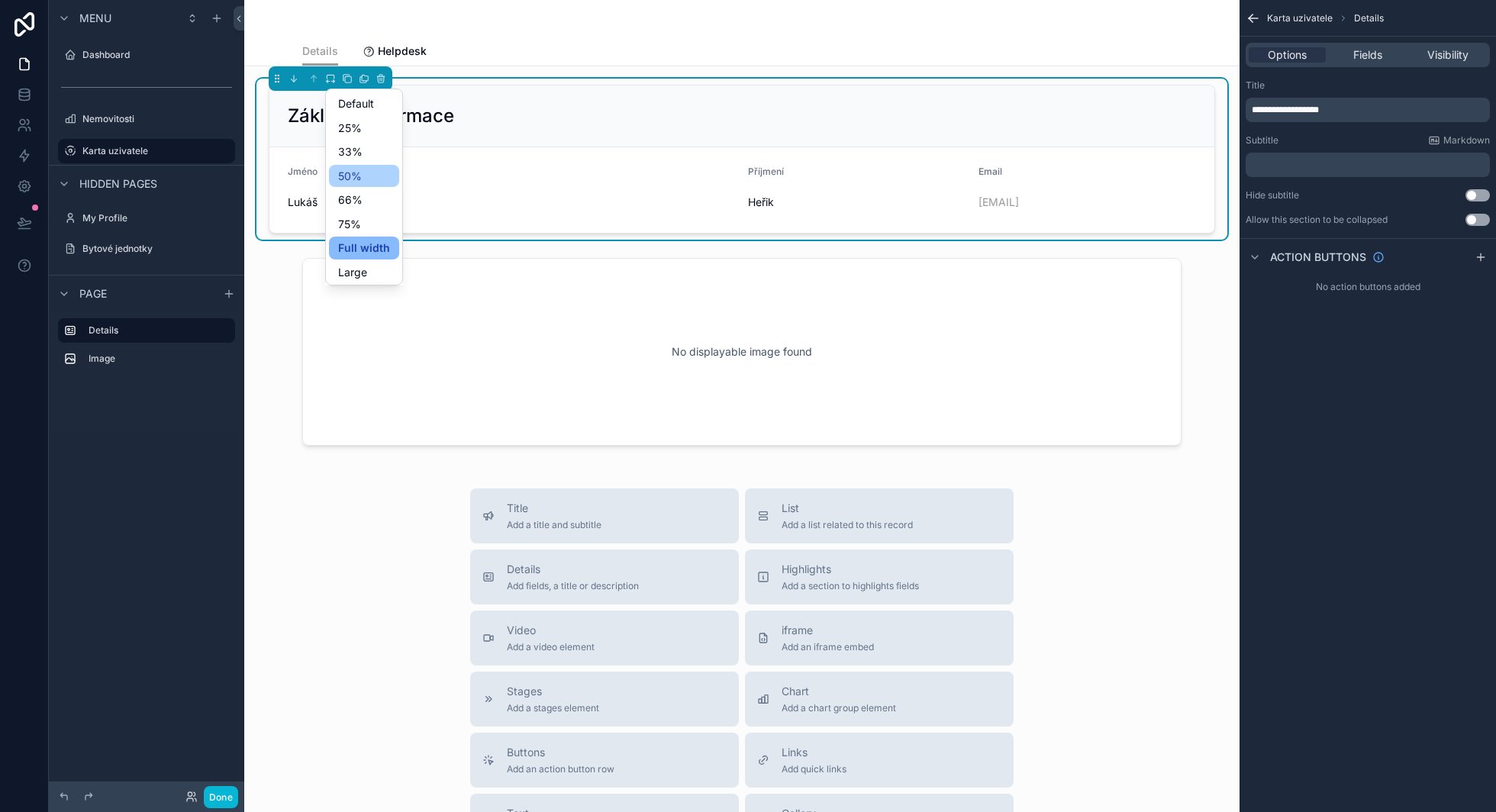 click on "50%" at bounding box center [364, 176] 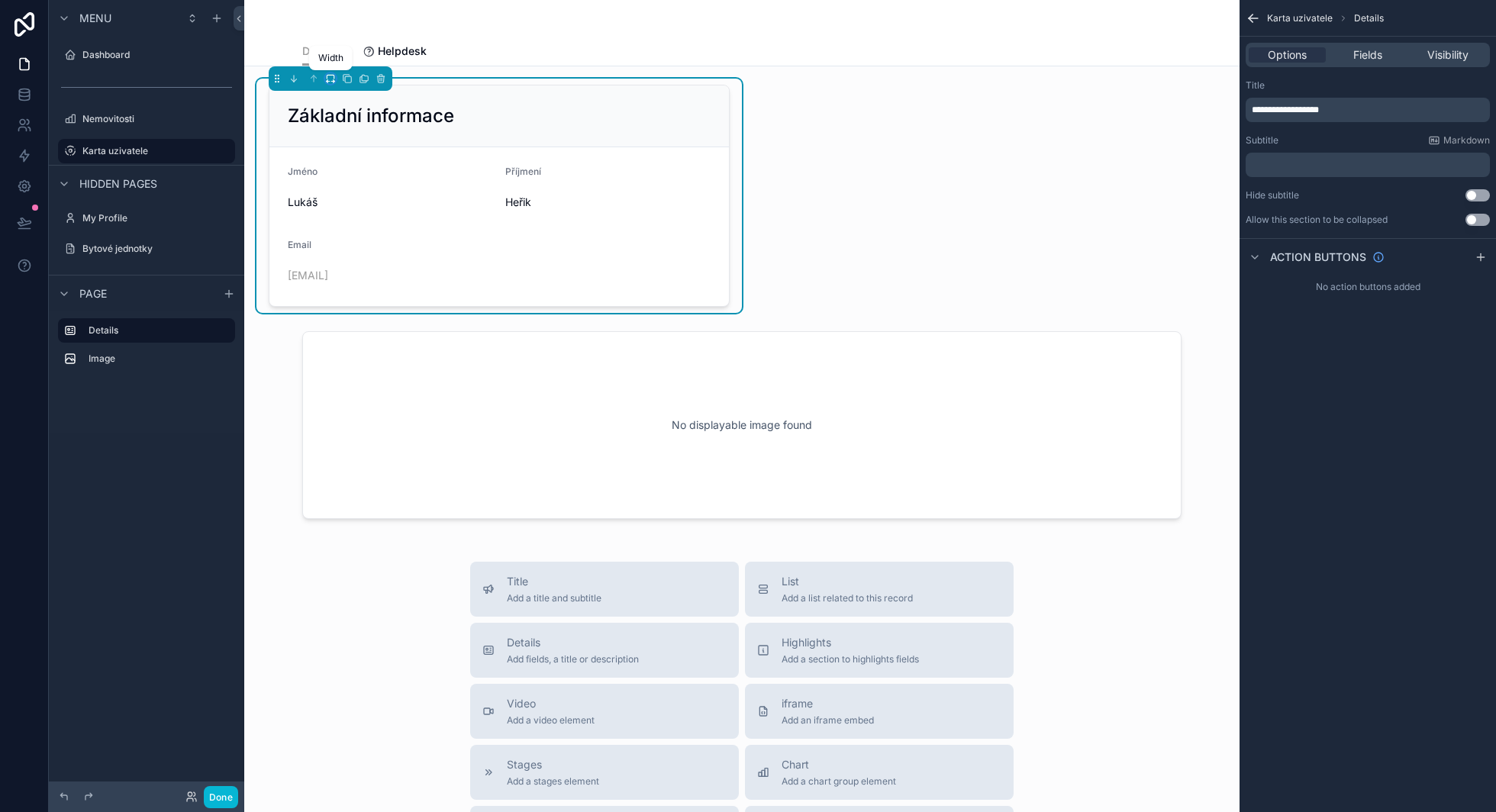 click 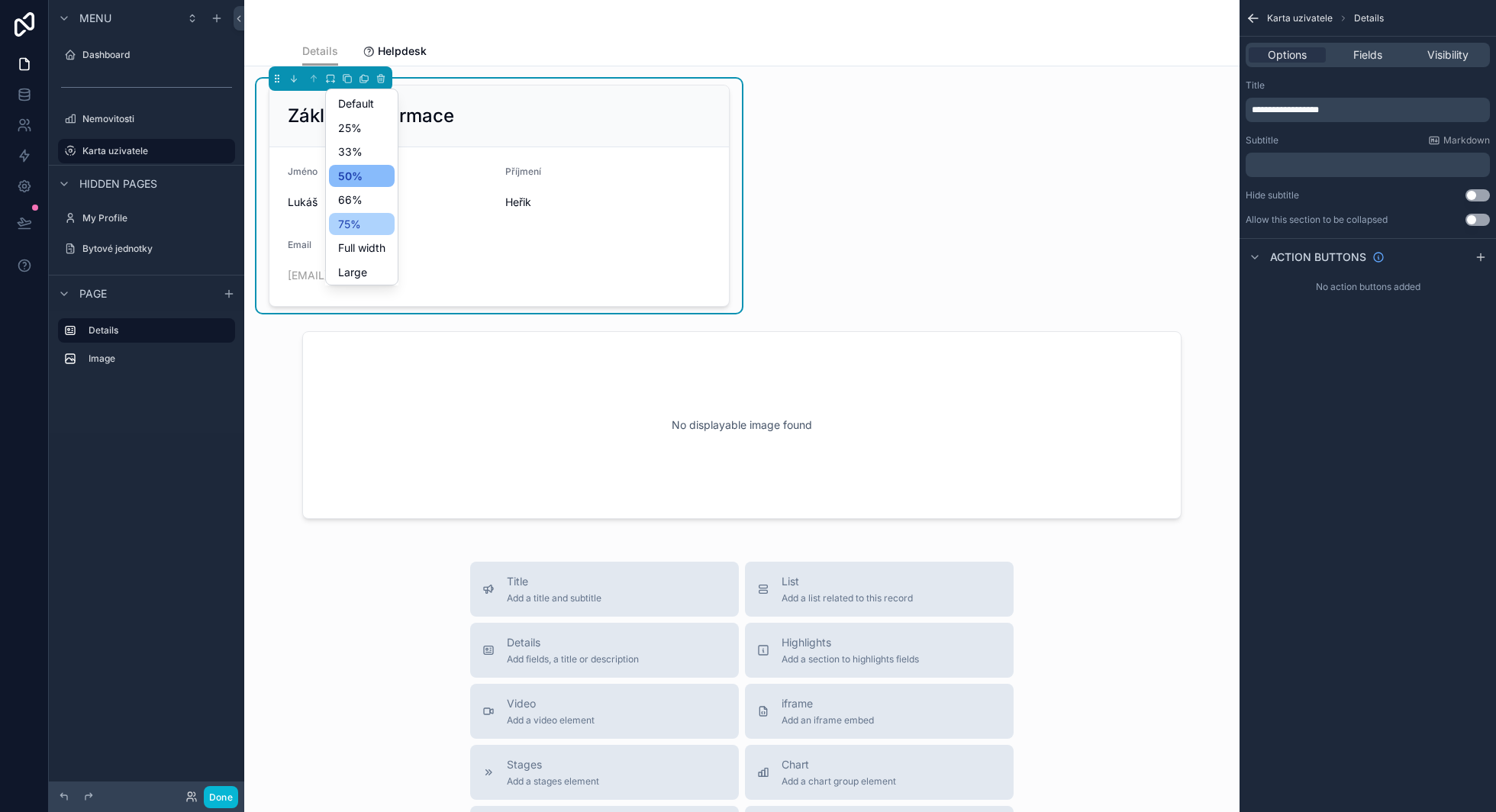click on "75%" at bounding box center (350, 224) 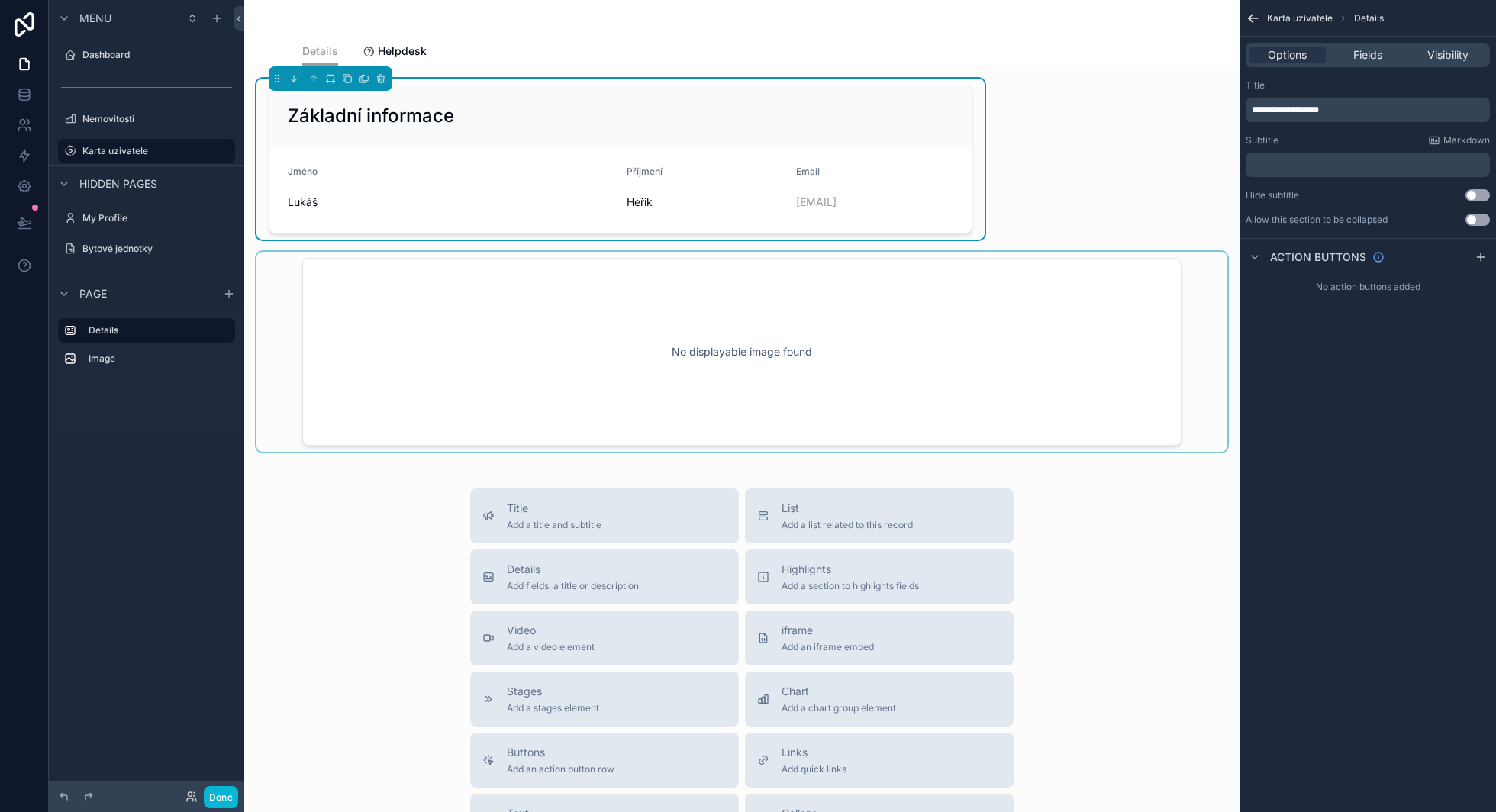 click at bounding box center (742, 352) 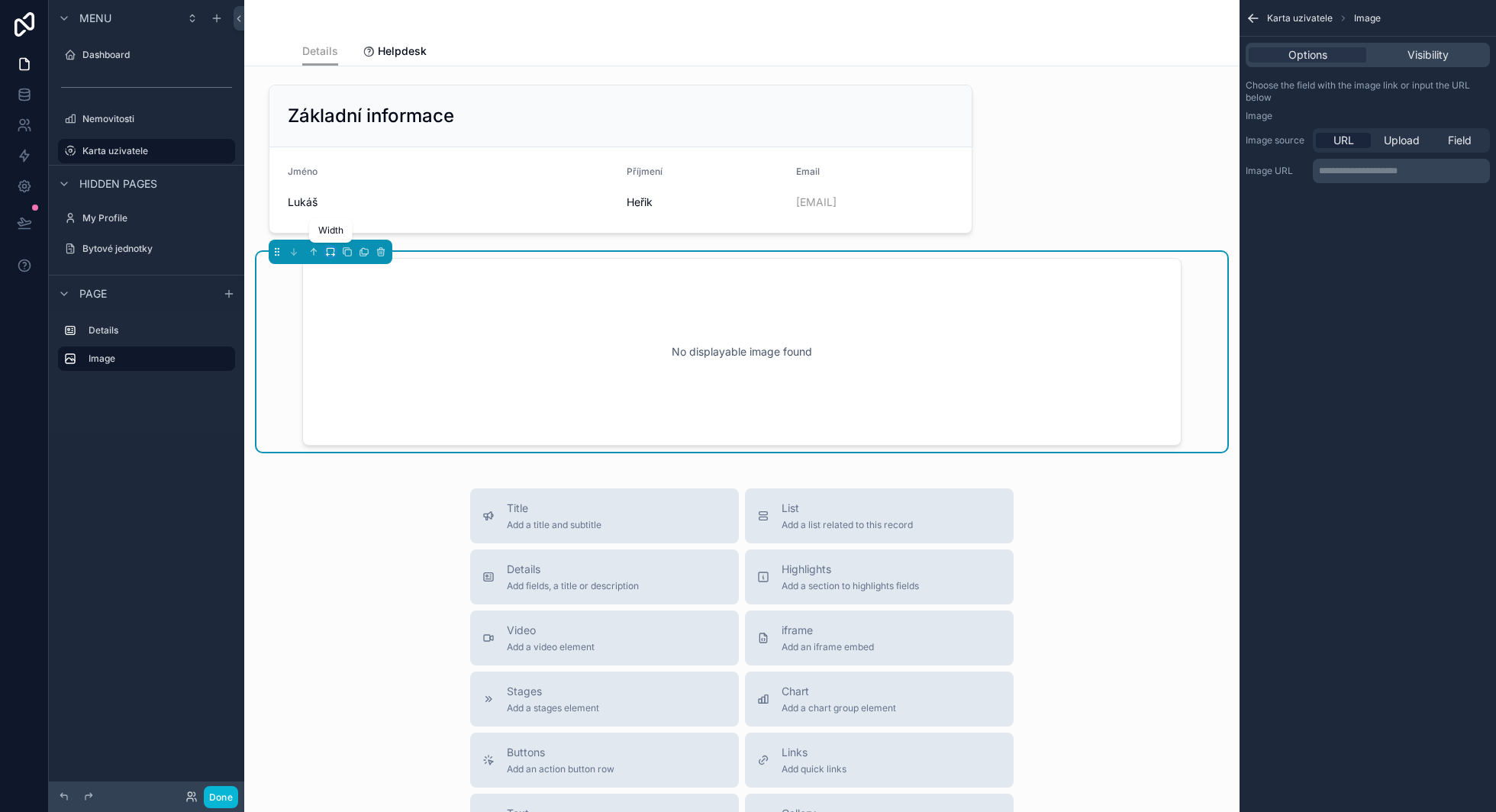 click 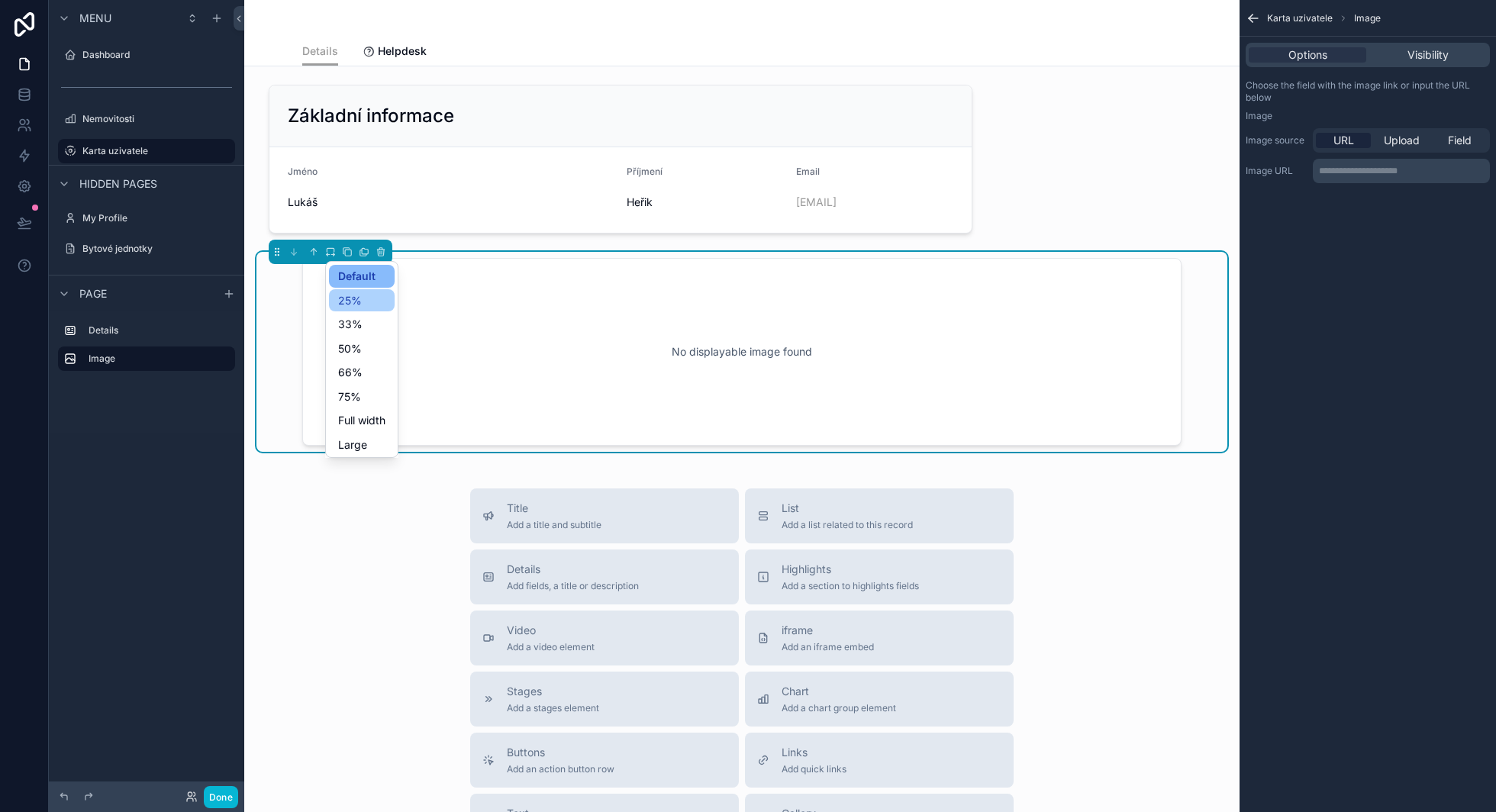 click on "25%" at bounding box center (362, 301) 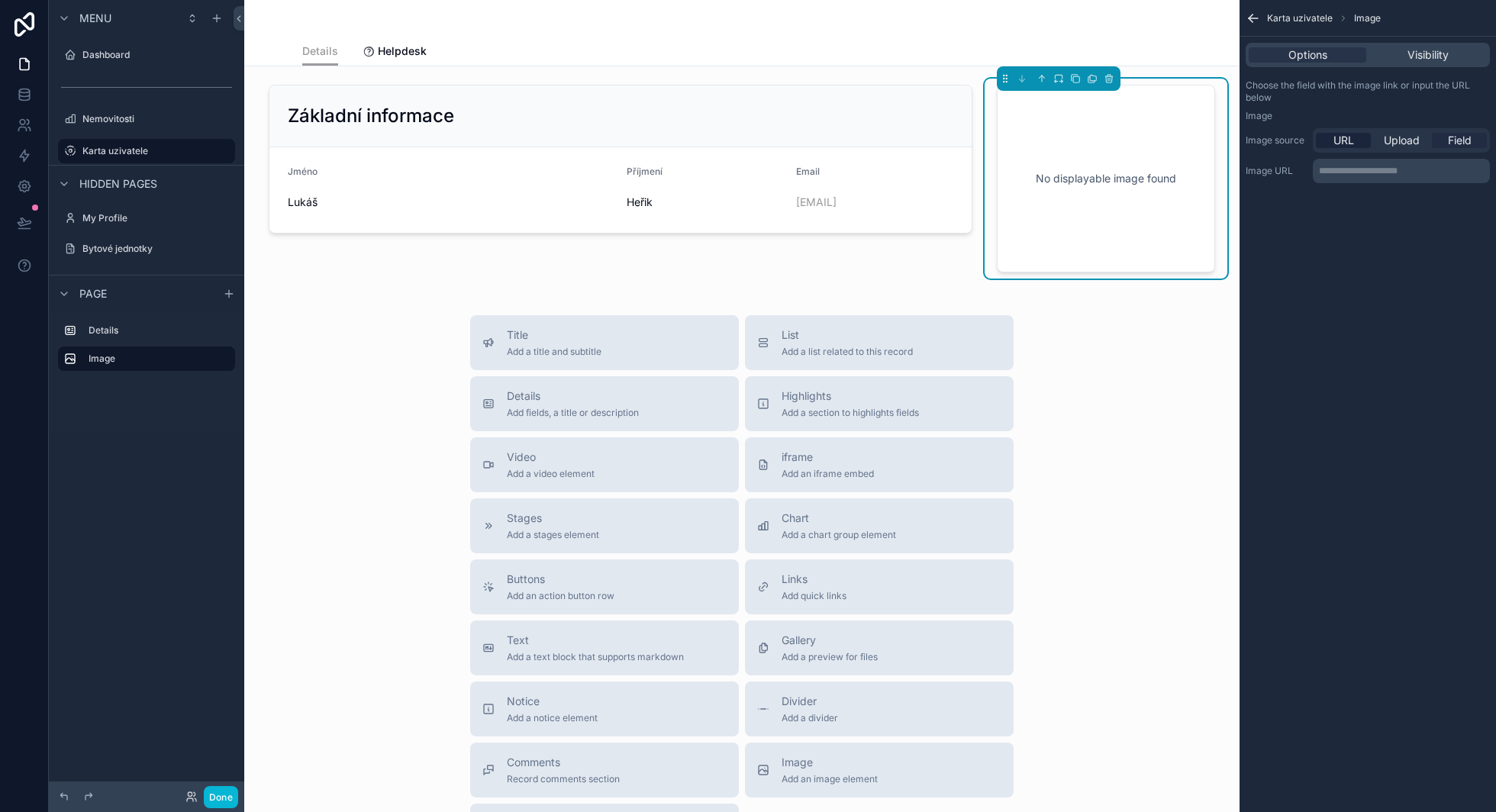 click on "Field" at bounding box center (1459, 140) 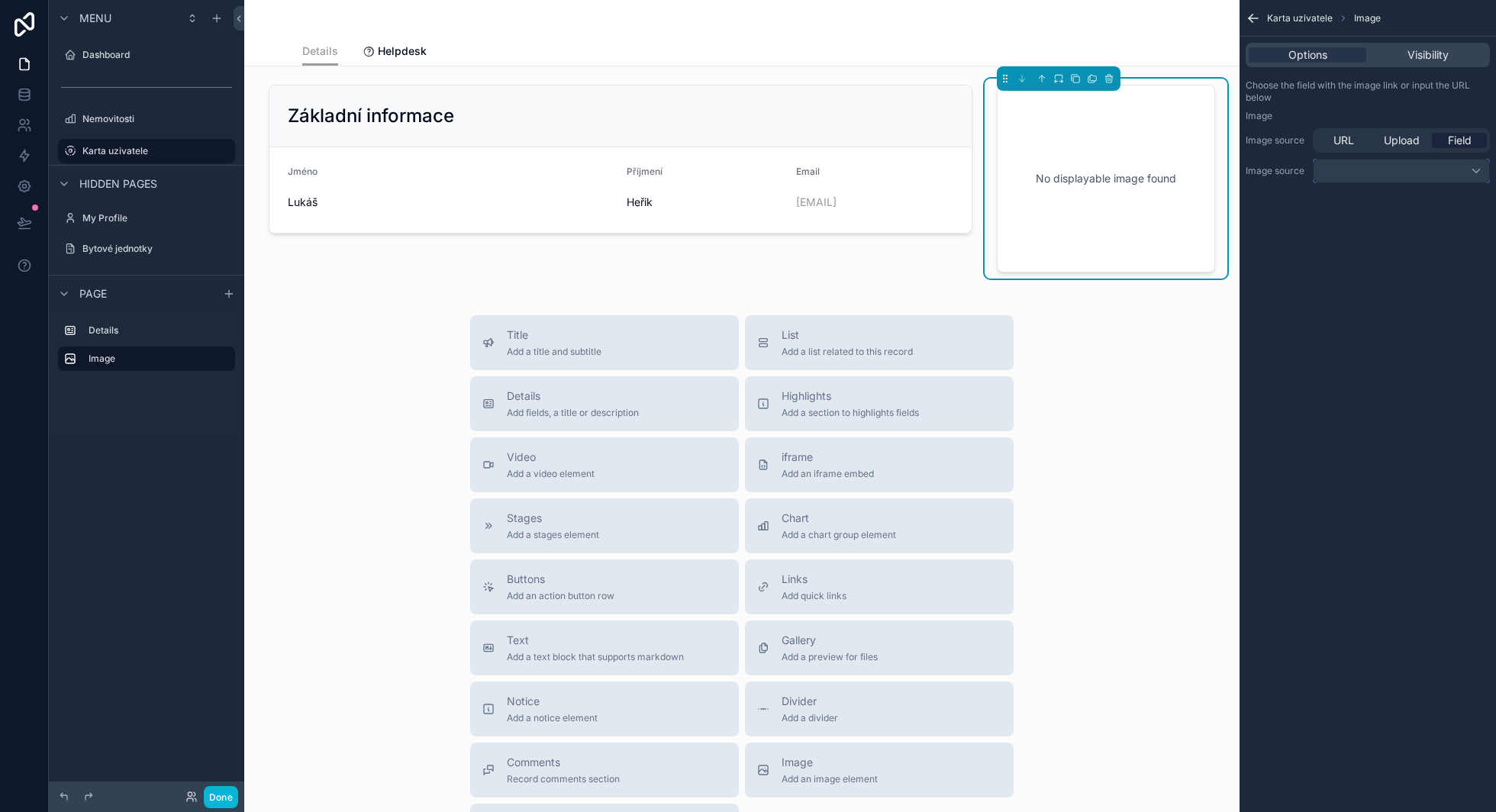 click at bounding box center (1401, 171) 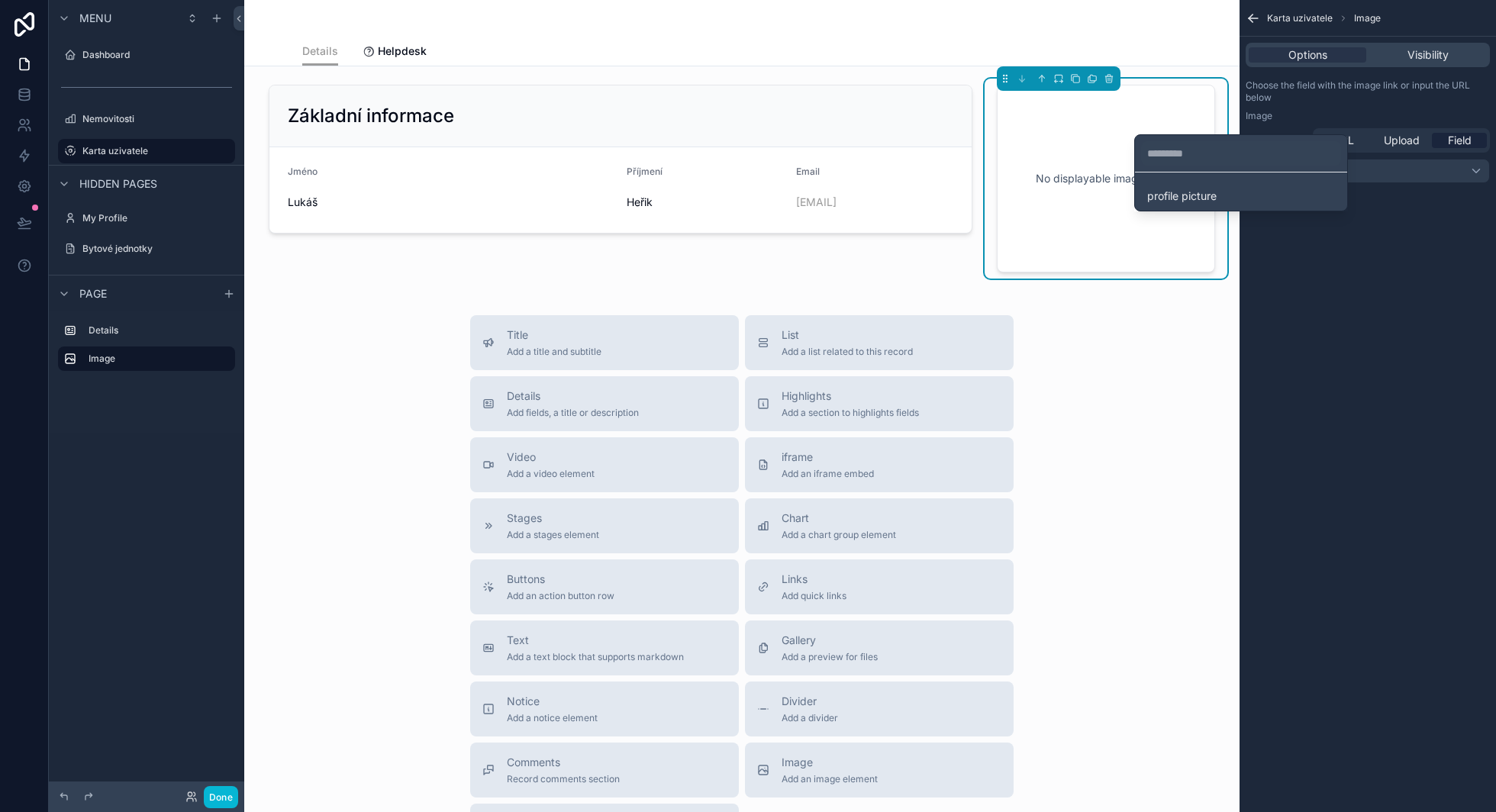 click on "profile picture" at bounding box center [1241, 192] 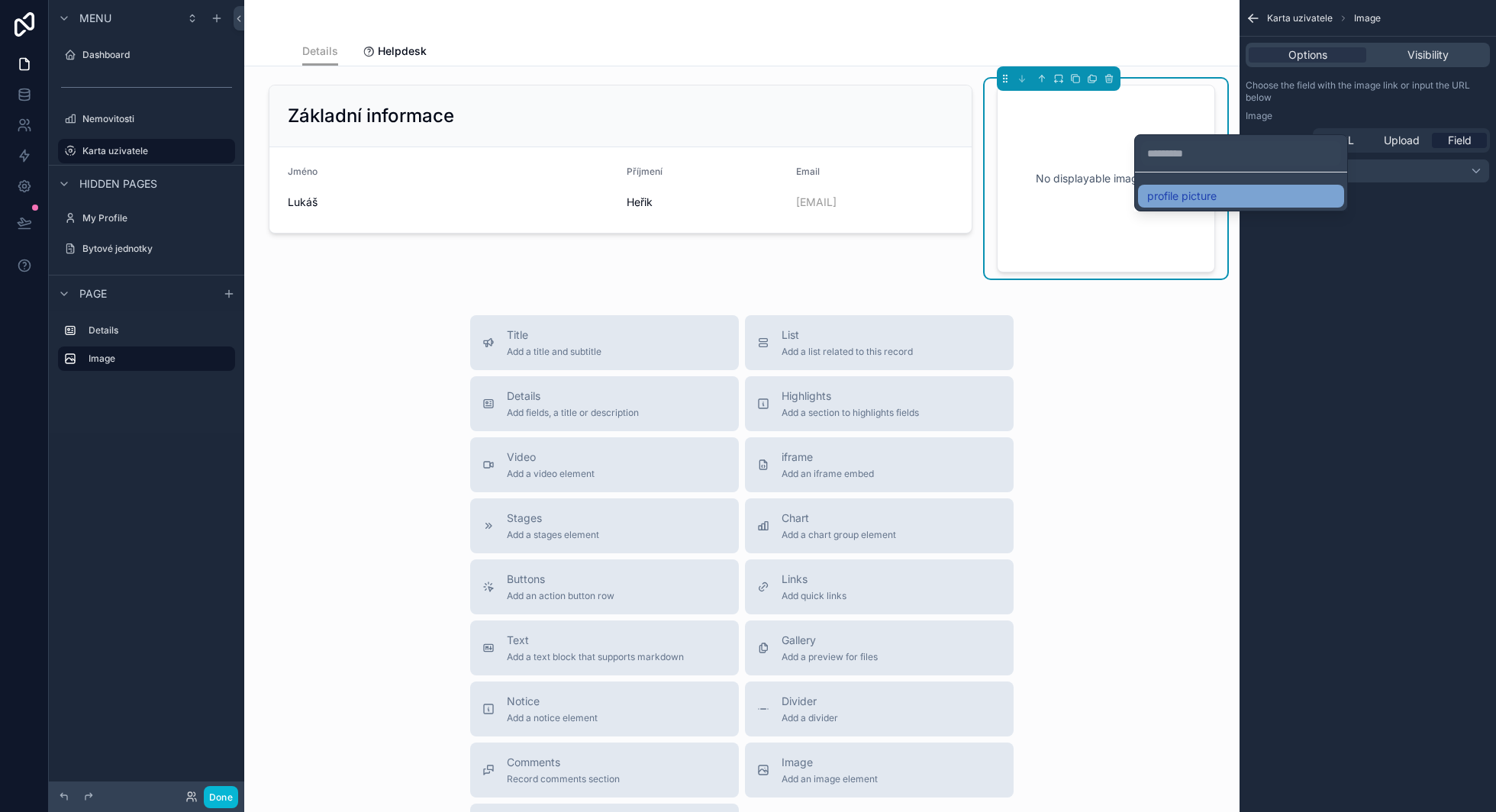 click on "profile picture" at bounding box center (1241, 196) 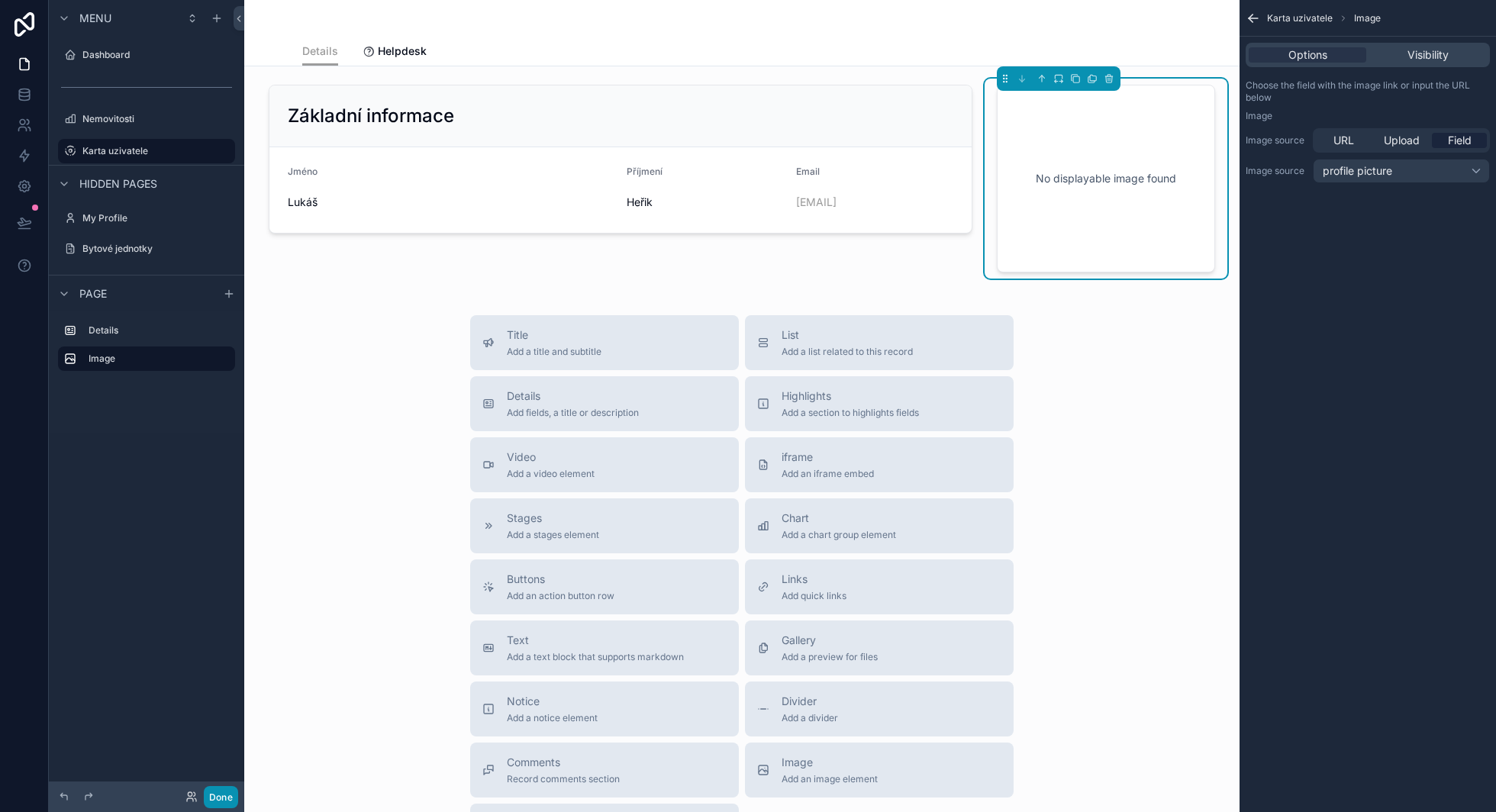 click on "Done" at bounding box center (221, 797) 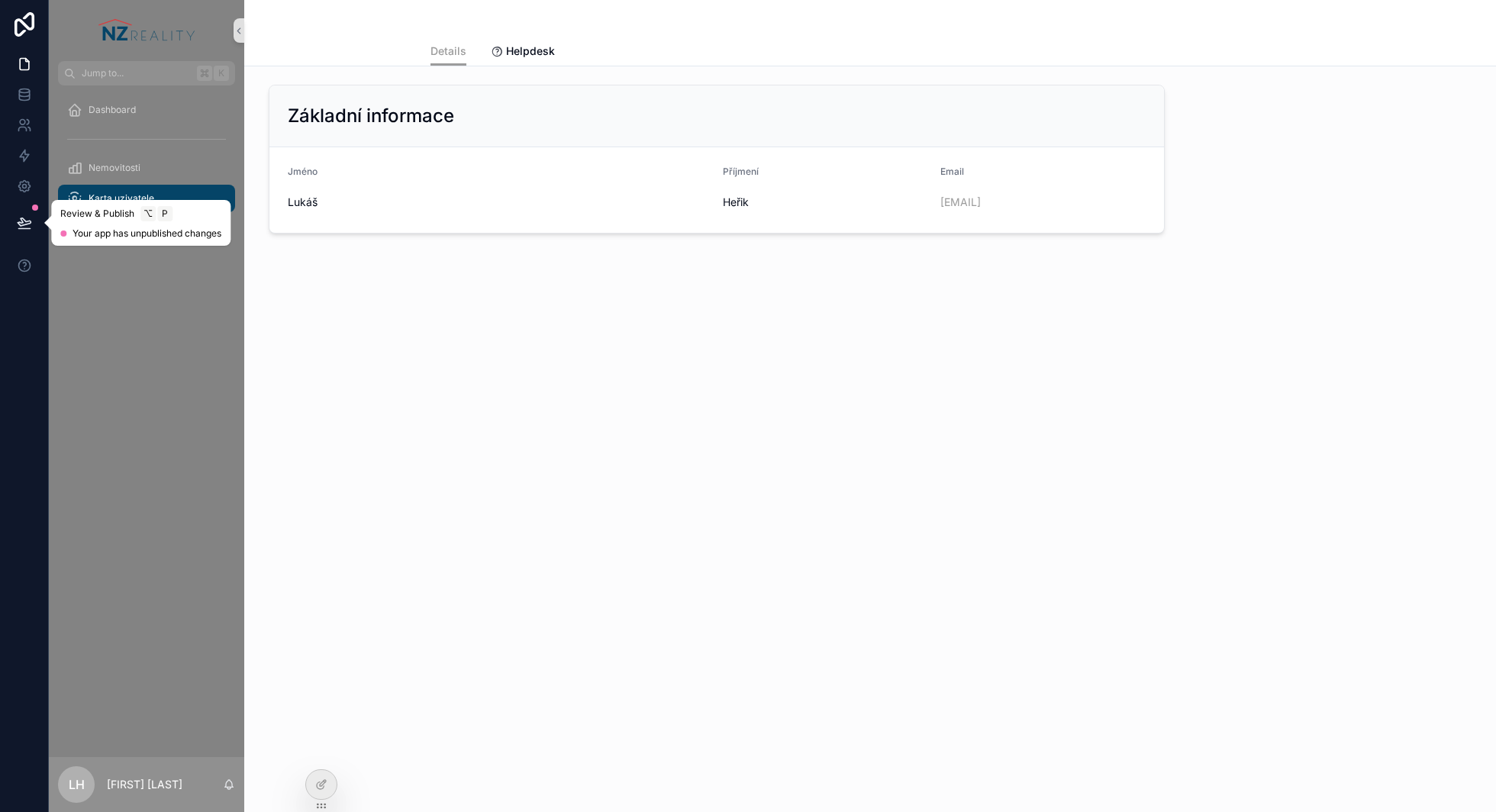 click 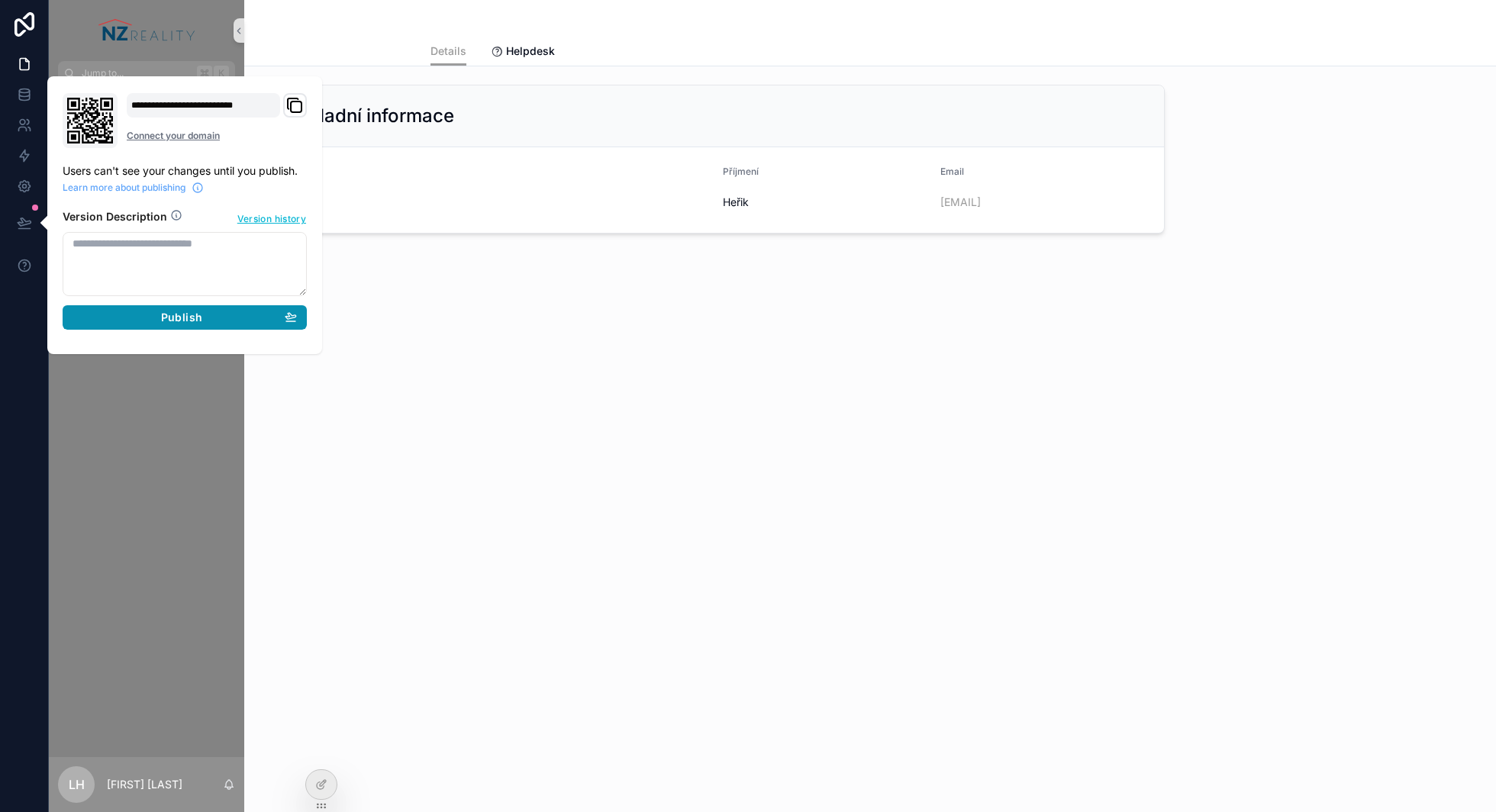 click on "Publish" at bounding box center (182, 317) 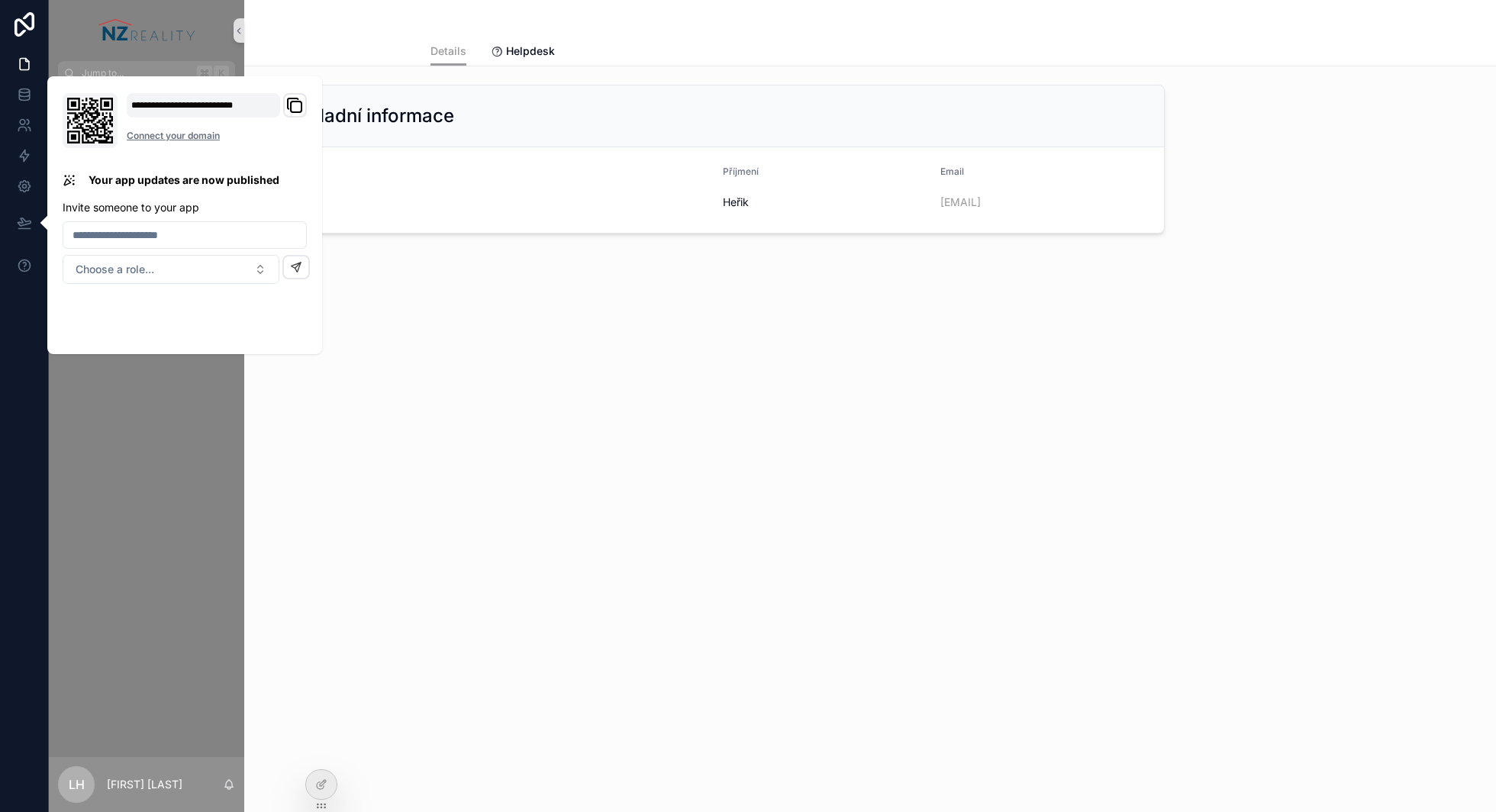click on "Dashboard Nemovitosti Karta uzivatele" at bounding box center [147, 421] 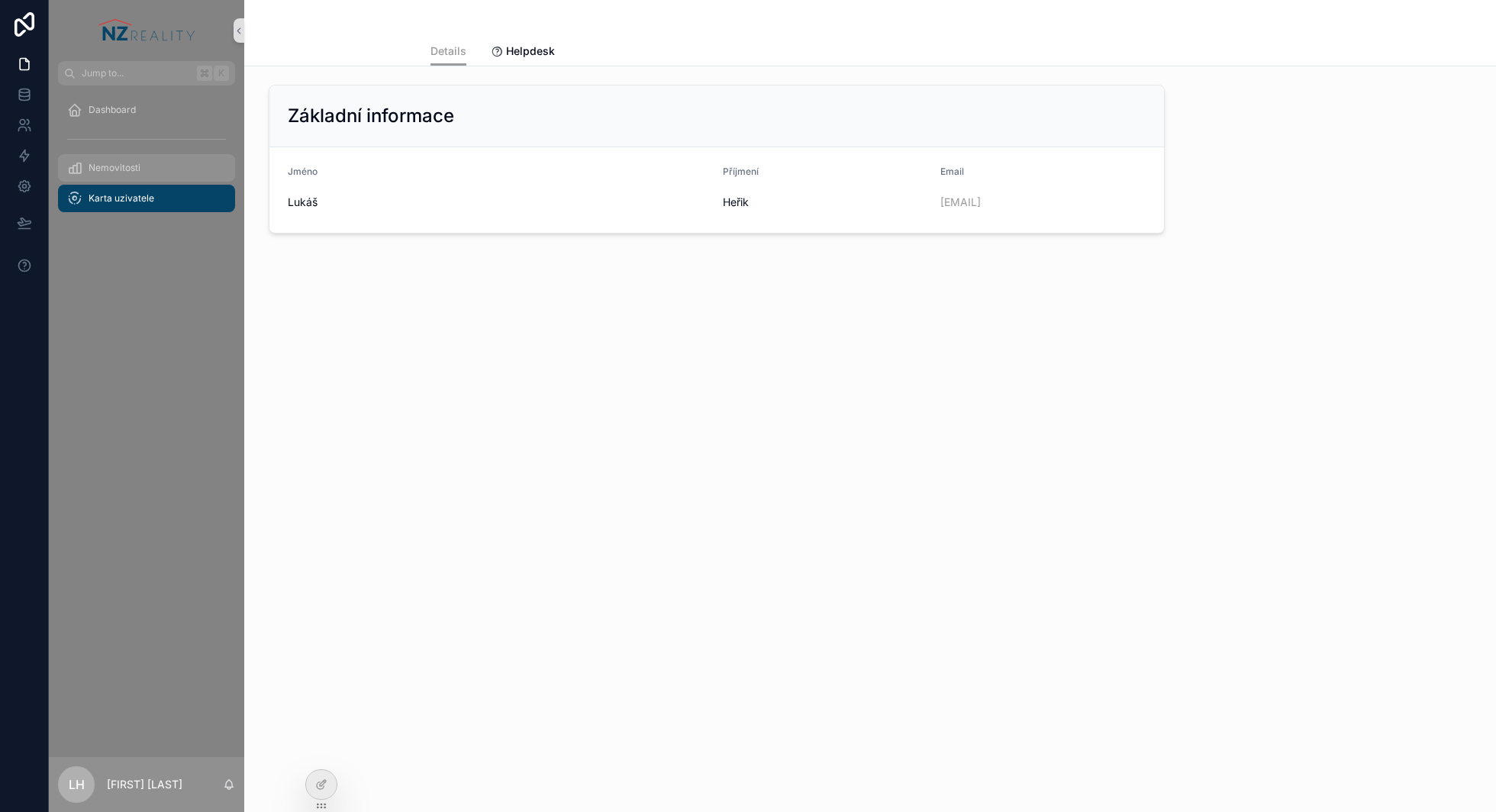 click on "Nemovitosti" at bounding box center (147, 168) 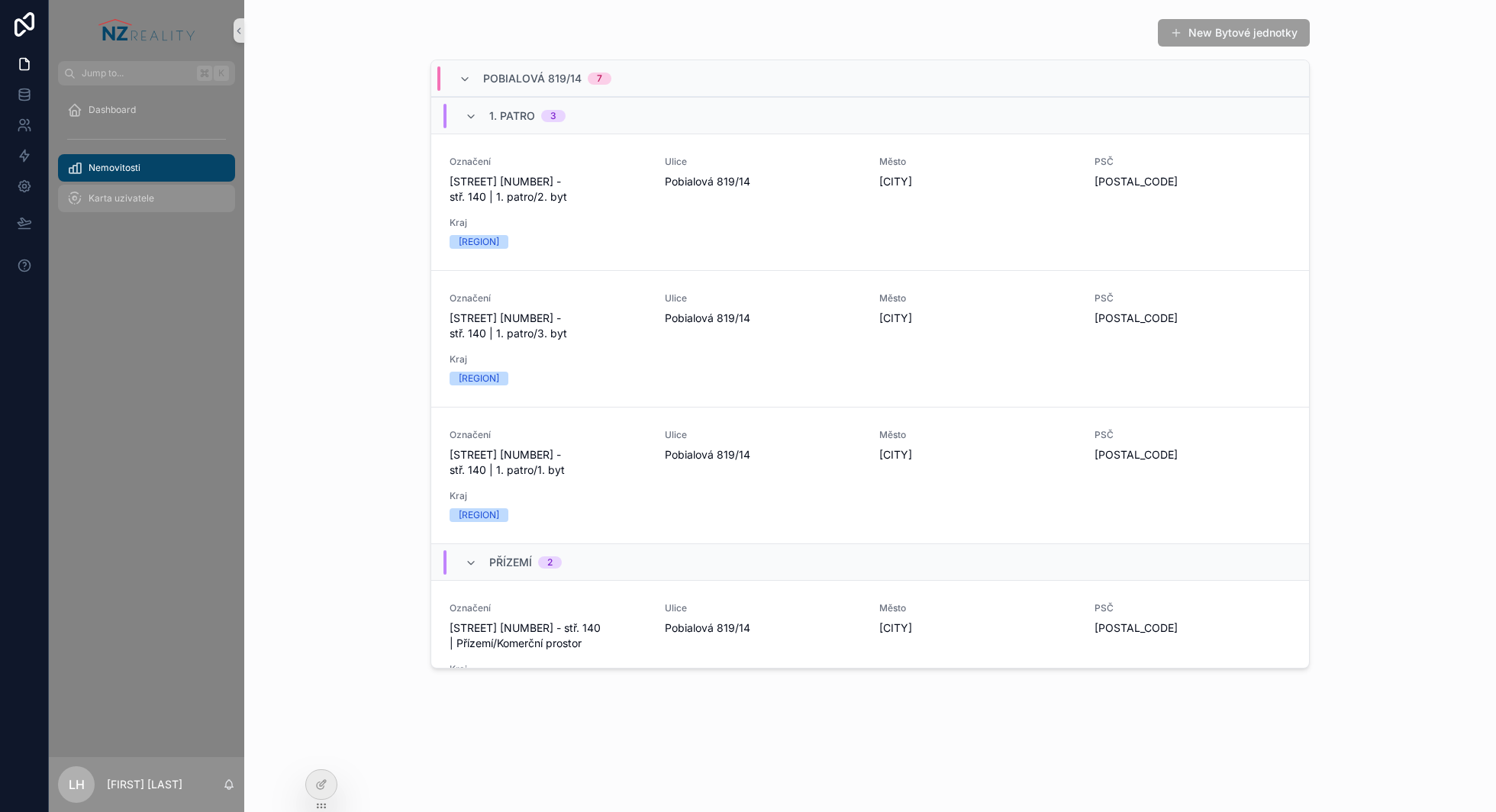 click on "Karta uzivatele" at bounding box center (121, 198) 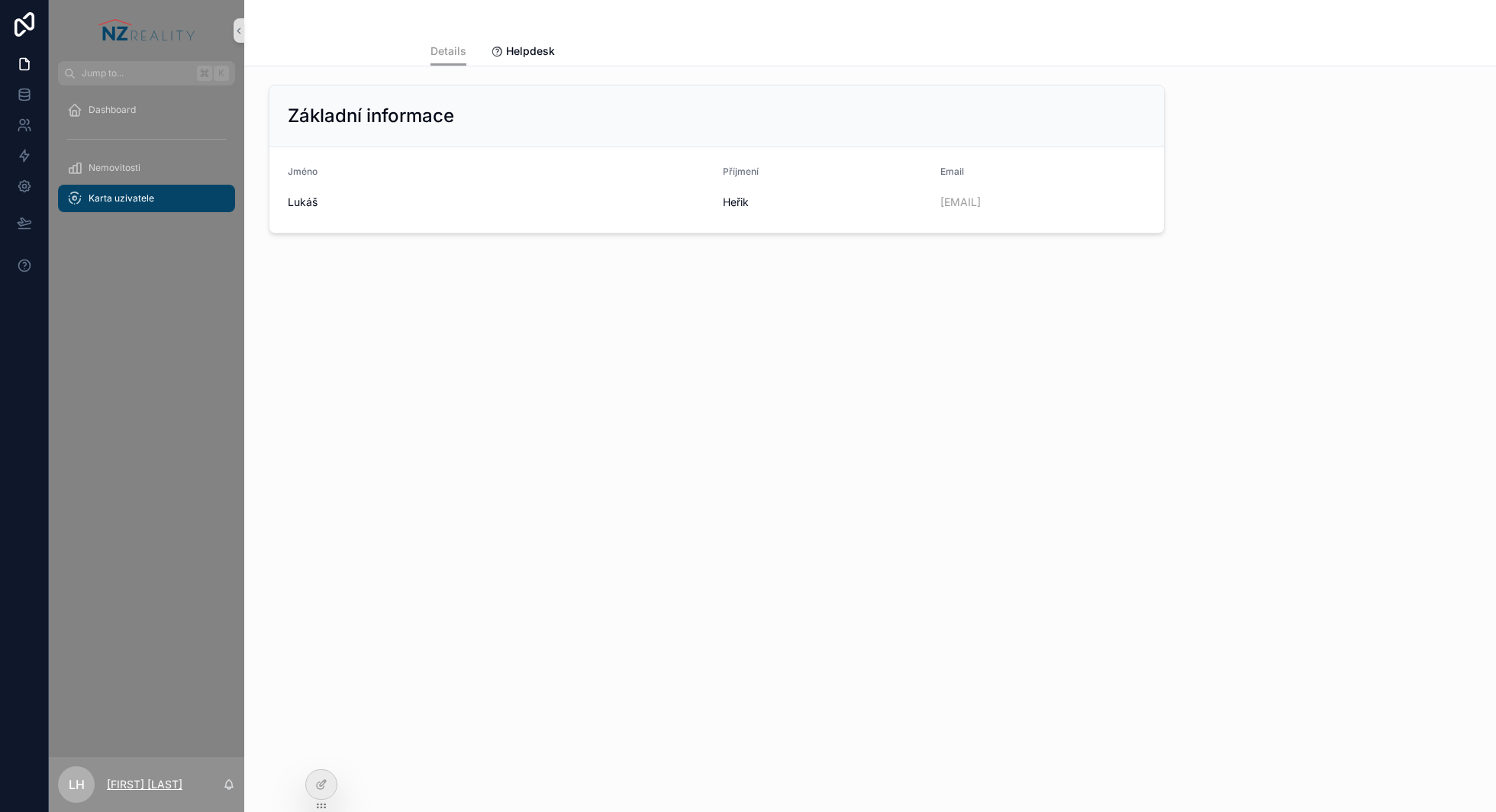 click on "[FIRST] [LAST]" at bounding box center (144, 785) 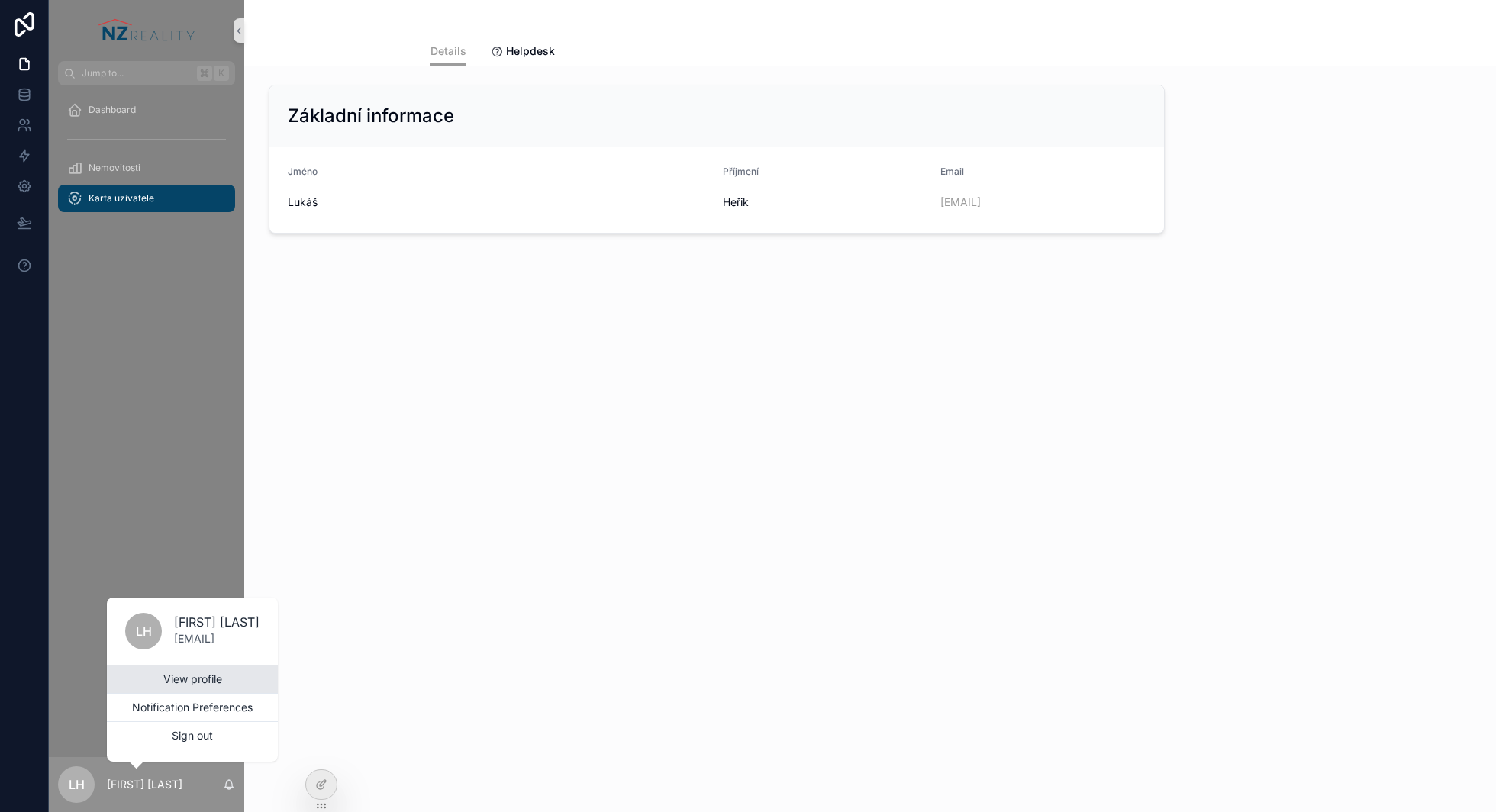 click on "View profile" at bounding box center (192, 679) 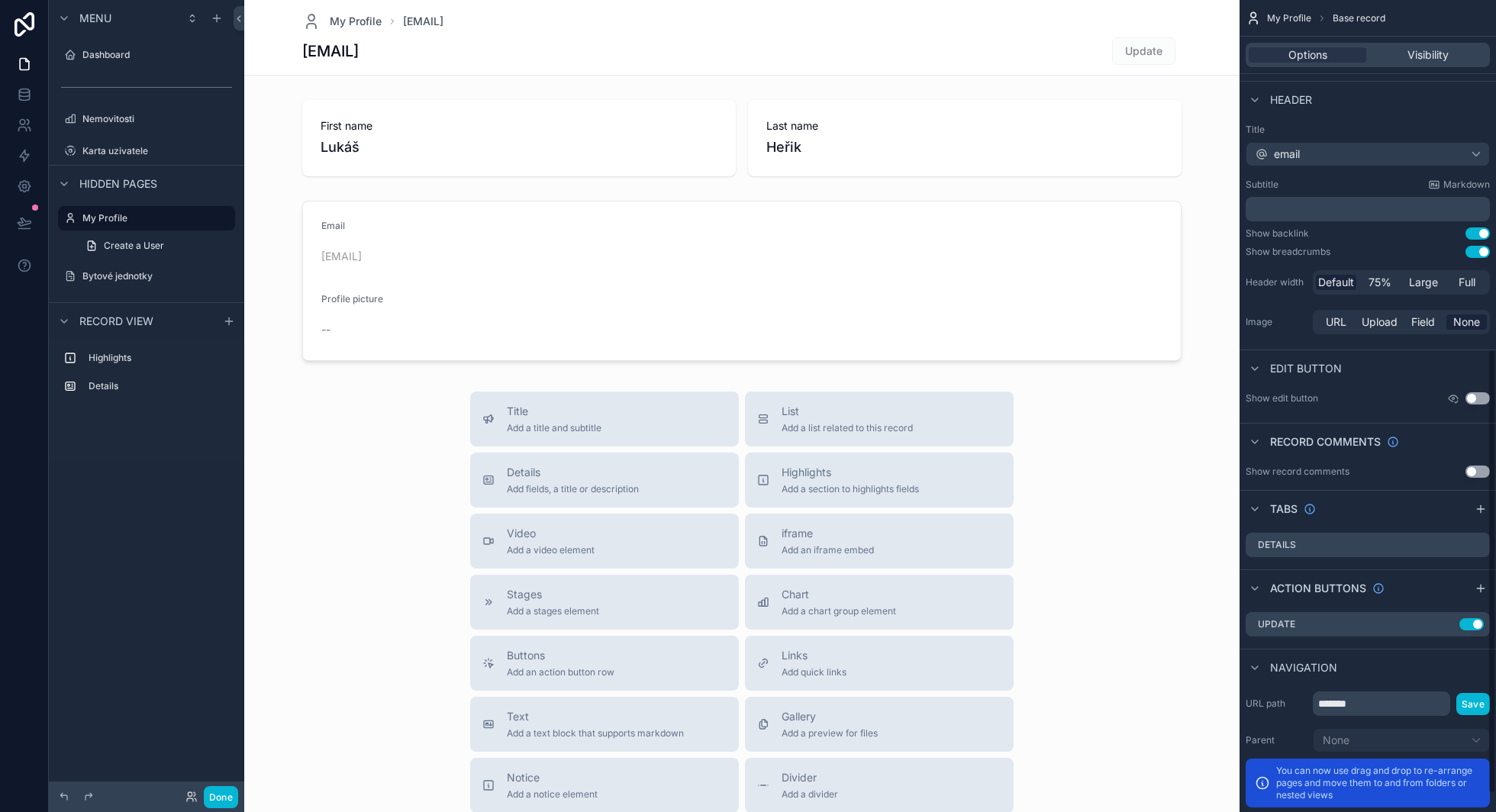 scroll, scrollTop: 669, scrollLeft: 0, axis: vertical 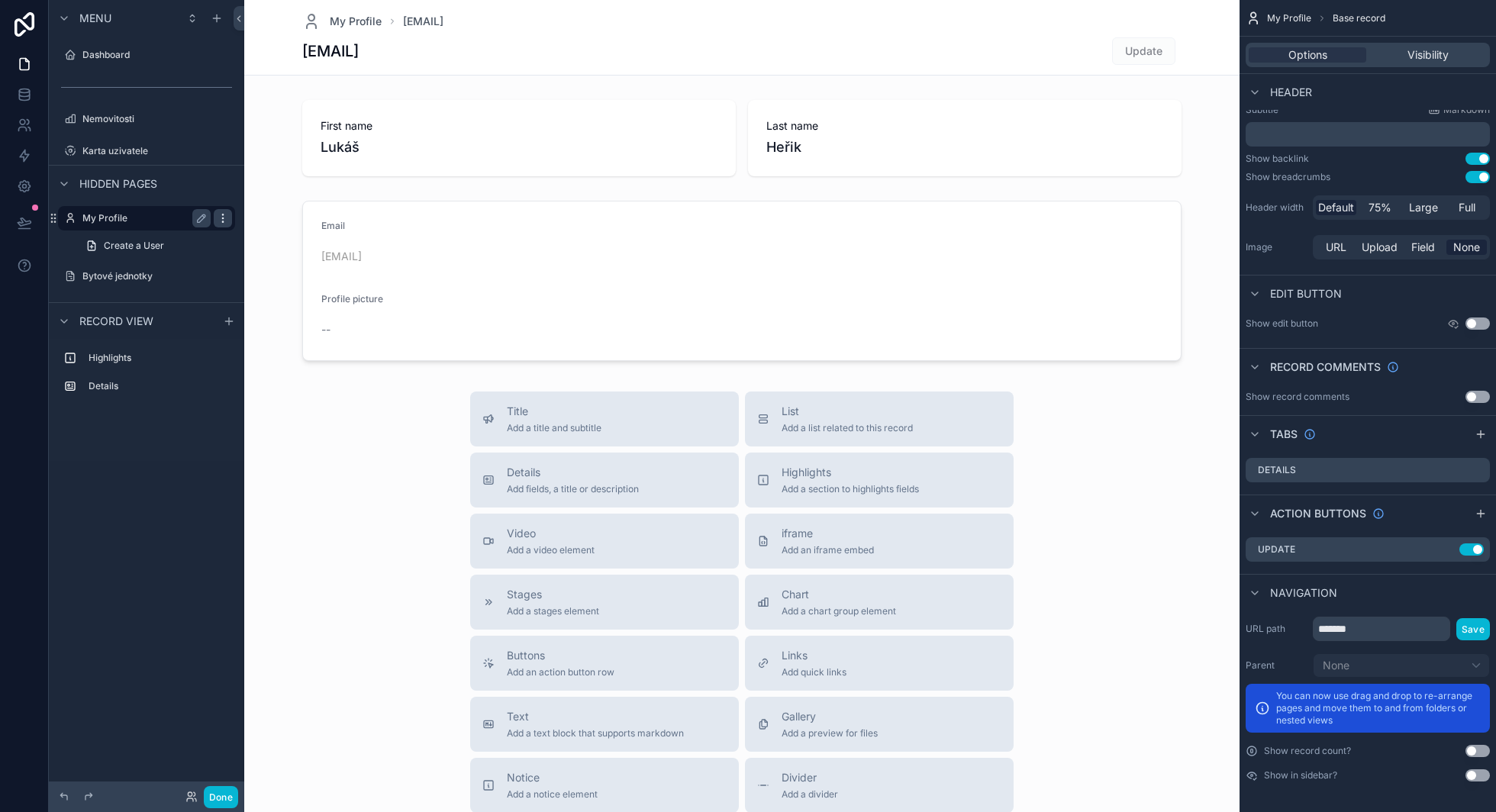 click 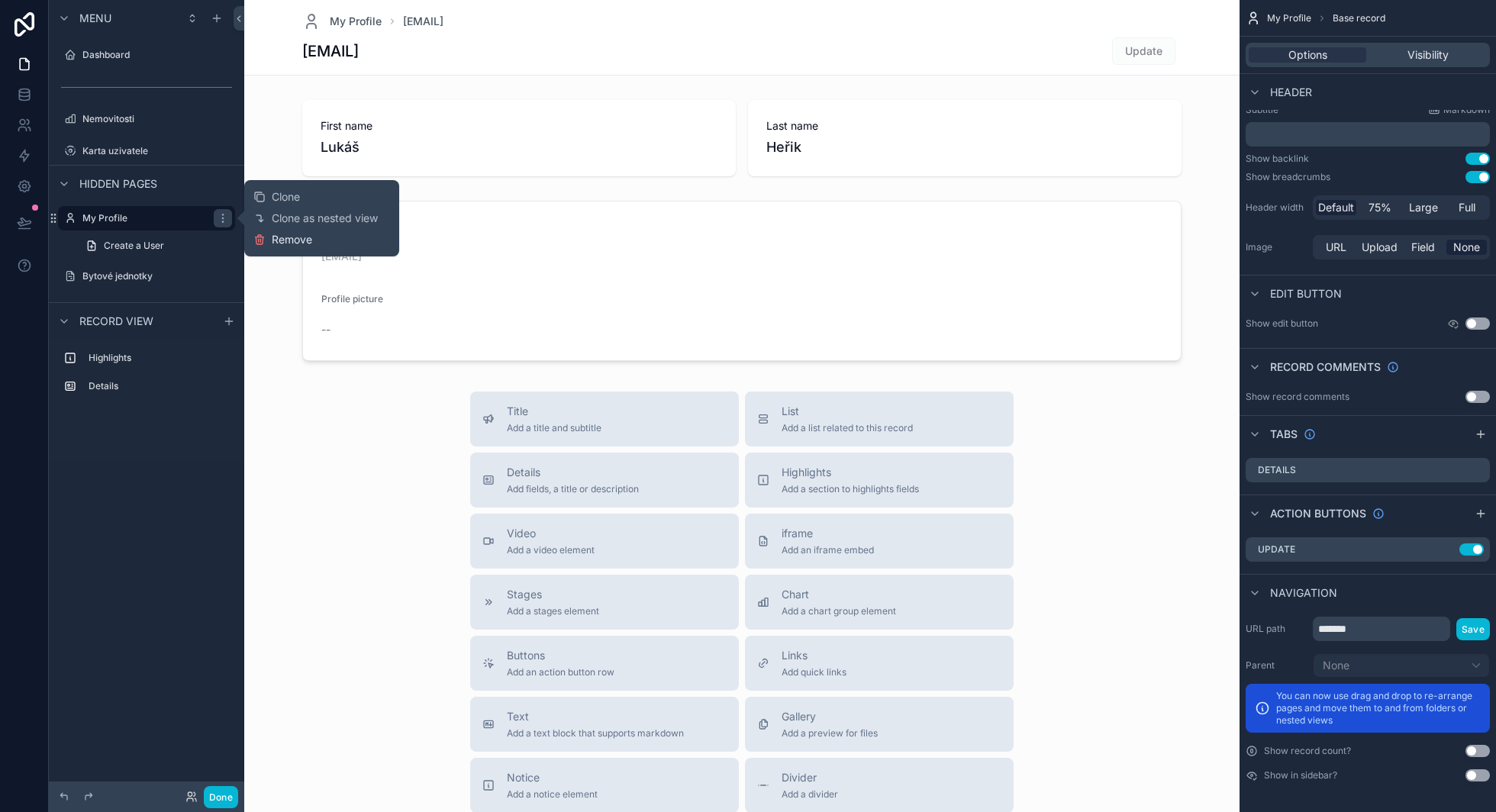 click on "Remove" at bounding box center [292, 240] 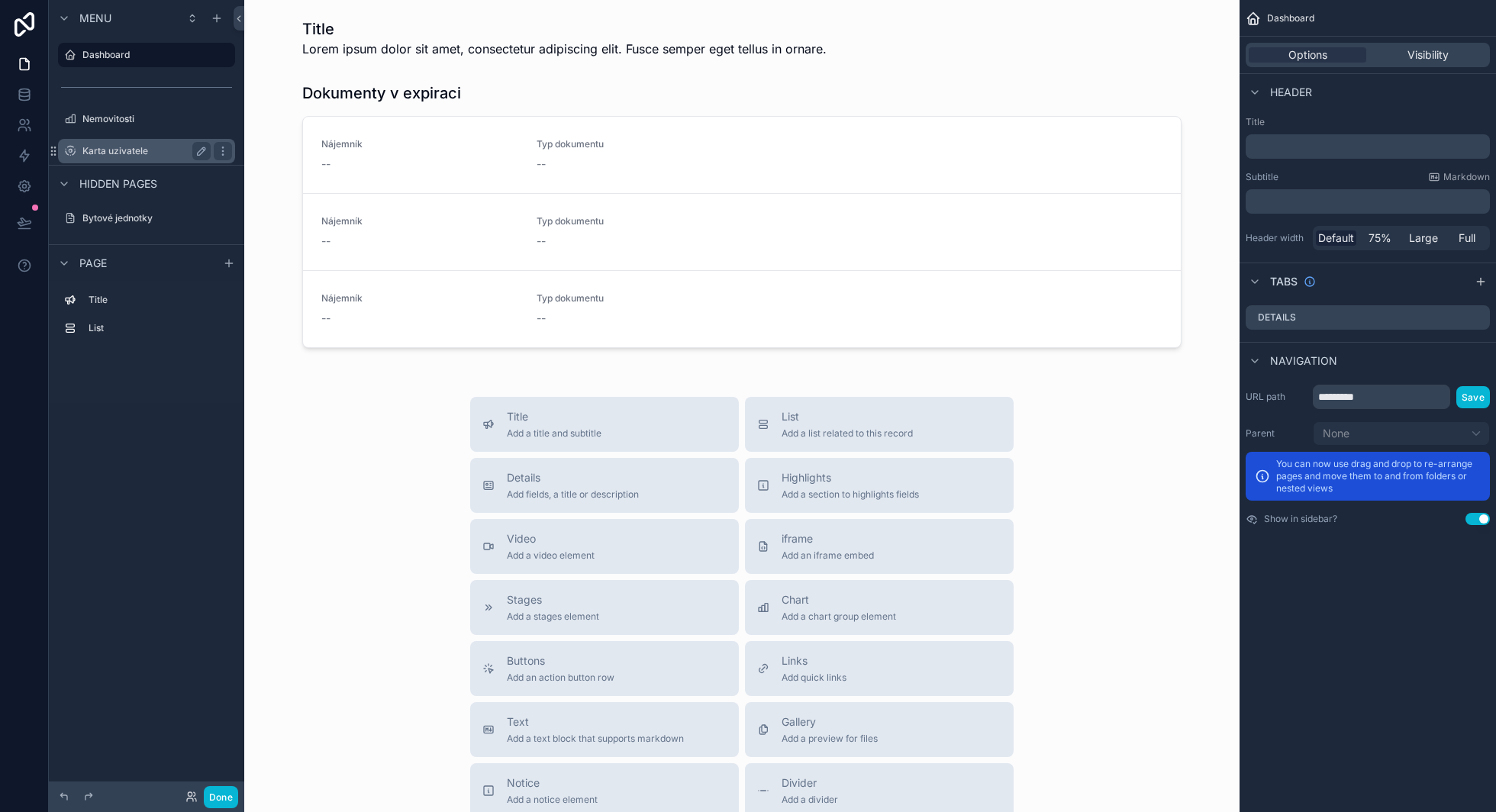 click on "Karta uzivatele" at bounding box center [147, 151] 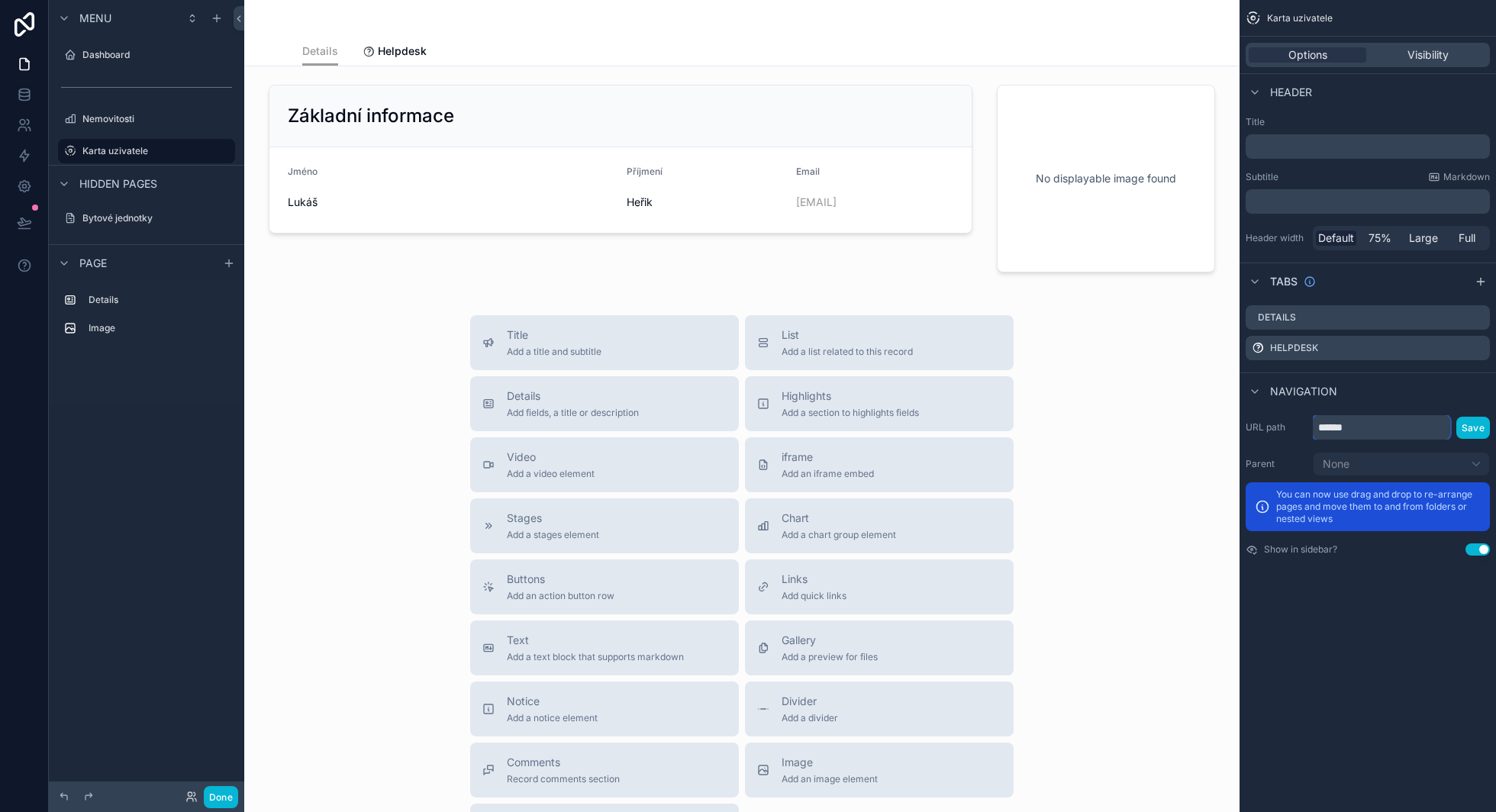 click on "******" at bounding box center (1382, 427) 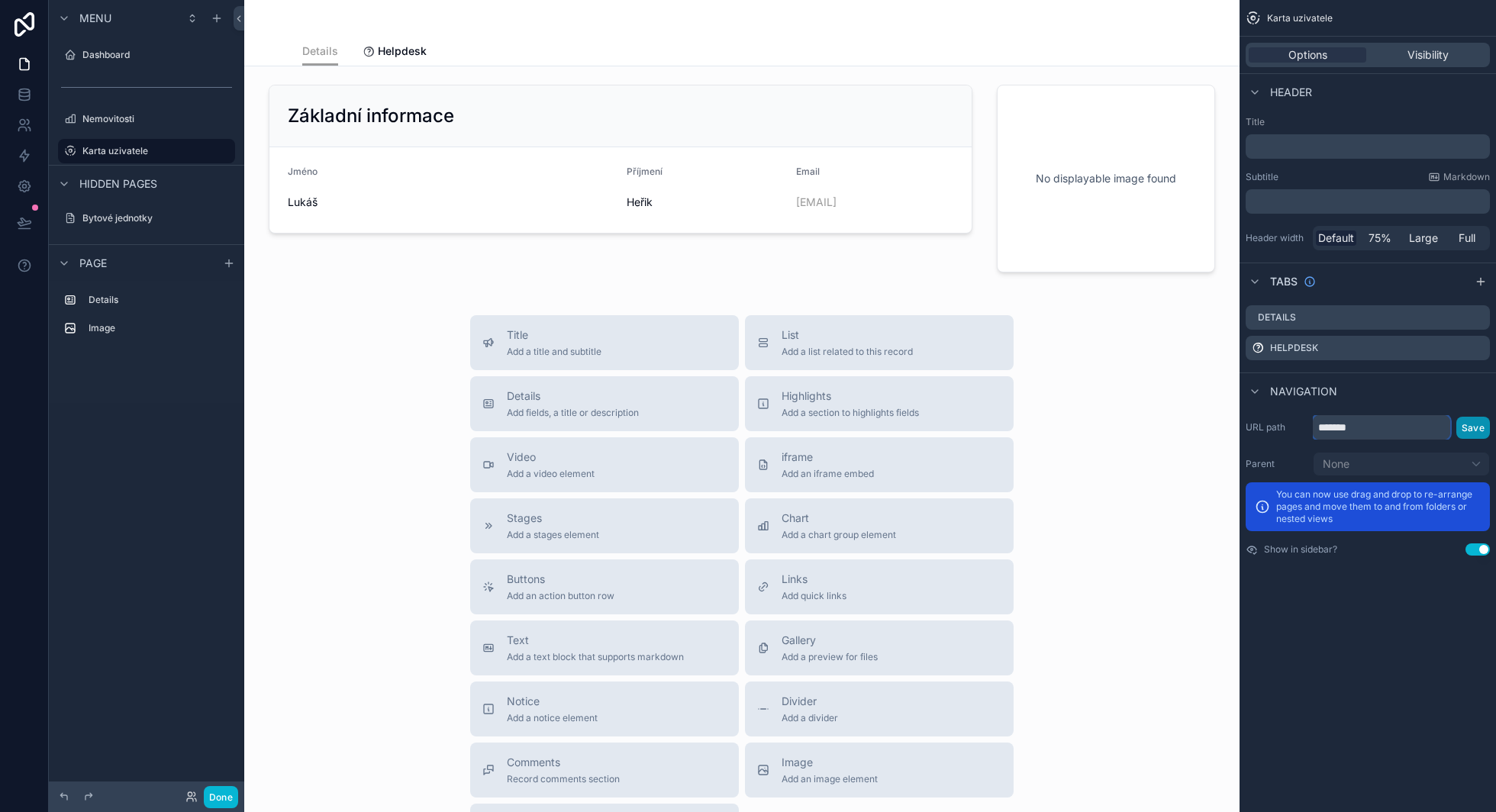 type on "*******" 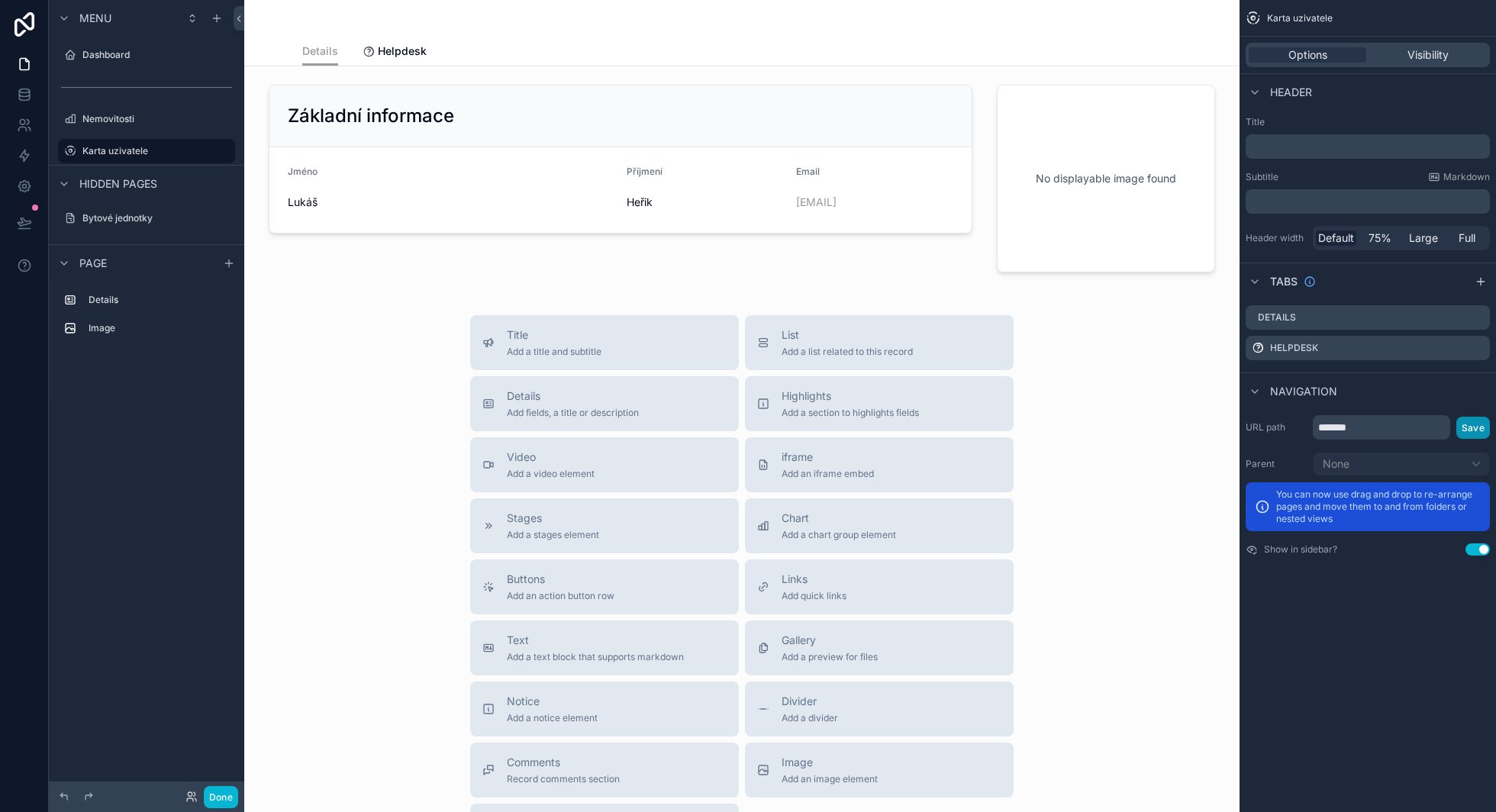 click on "Save" at bounding box center (1473, 427) 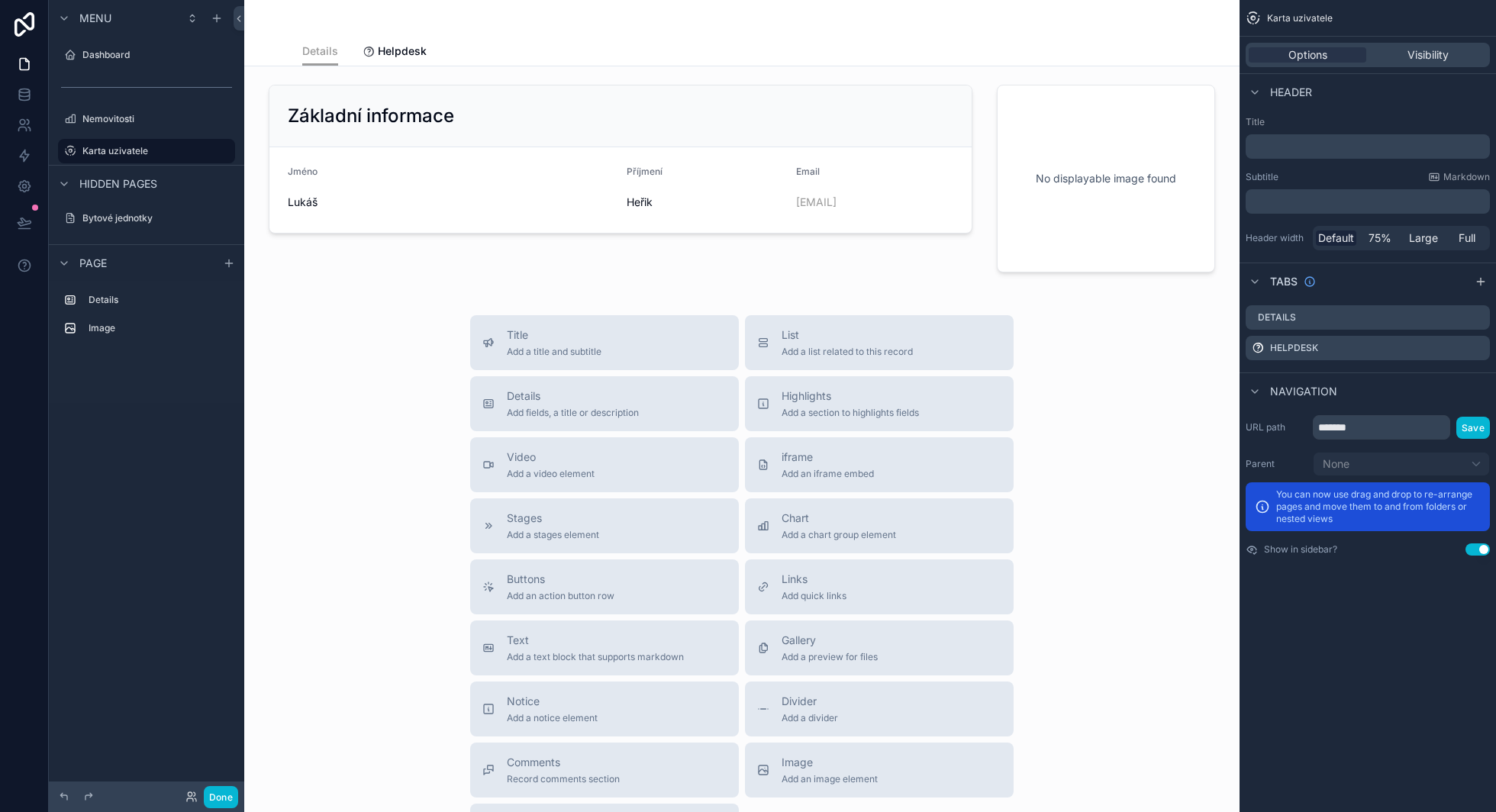 click on "Navigation" at bounding box center [1368, 391] 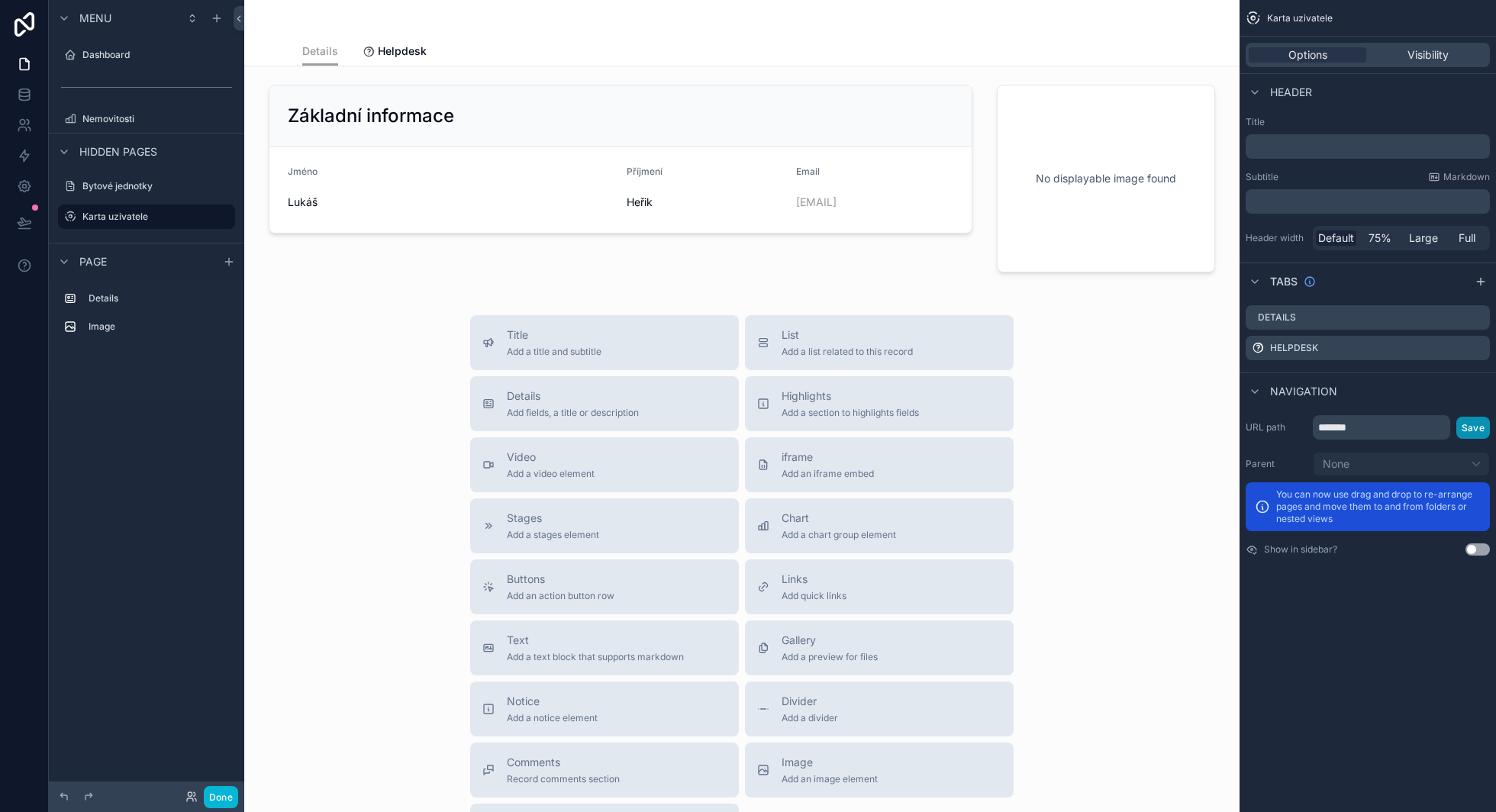 click on "Save" at bounding box center [1473, 427] 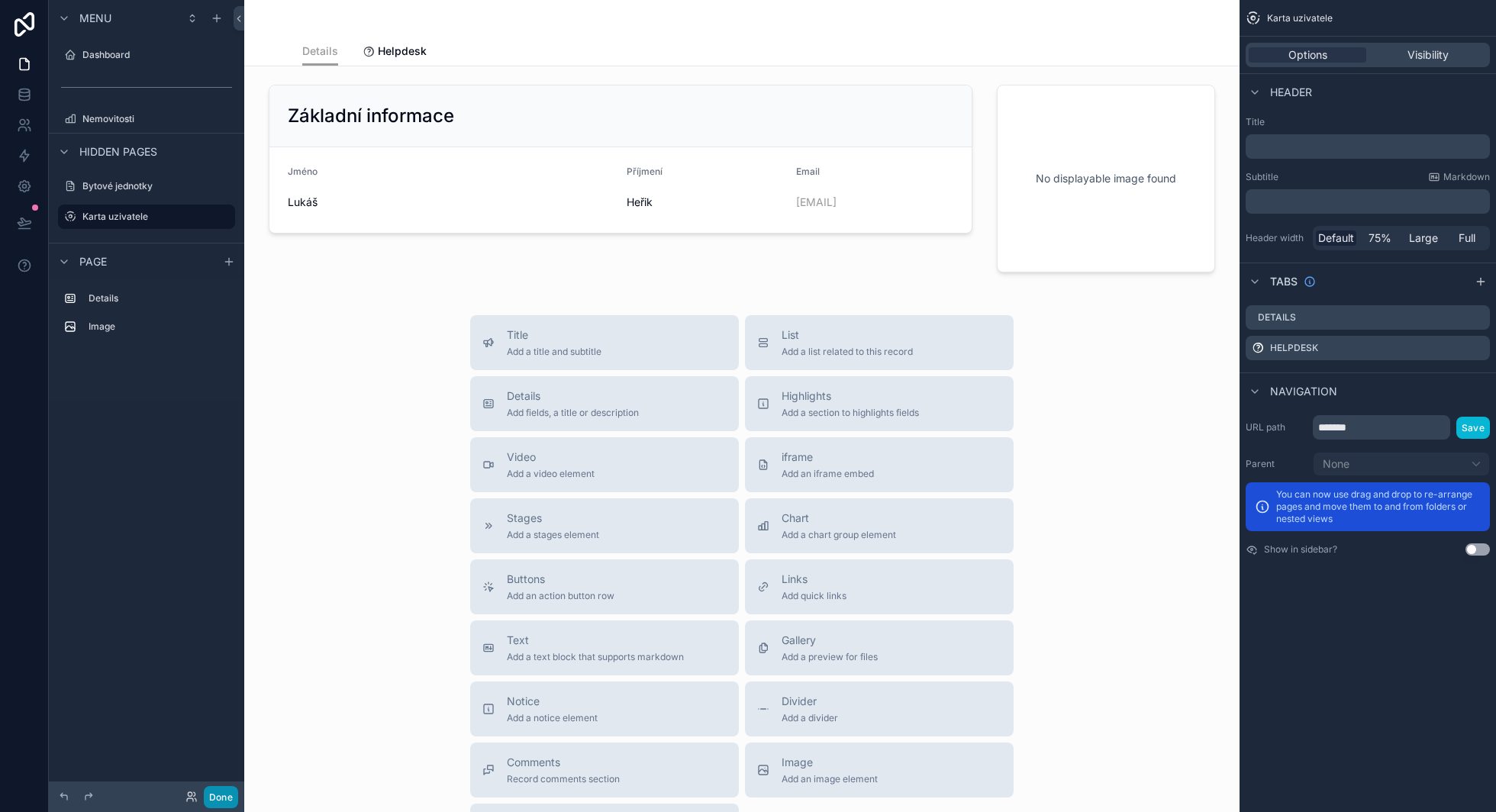 click on "Done" at bounding box center (221, 797) 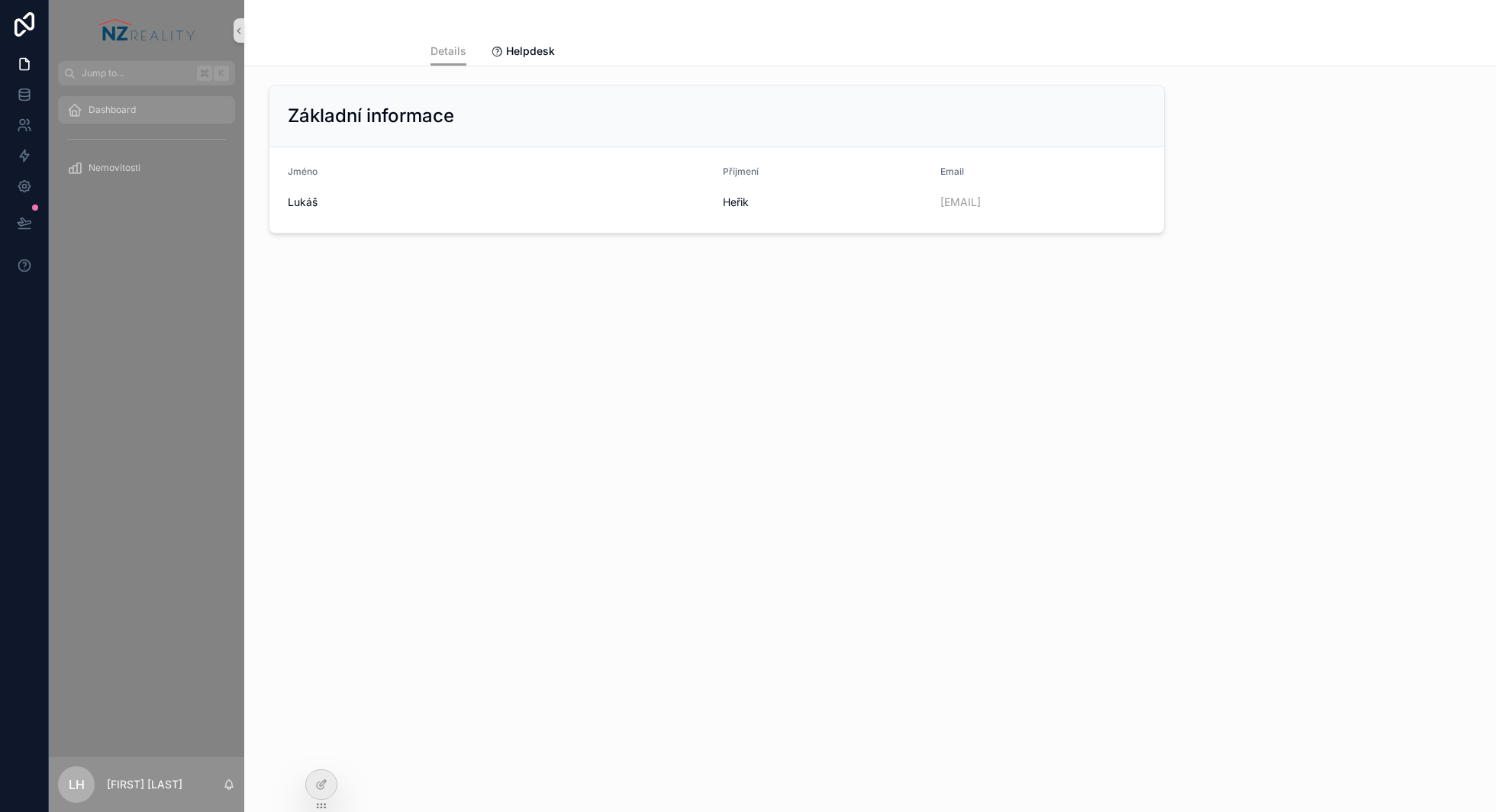 click on "Dashboard" at bounding box center [147, 110] 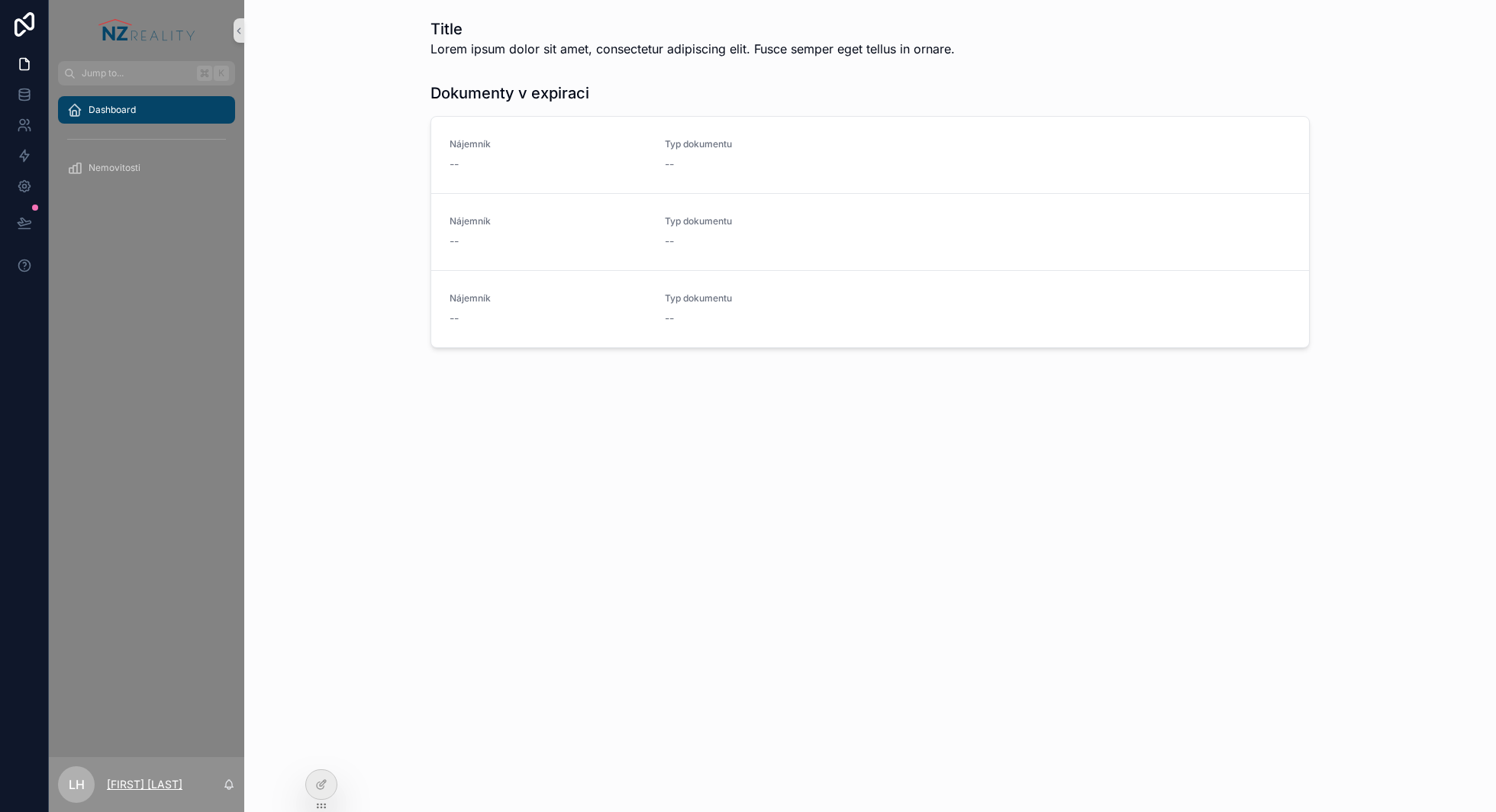 click on "[FIRST] [LAST]" at bounding box center (144, 785) 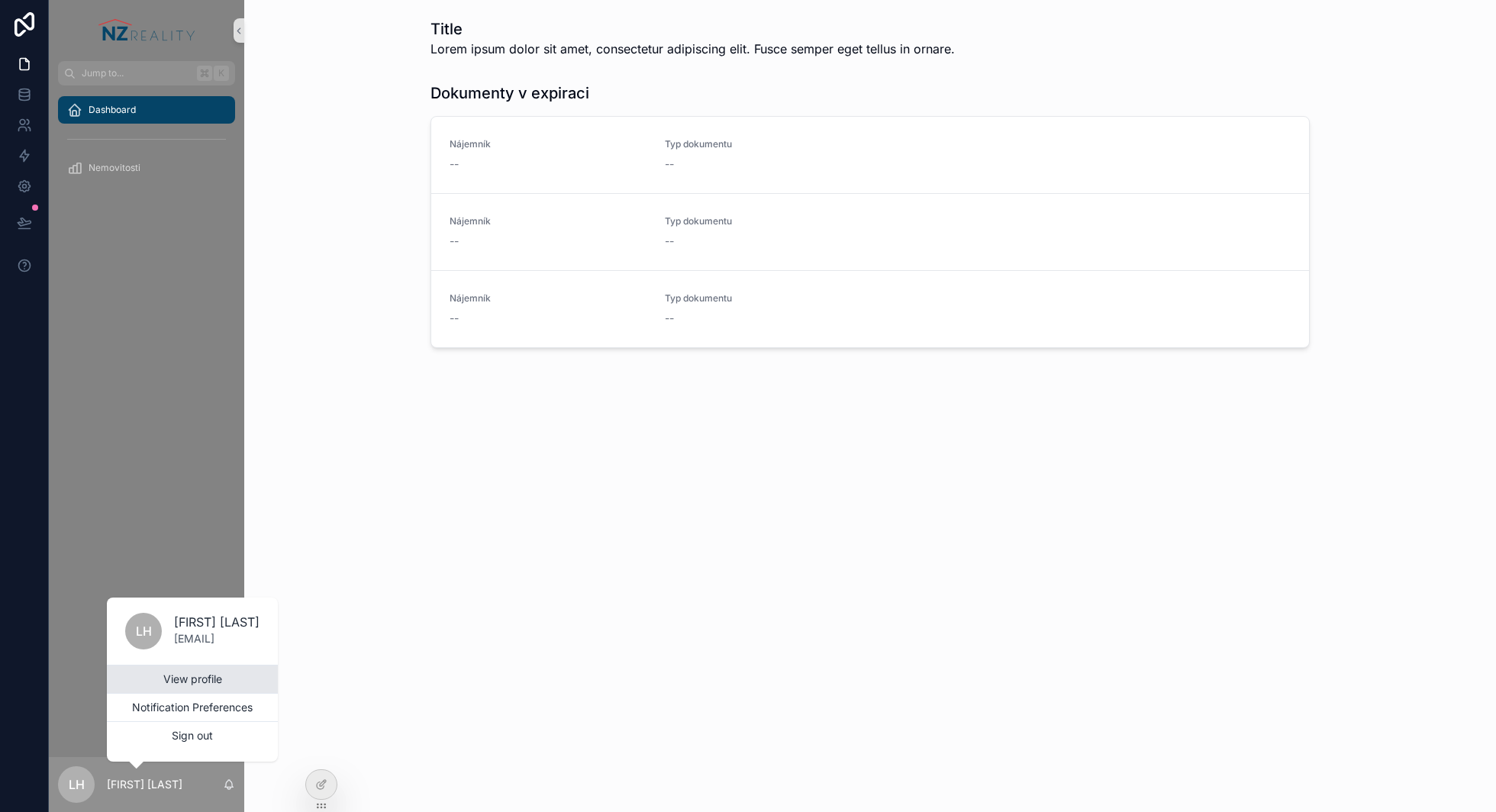 click on "View profile" at bounding box center (192, 679) 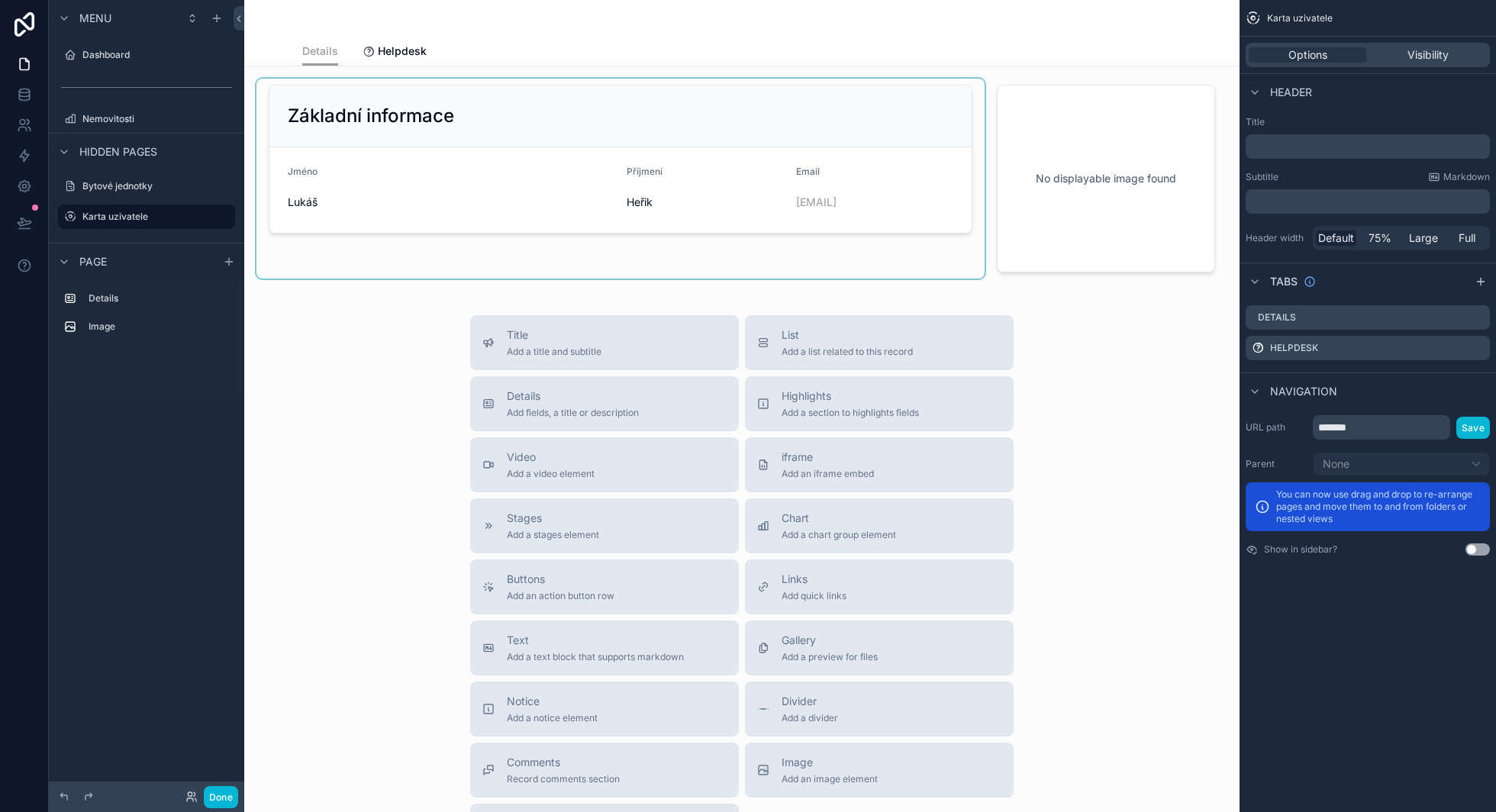 click at bounding box center [621, 179] 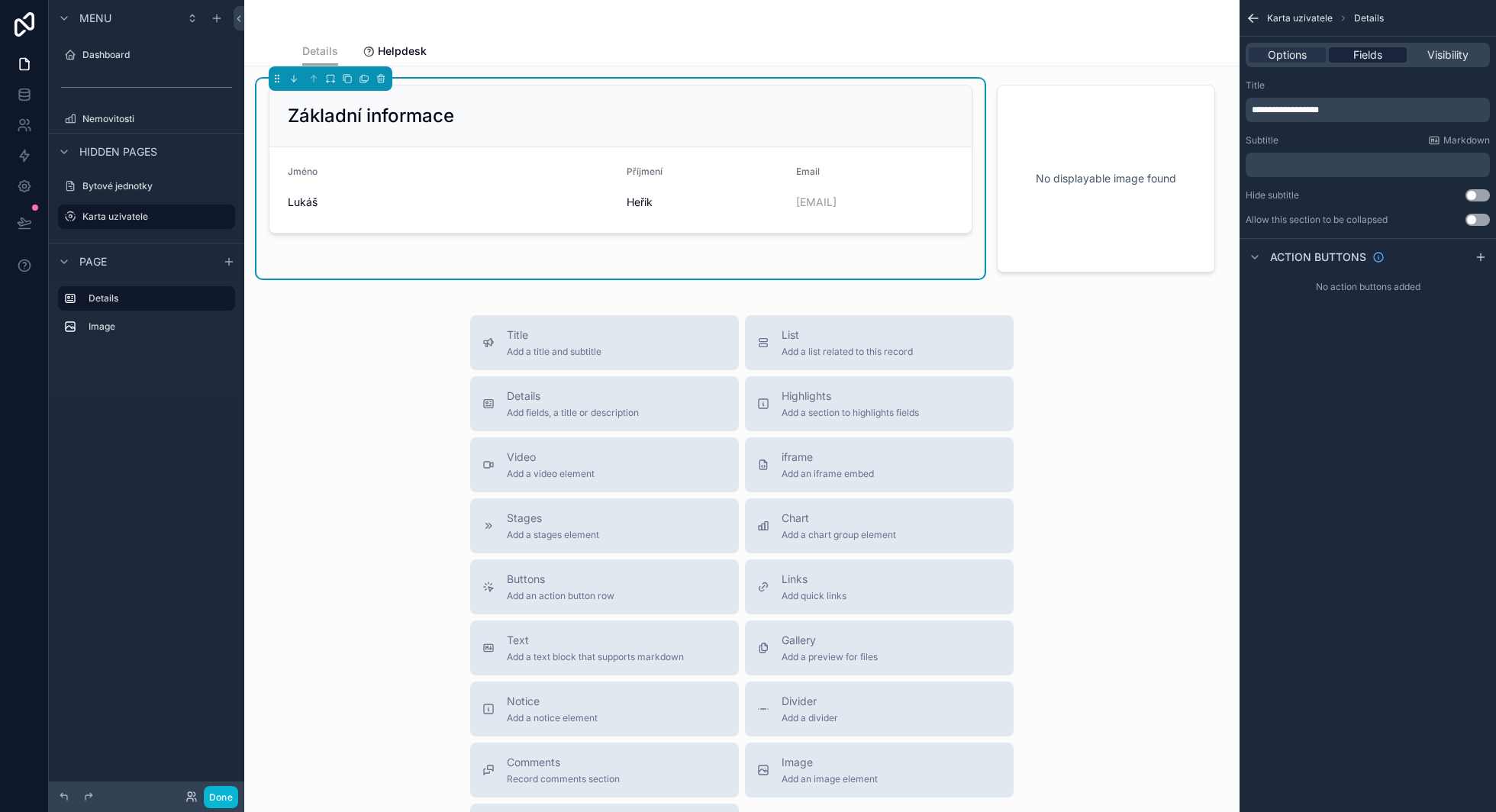 click on "Fields" at bounding box center [1368, 55] 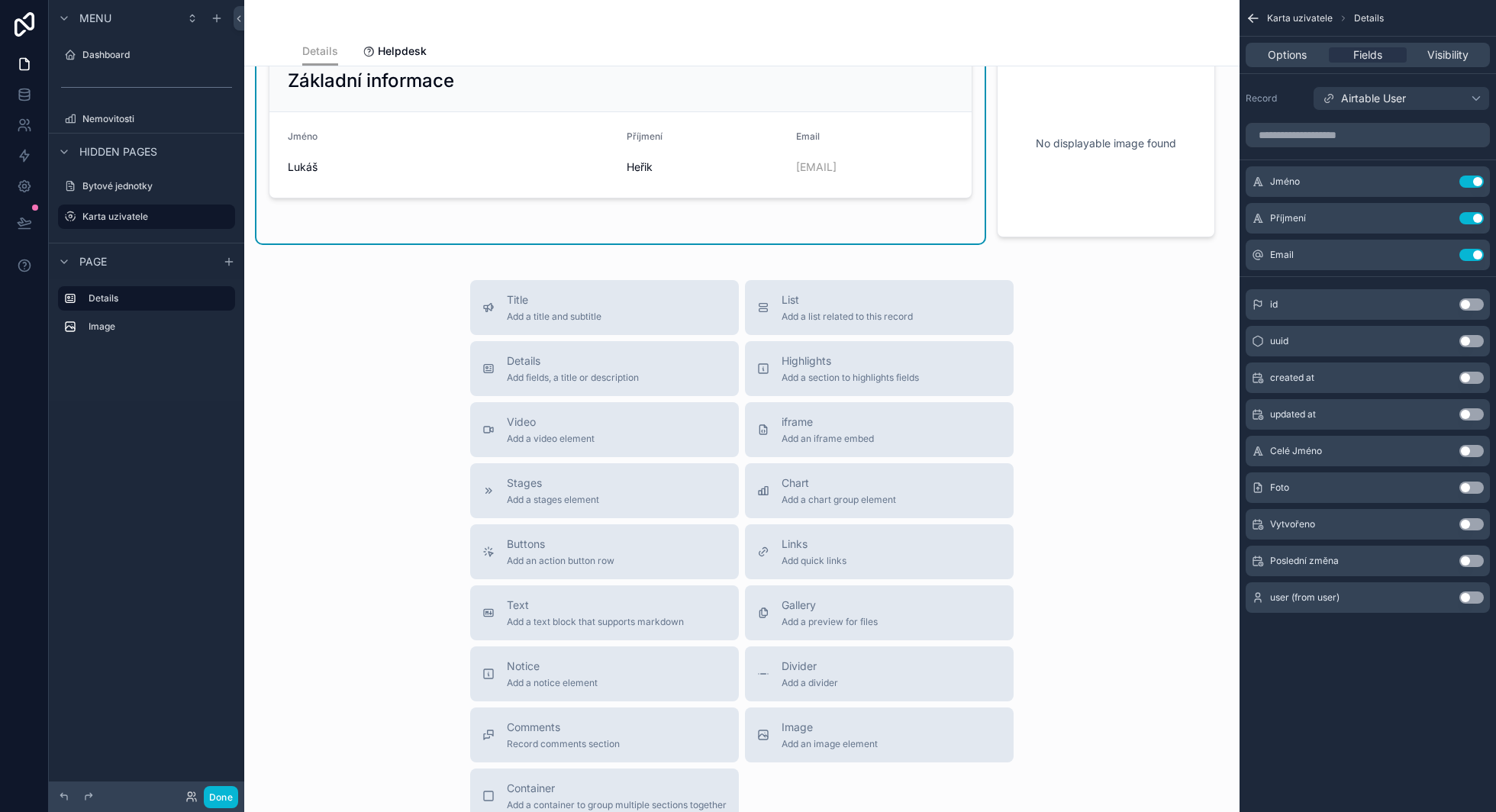 scroll, scrollTop: 0, scrollLeft: 0, axis: both 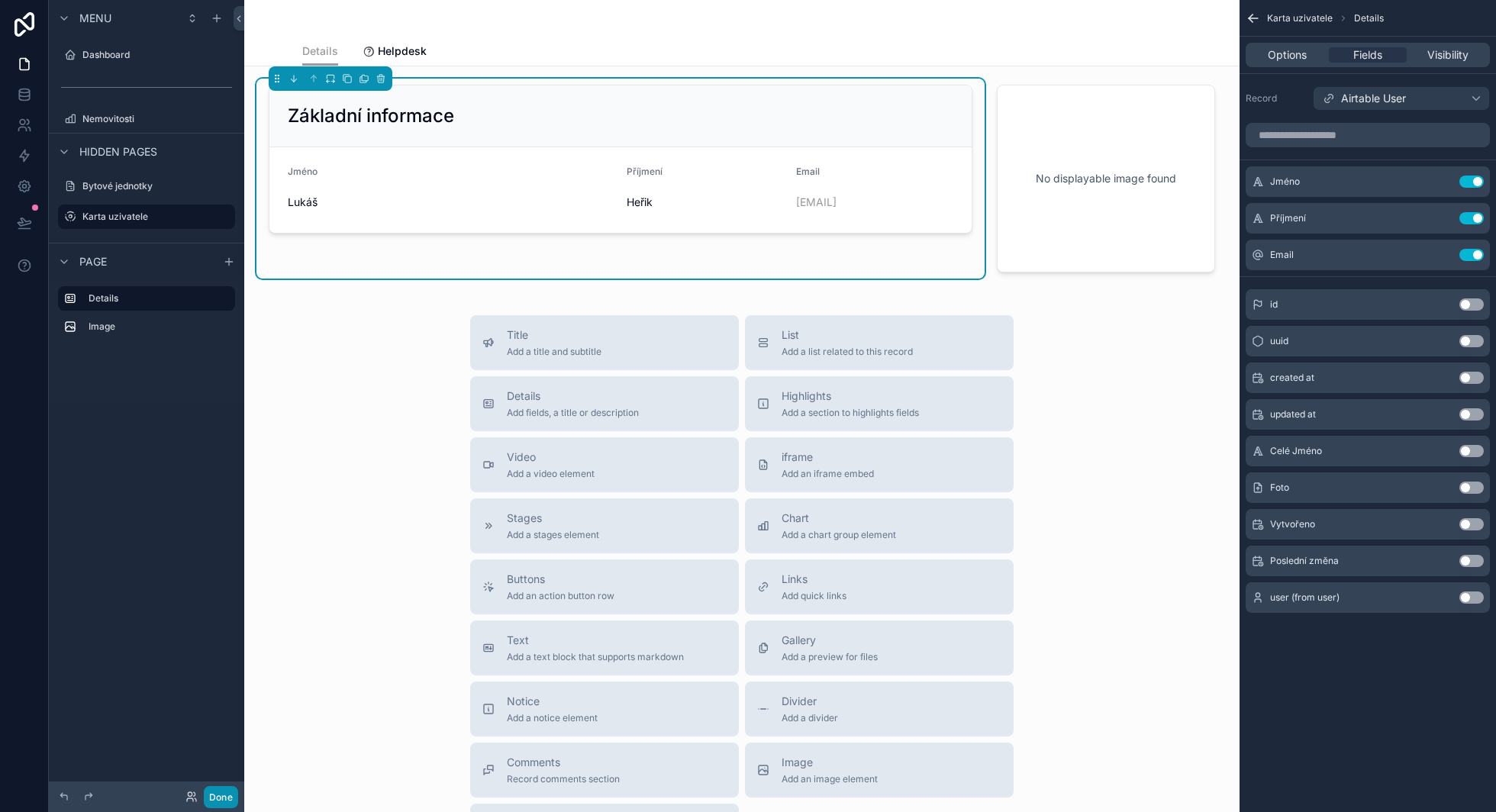 click on "Done" at bounding box center [221, 797] 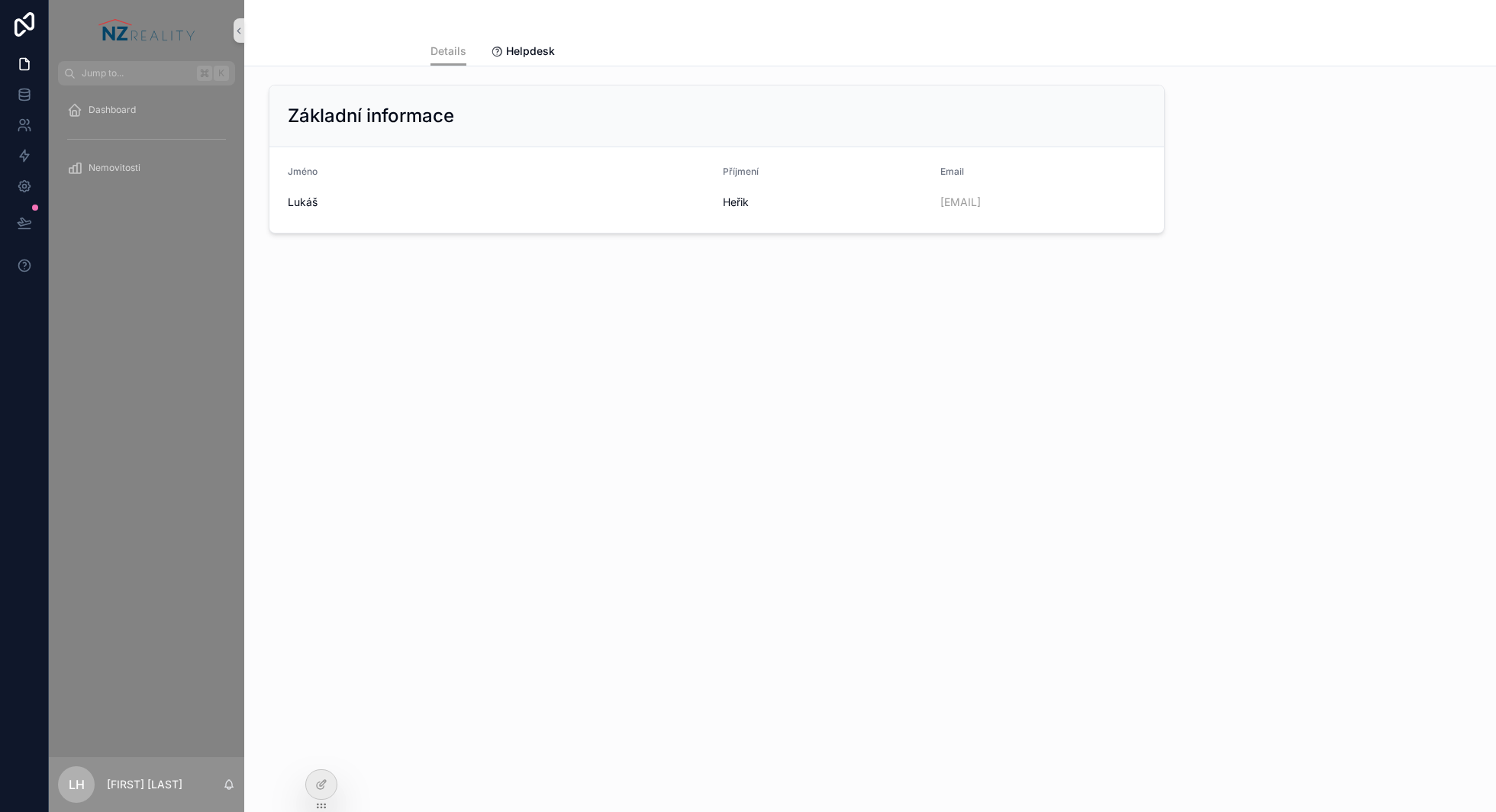 click at bounding box center [870, 18] 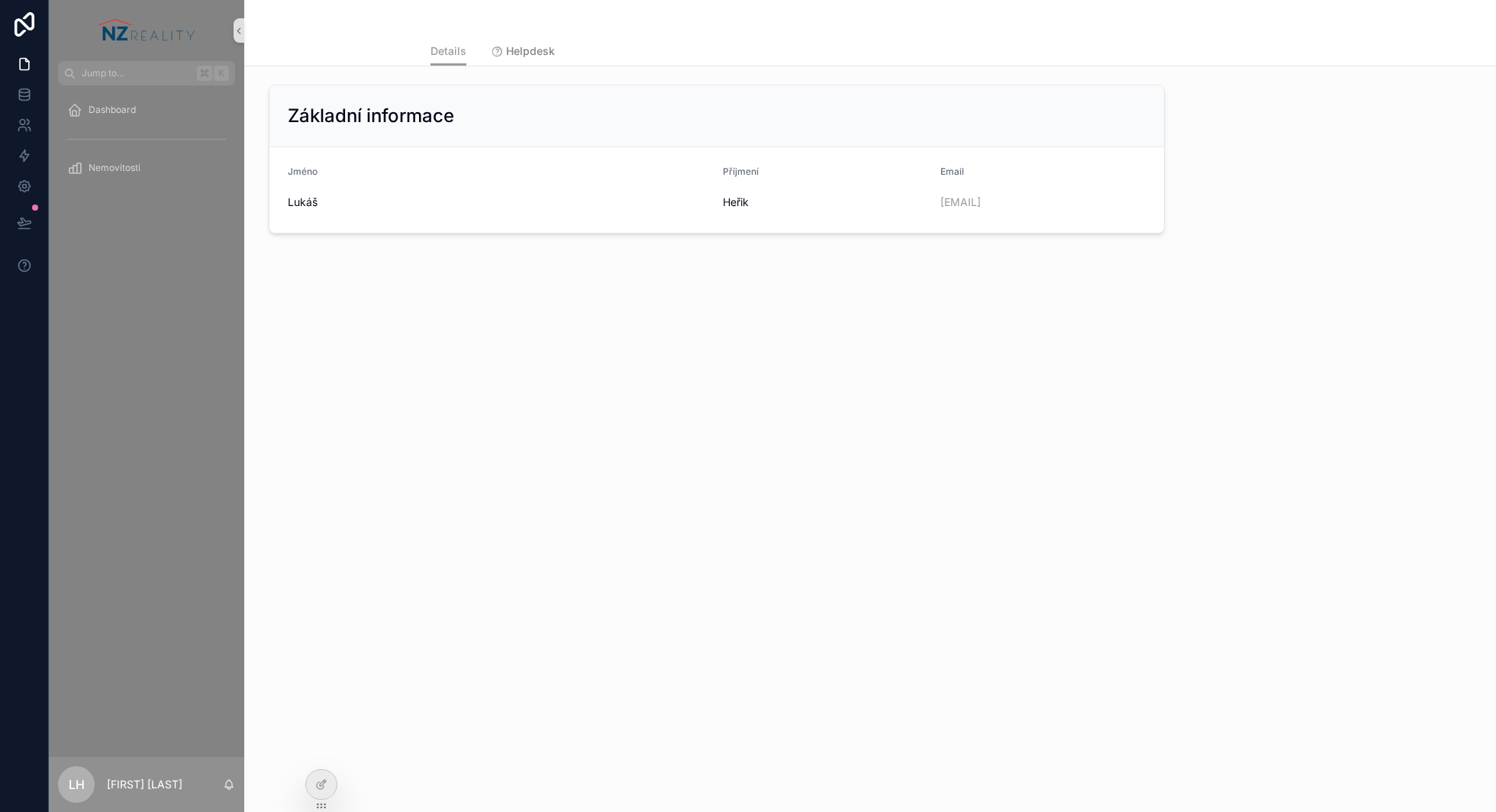 click on "Helpdesk" at bounding box center [523, 53] 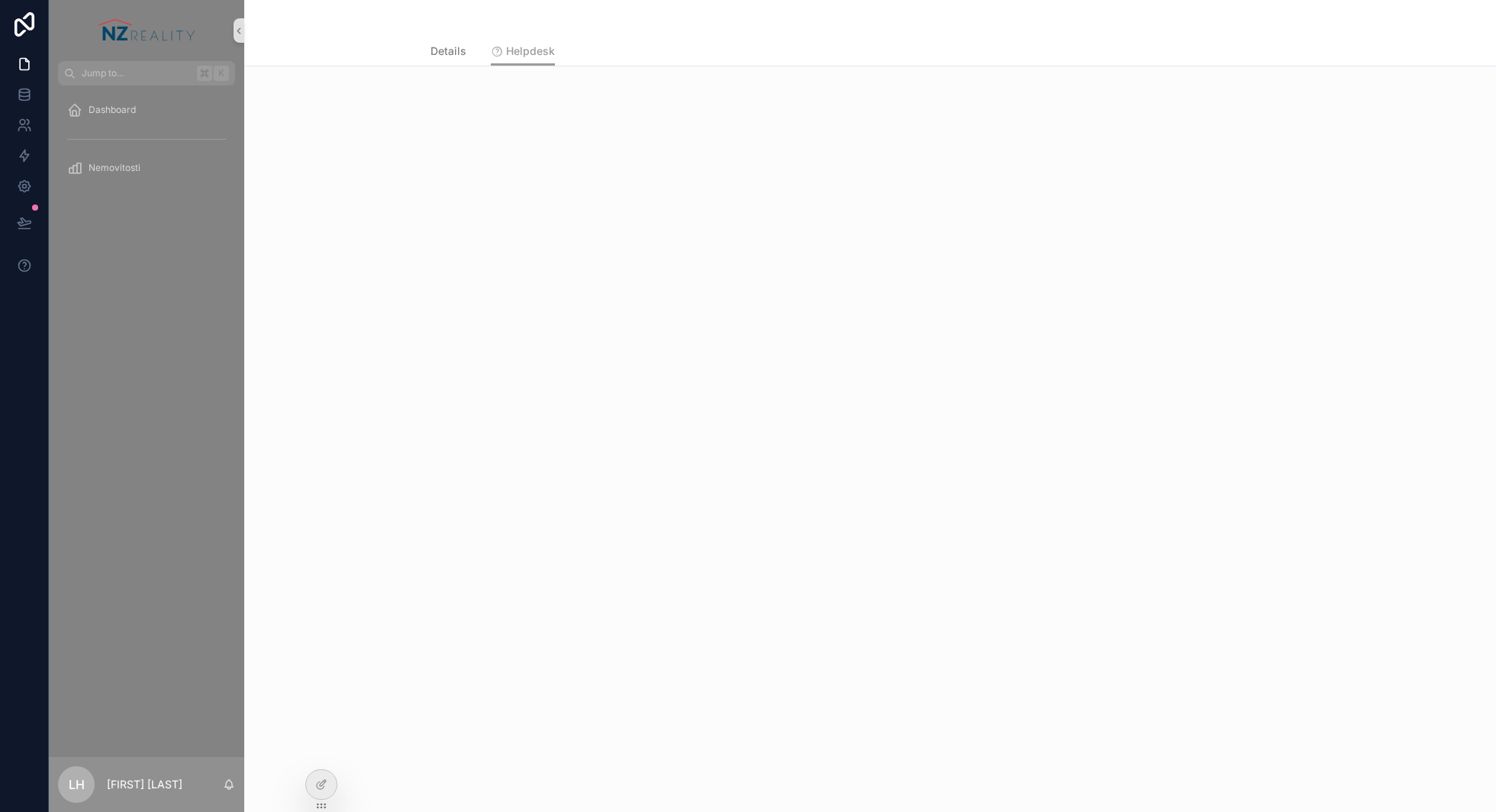 click on "Details" at bounding box center (448, 51) 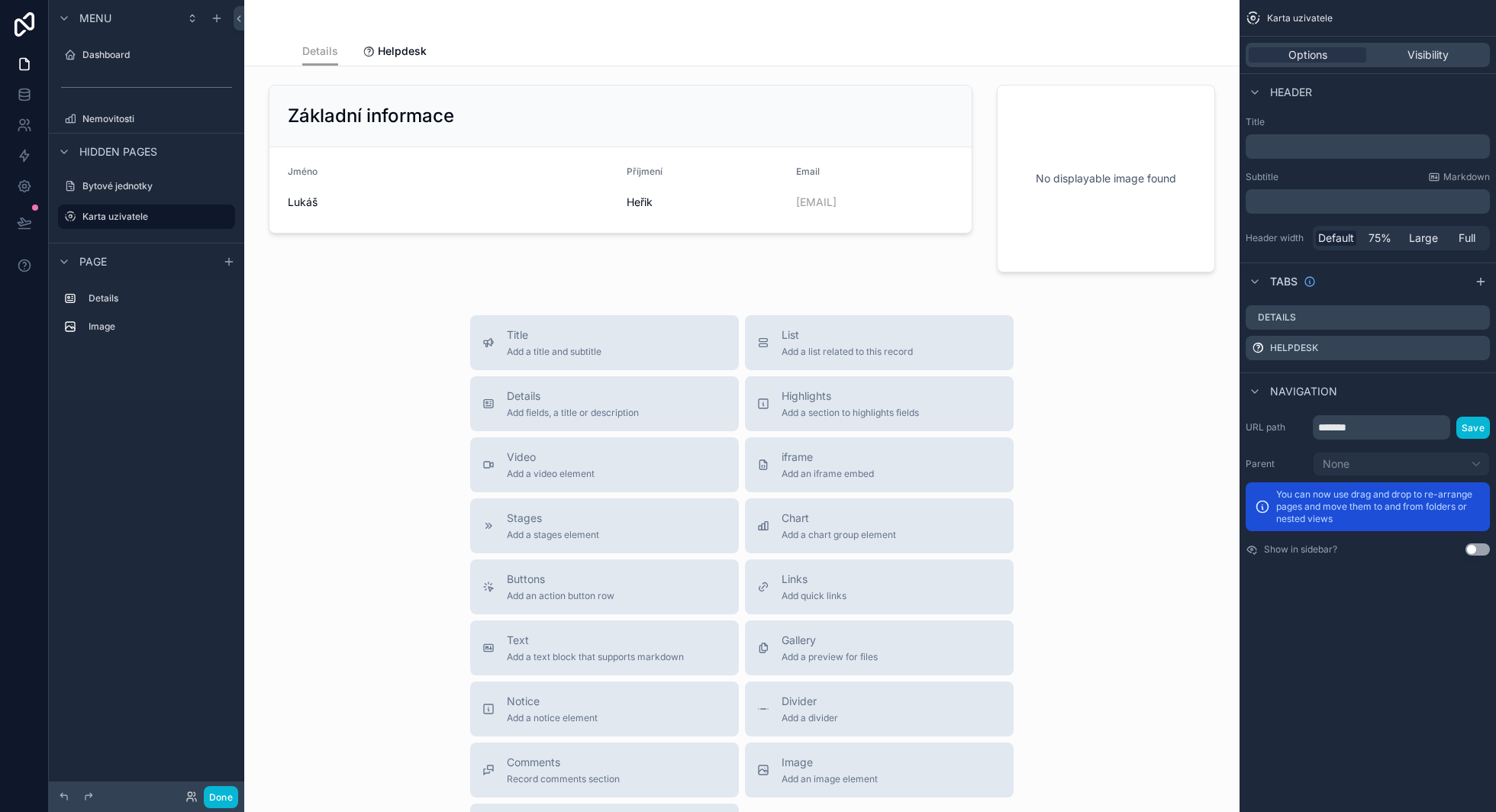 click on "﻿" at bounding box center (1369, 147) 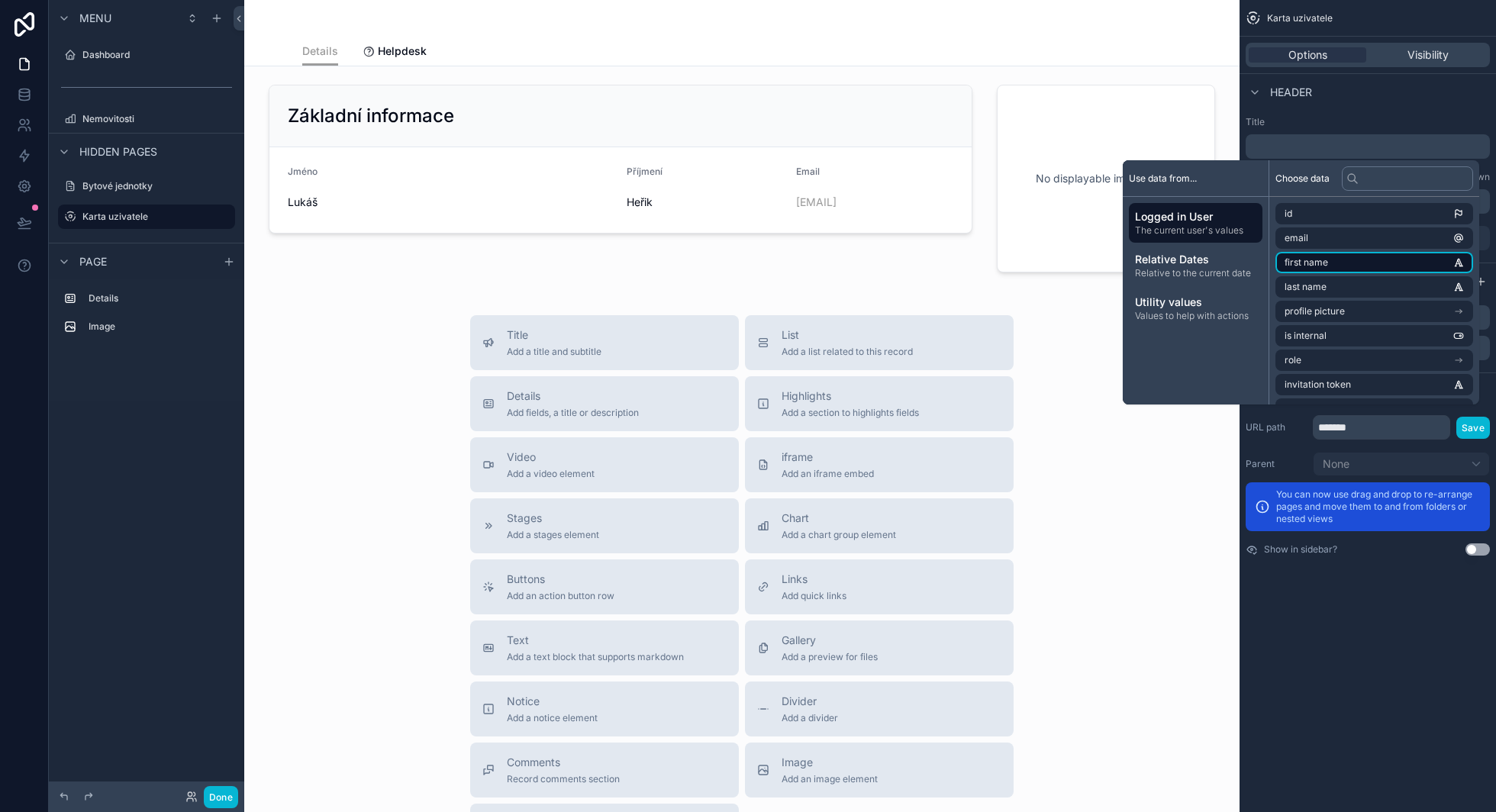 click on "first name" at bounding box center (1306, 263) 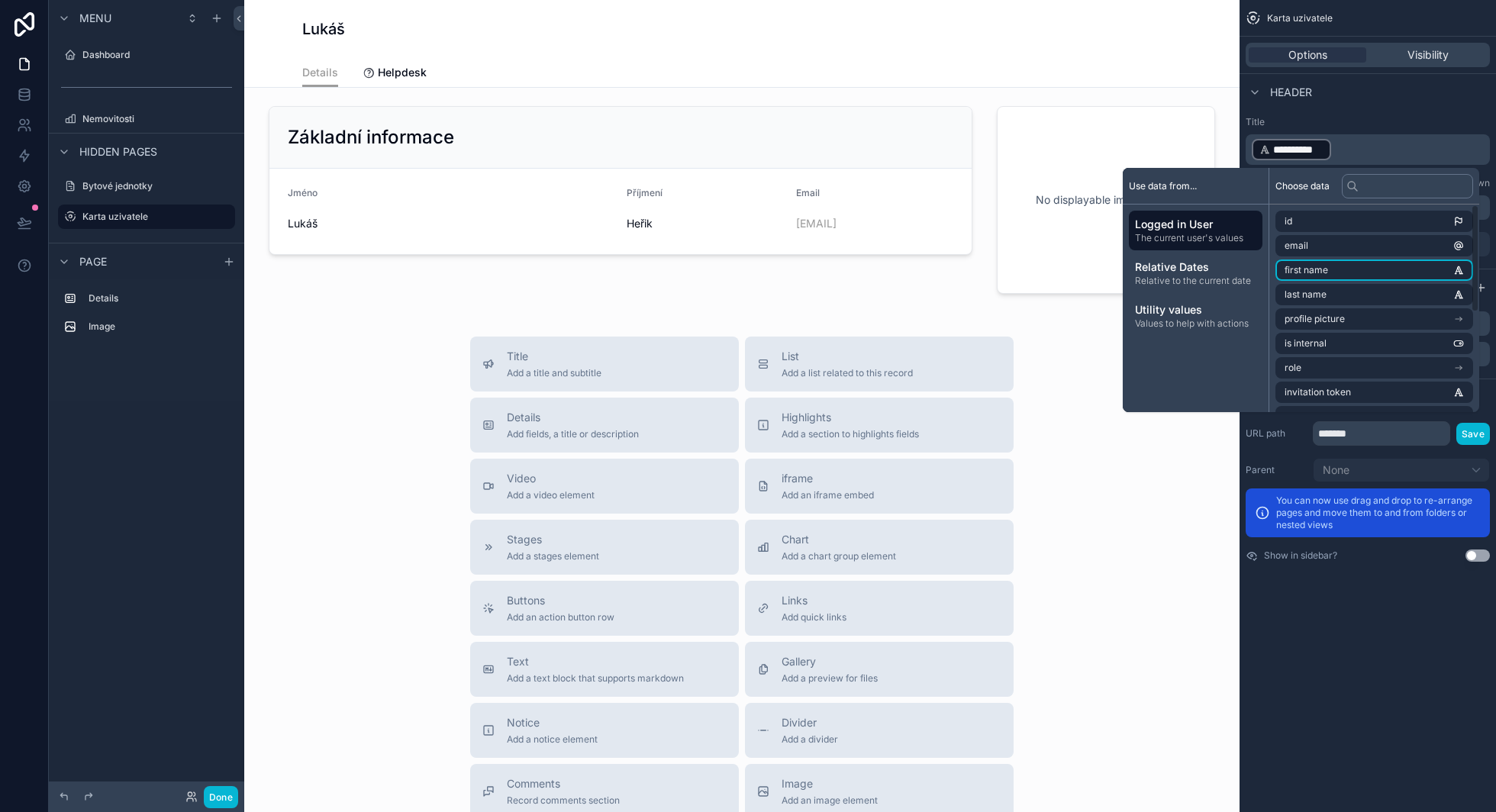 click on "**********" at bounding box center [1291, 150] 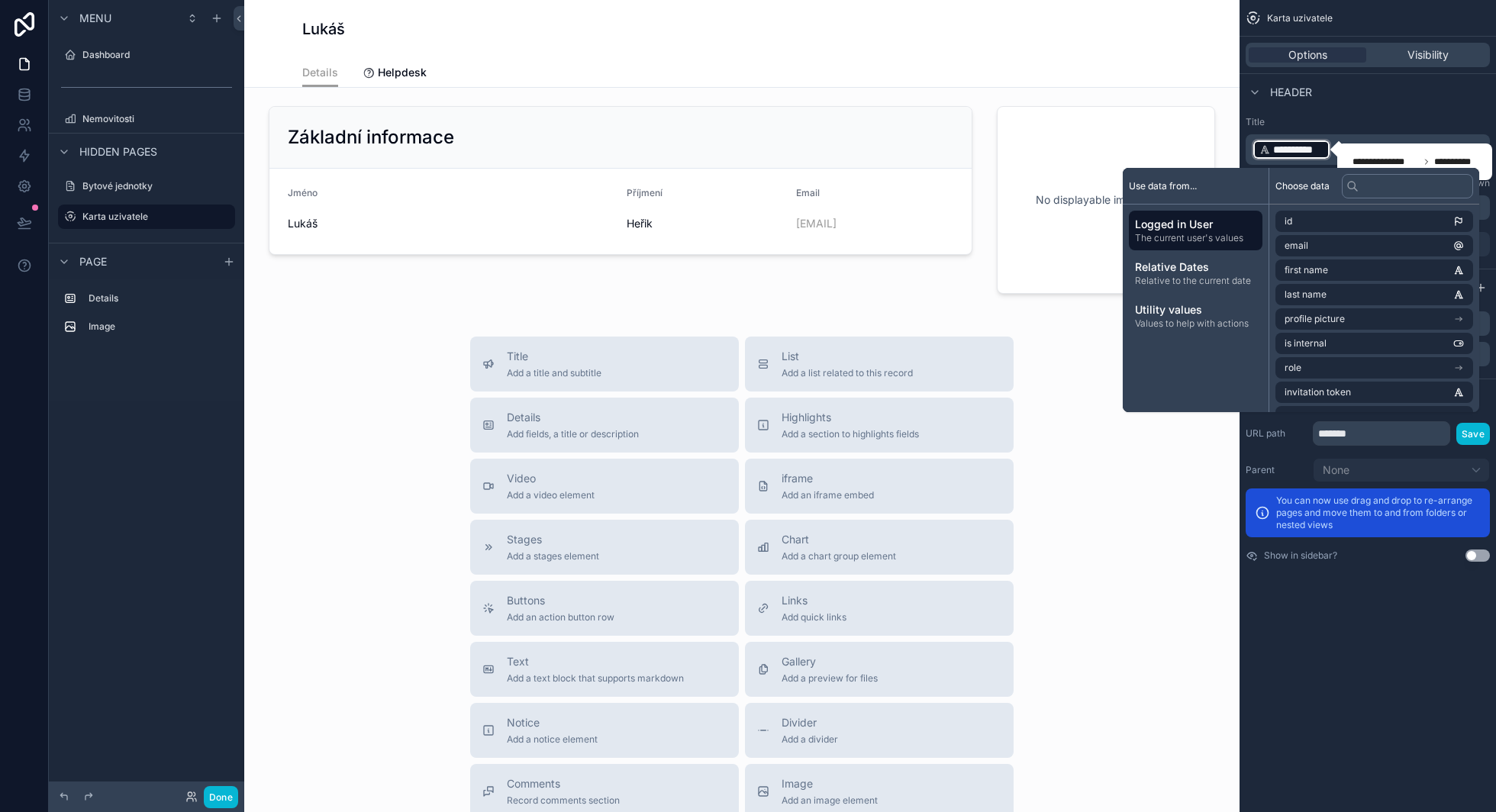 click on "**********" at bounding box center (1368, 140) 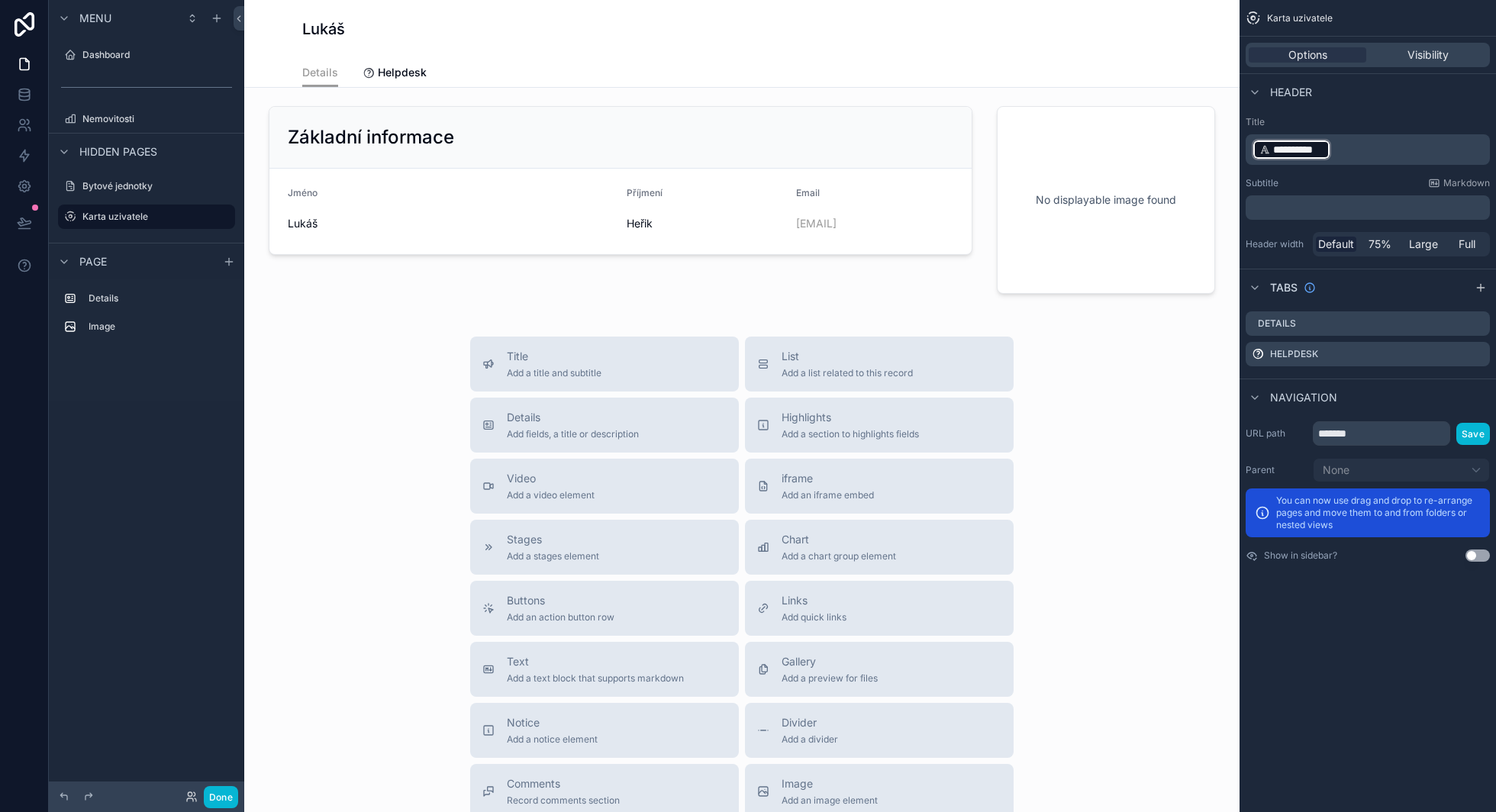 click on "**********" at bounding box center [1369, 150] 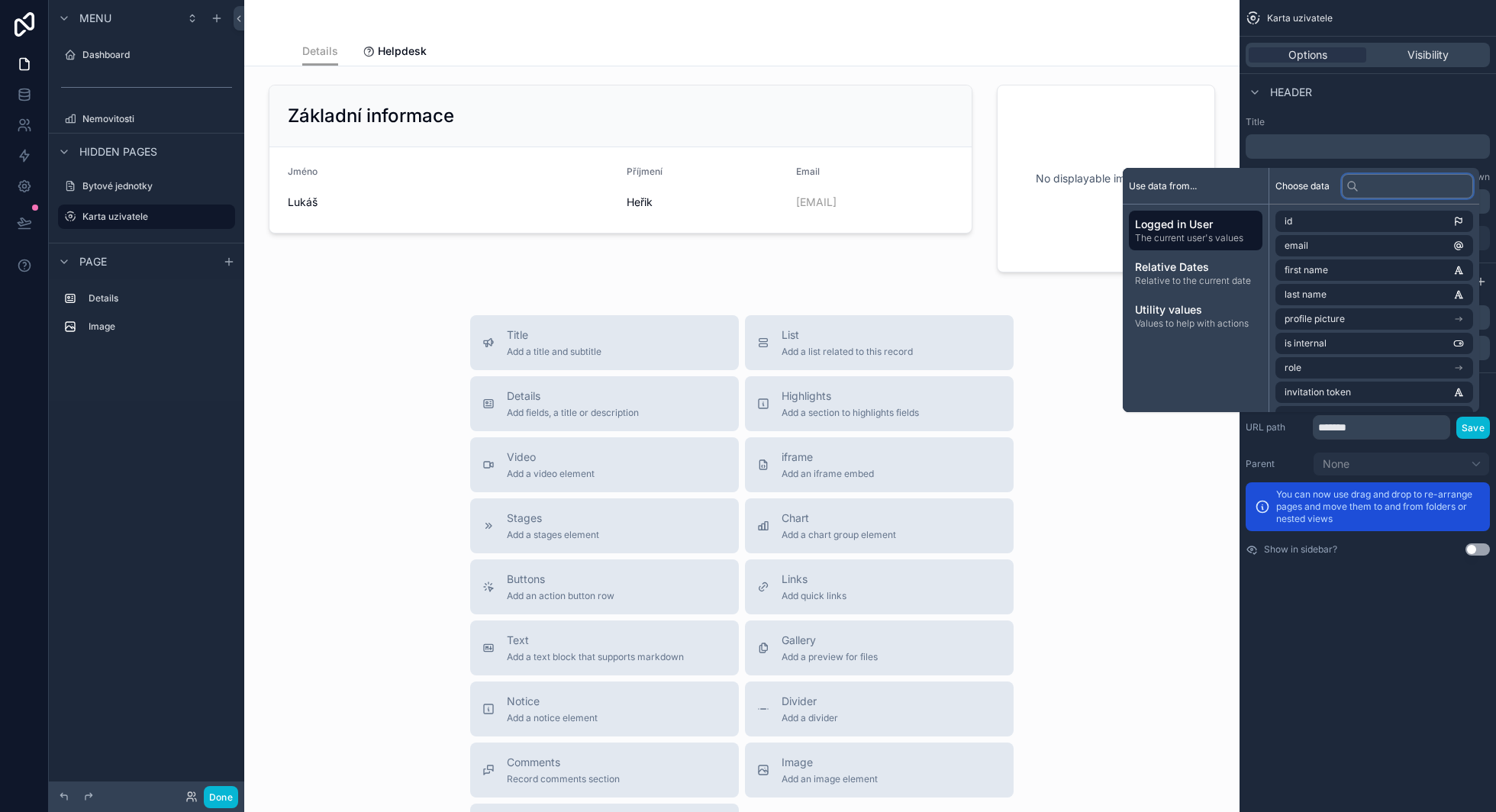 click at bounding box center [1407, 186] 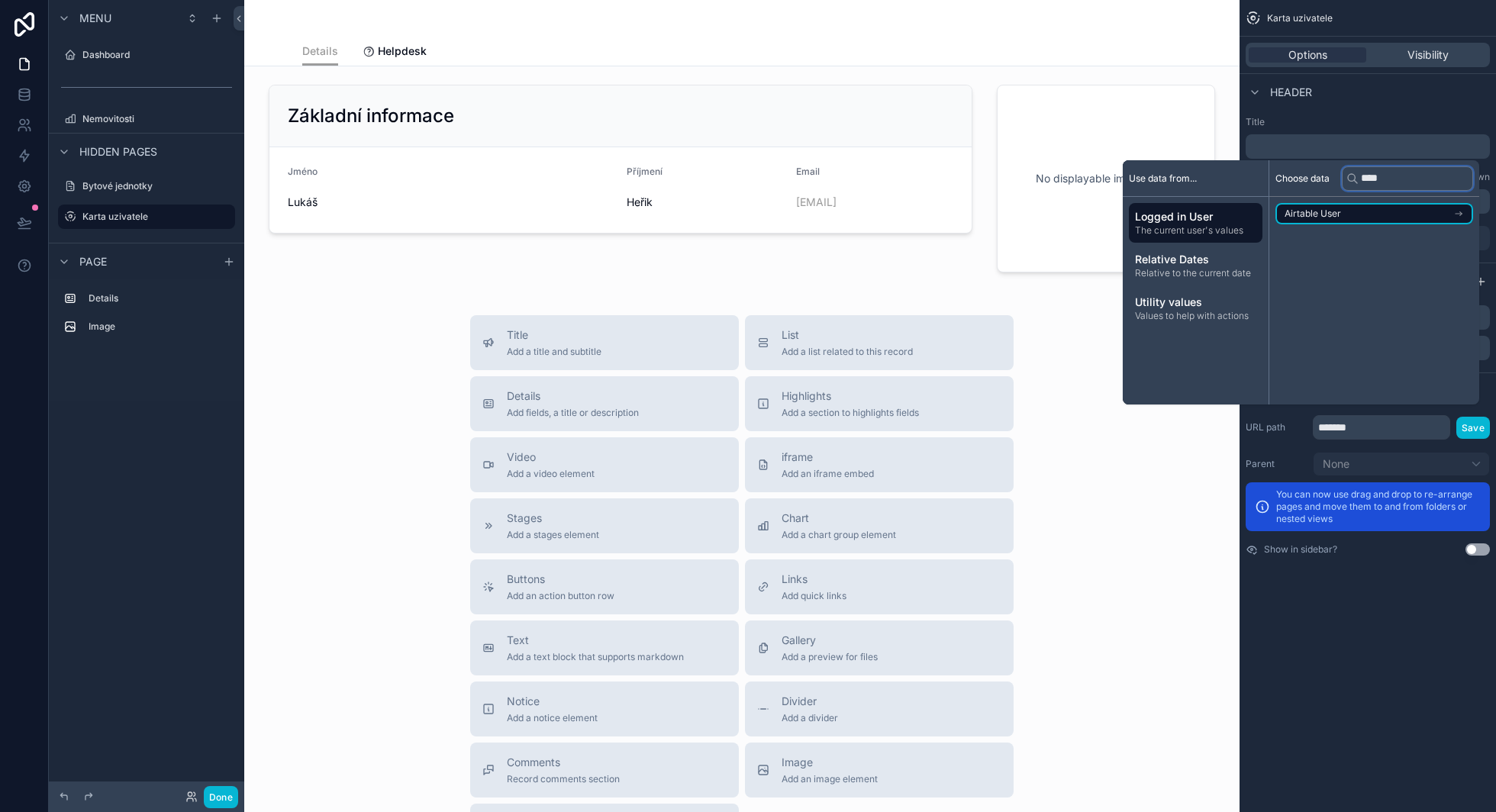 type on "****" 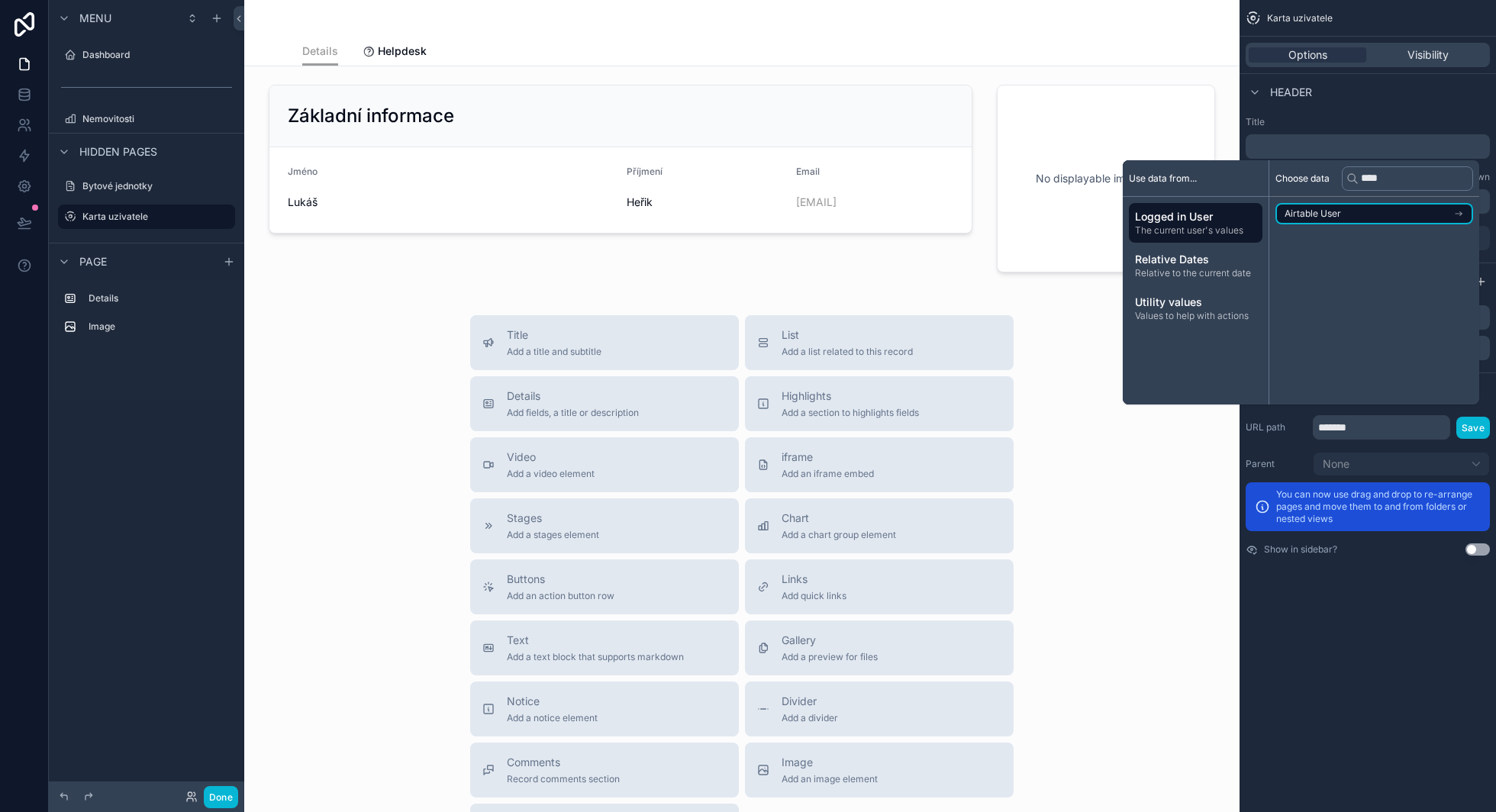 click on "Airtable User" at bounding box center (1374, 214) 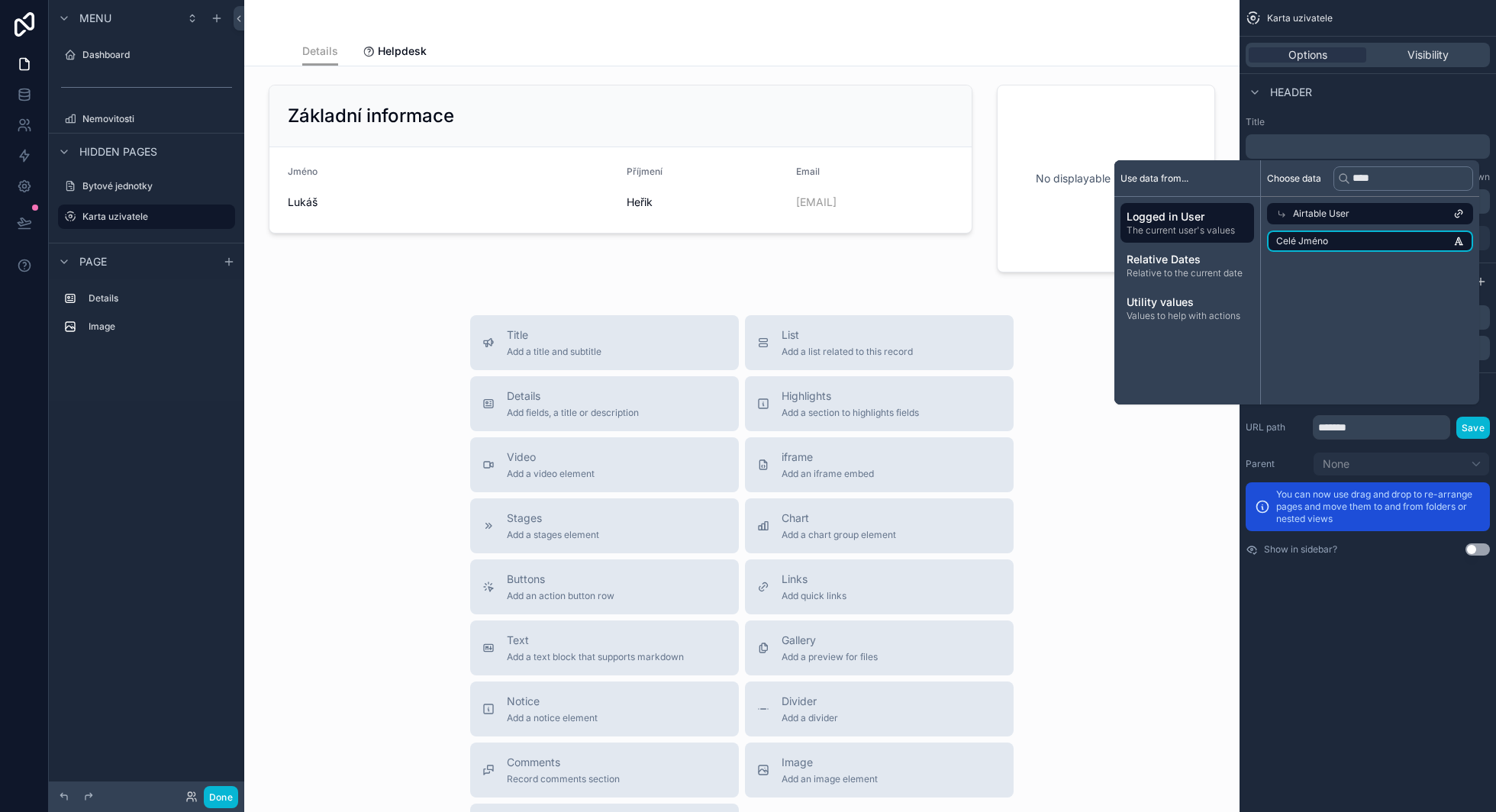 click on "Celé Jméno" at bounding box center (1370, 241) 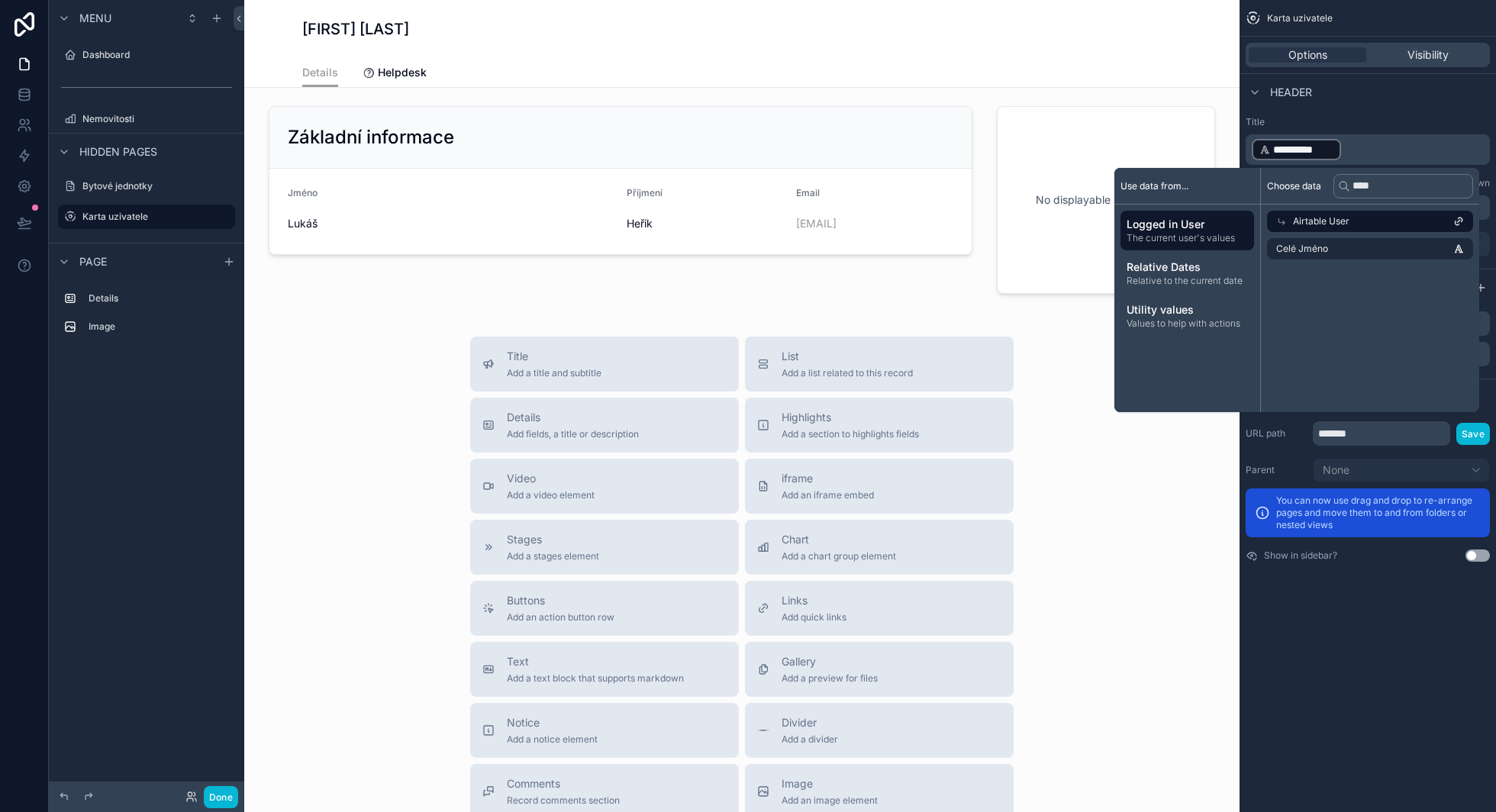 click on "Title" at bounding box center [1368, 122] 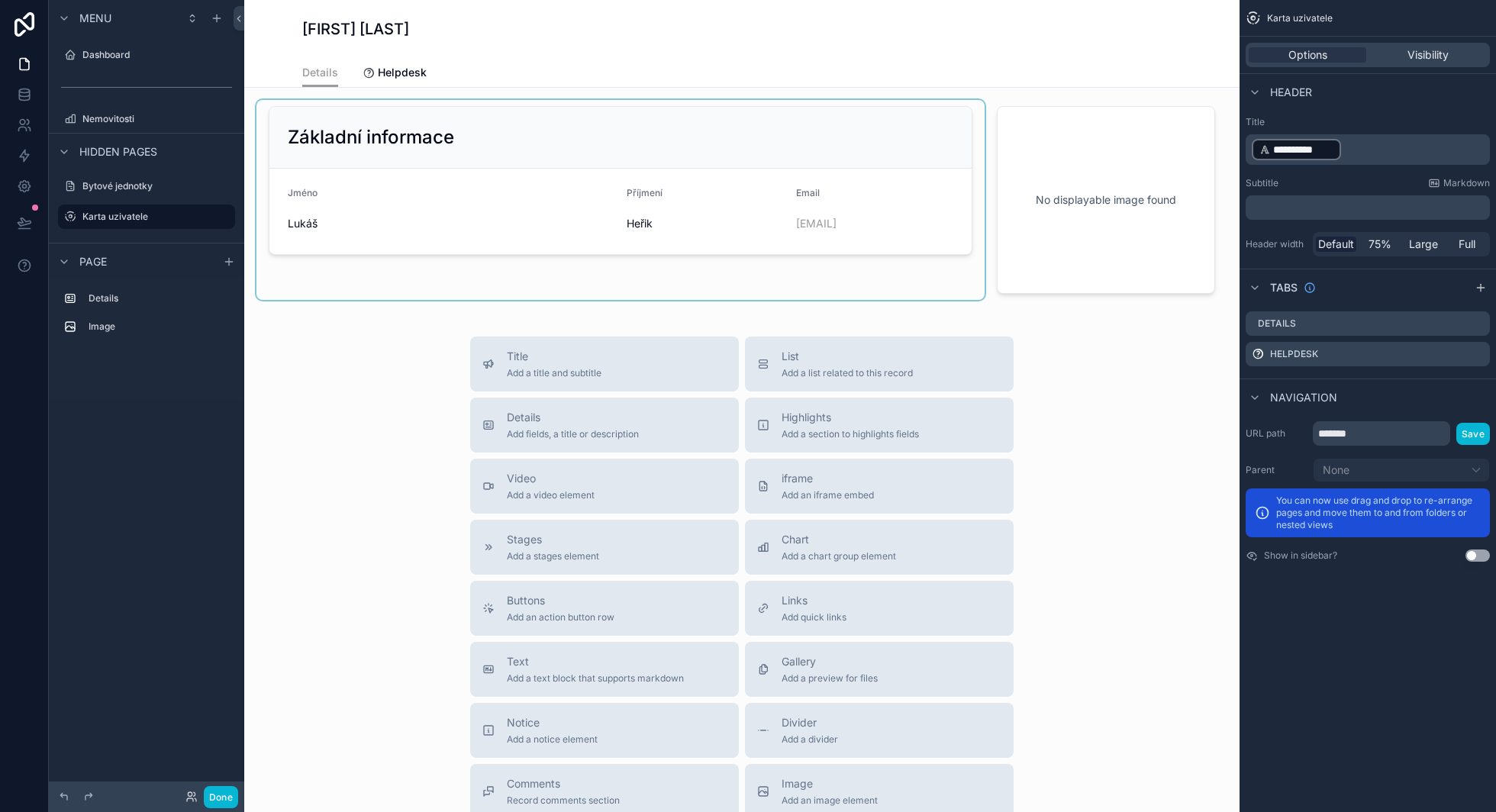 click at bounding box center (621, 200) 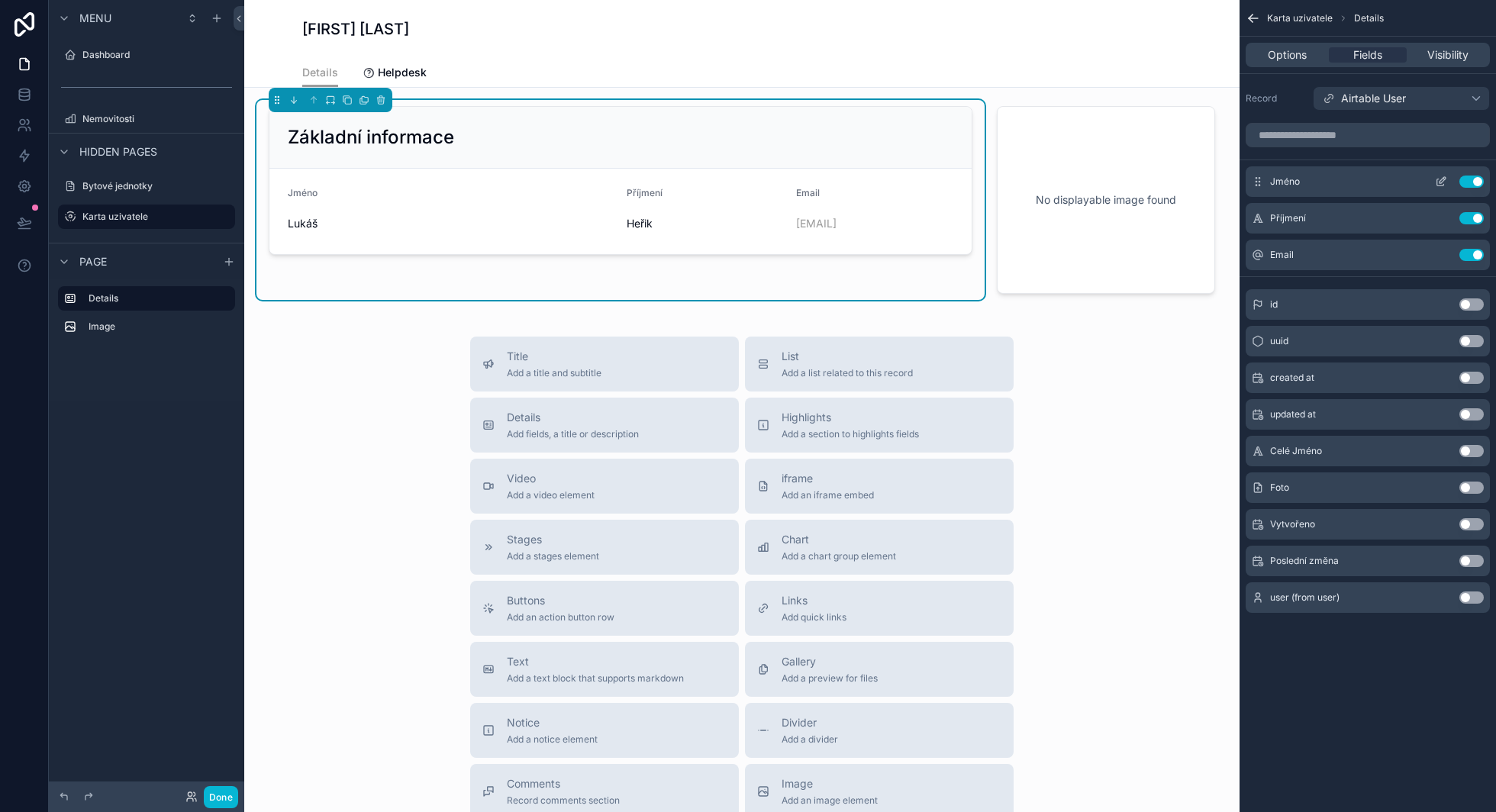click 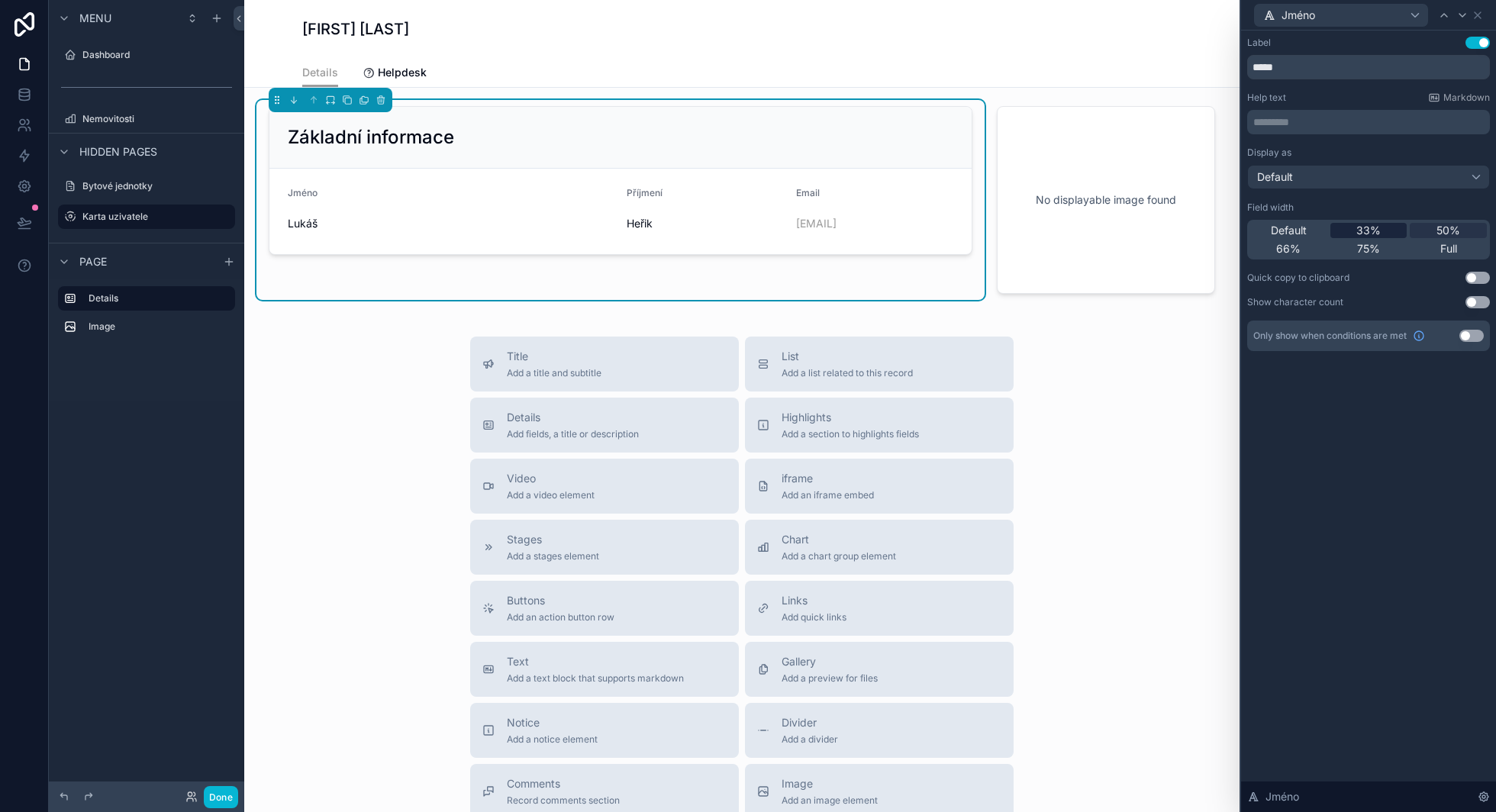 click on "33%" at bounding box center (1369, 230) 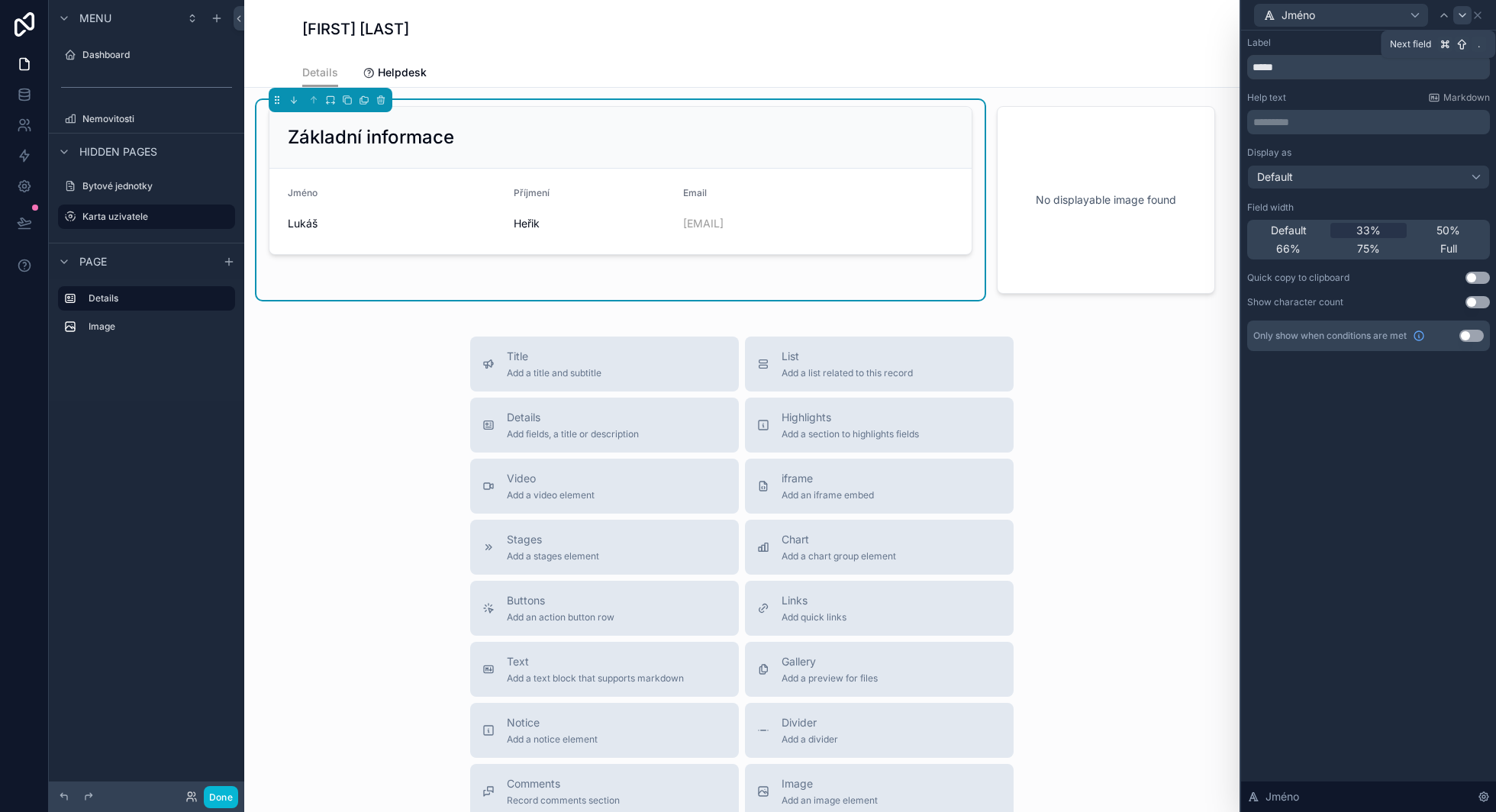 click 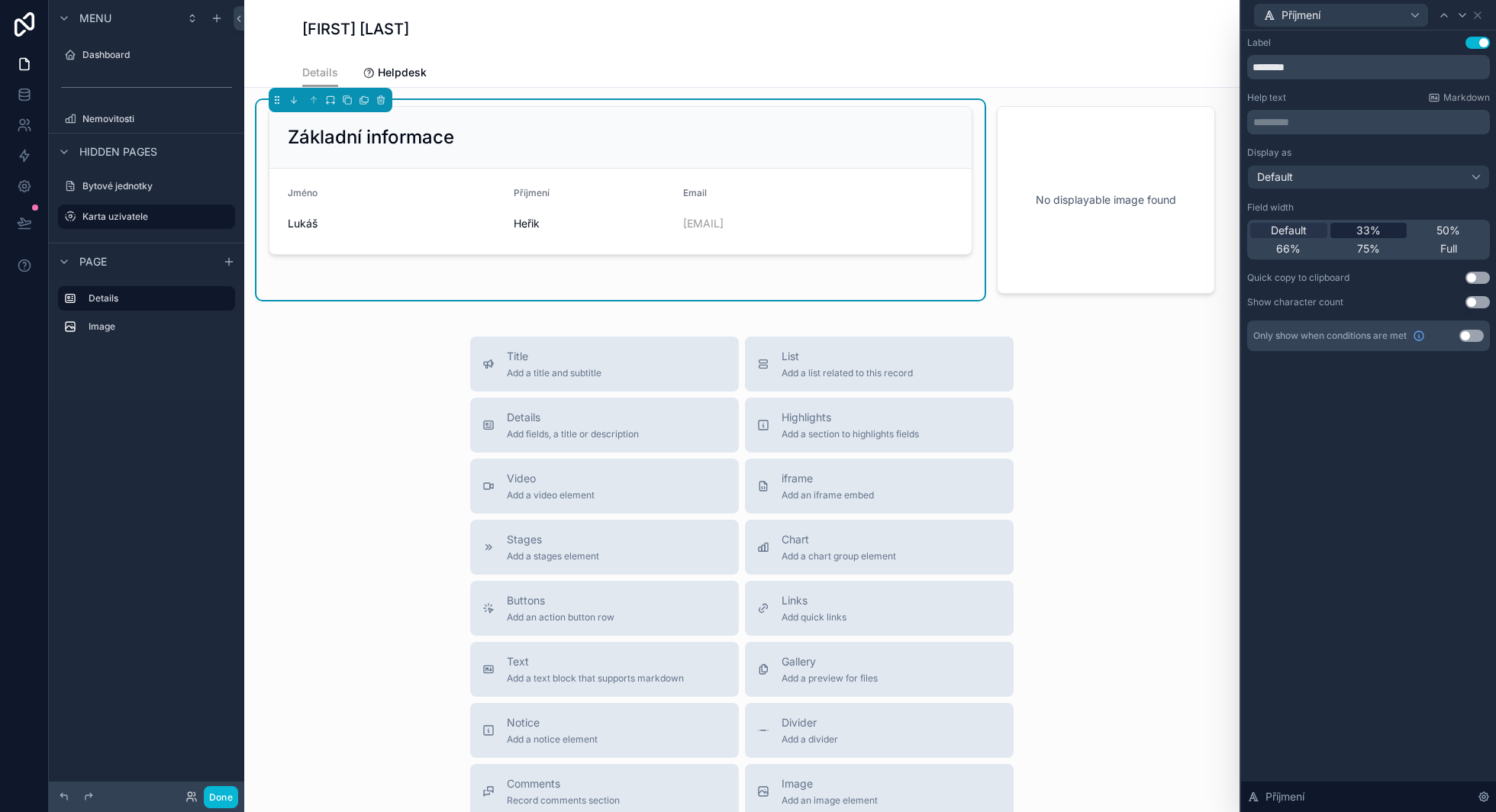 click on "33%" at bounding box center (1369, 230) 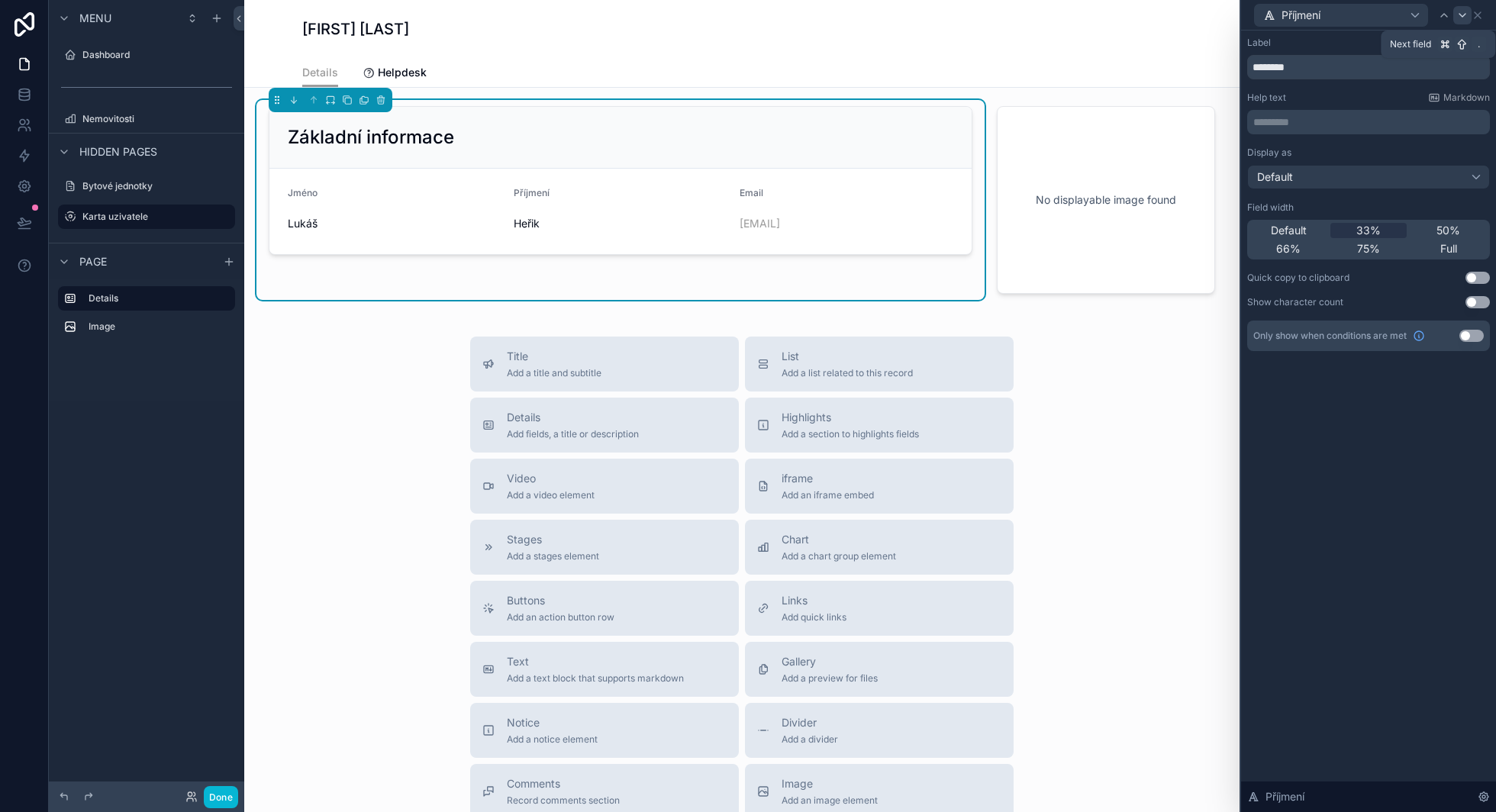 click at bounding box center [1462, 15] 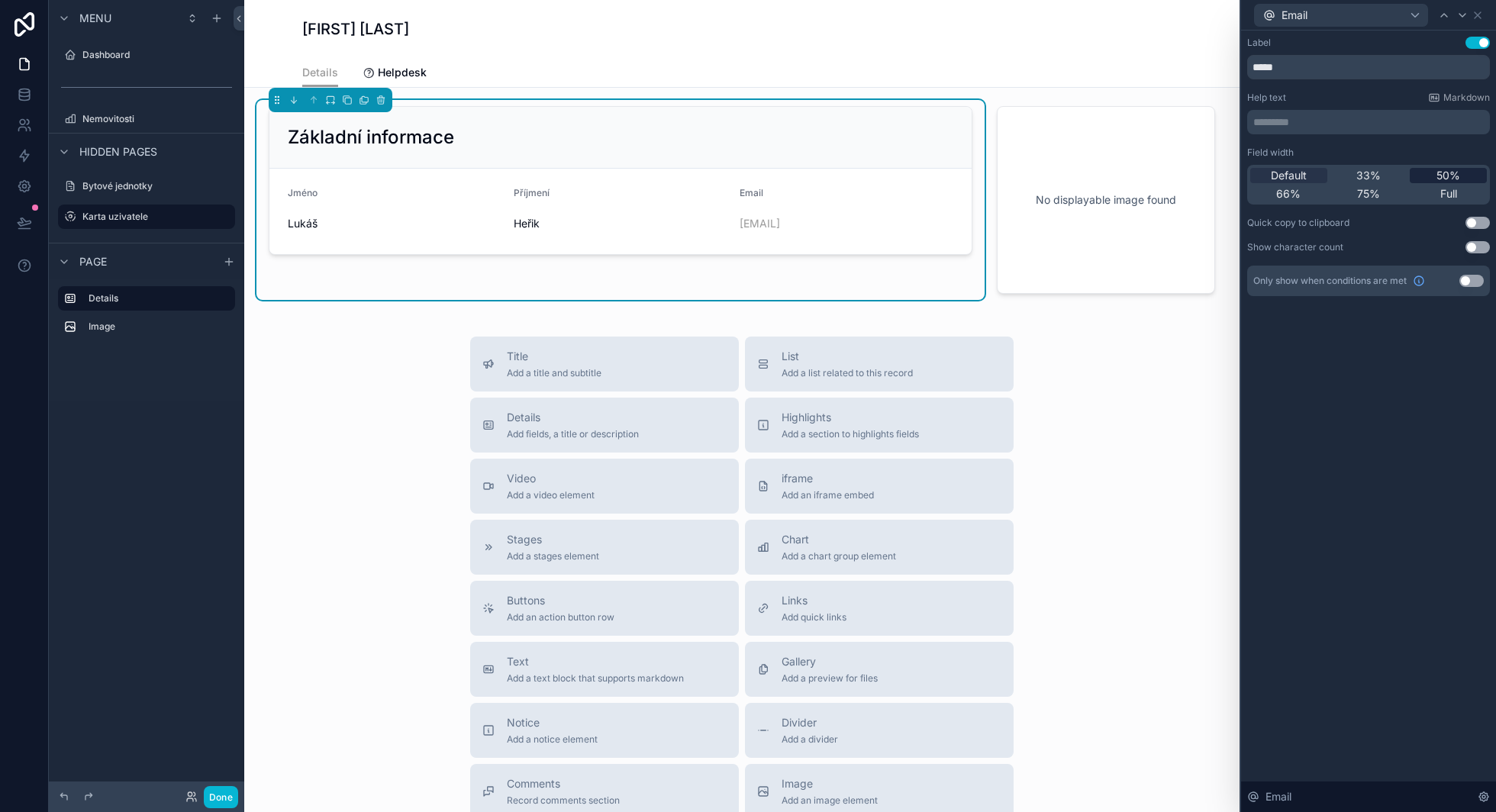 click on "50%" at bounding box center [1448, 176] 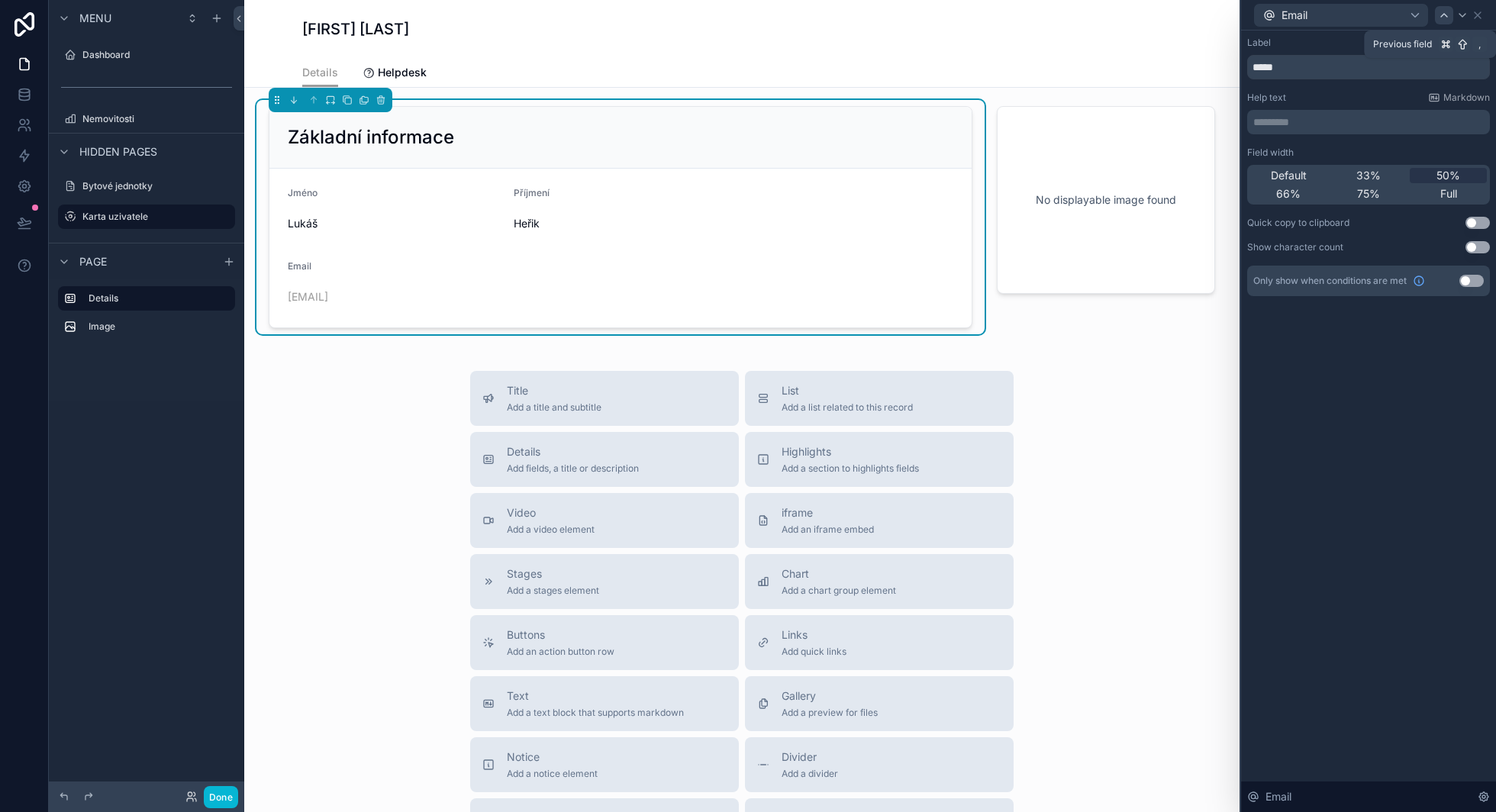 click at bounding box center (1444, 15) 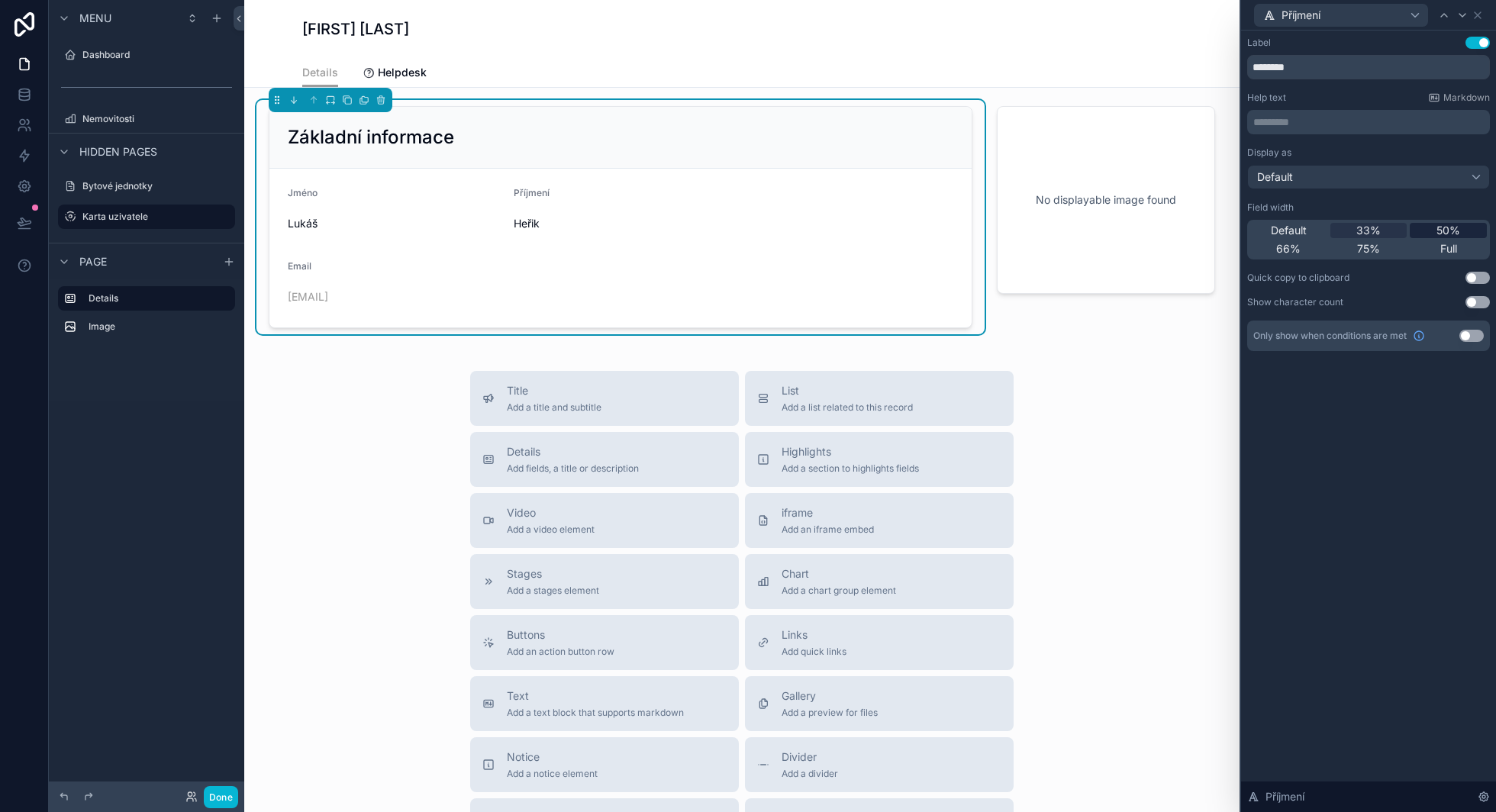 click on "50%" at bounding box center [1448, 230] 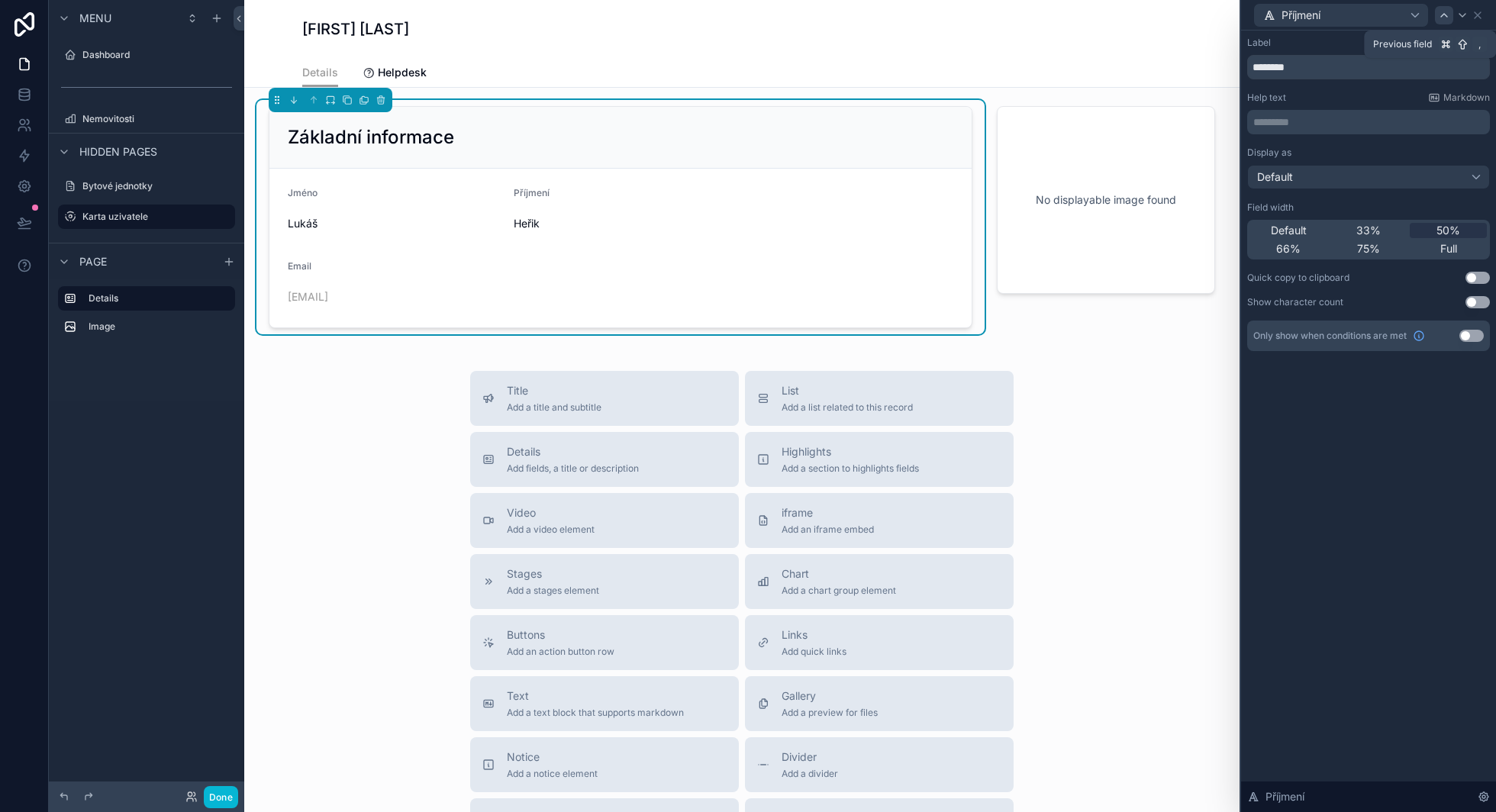 click at bounding box center [1444, 15] 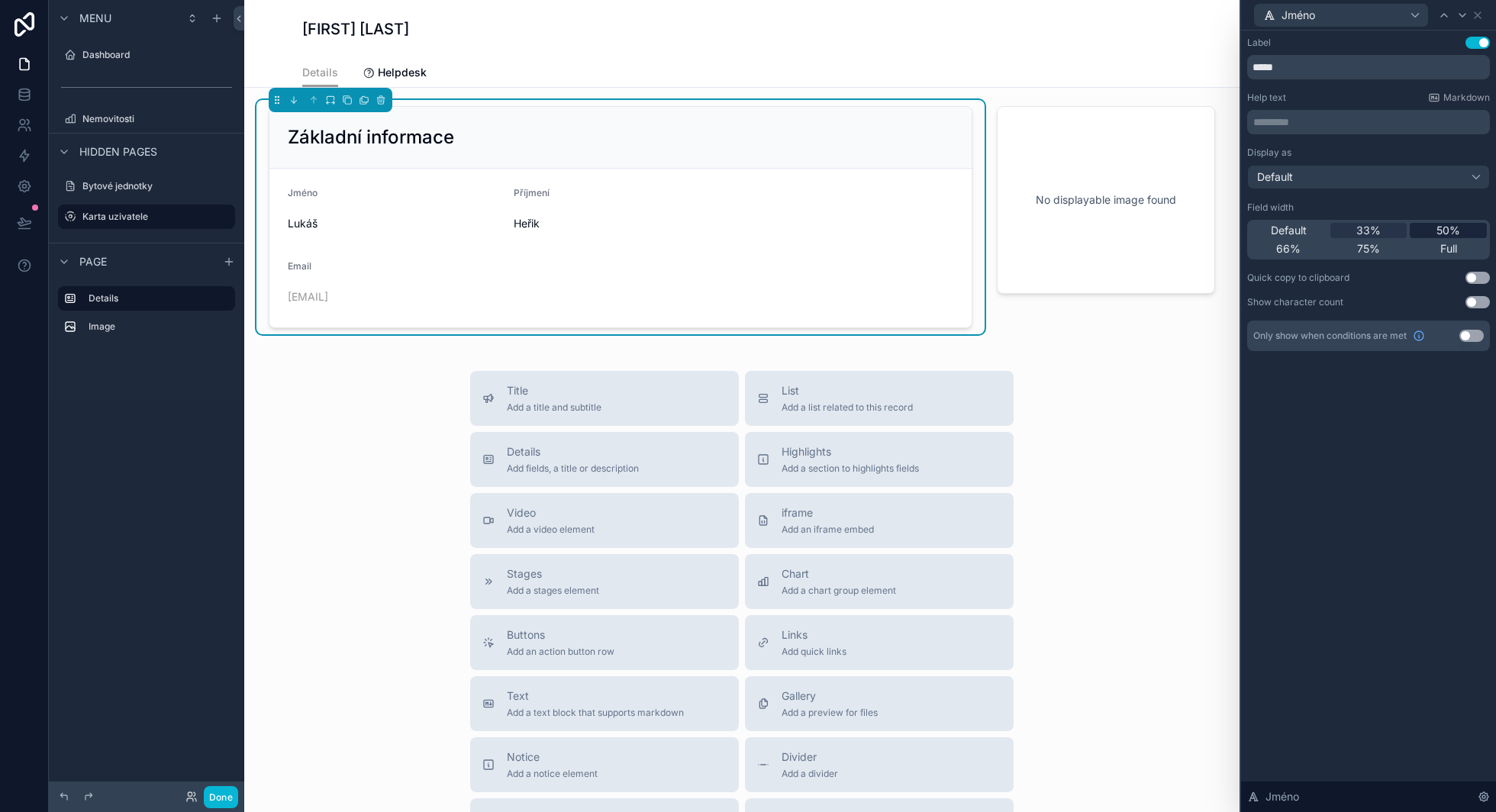 click on "50%" at bounding box center (1448, 230) 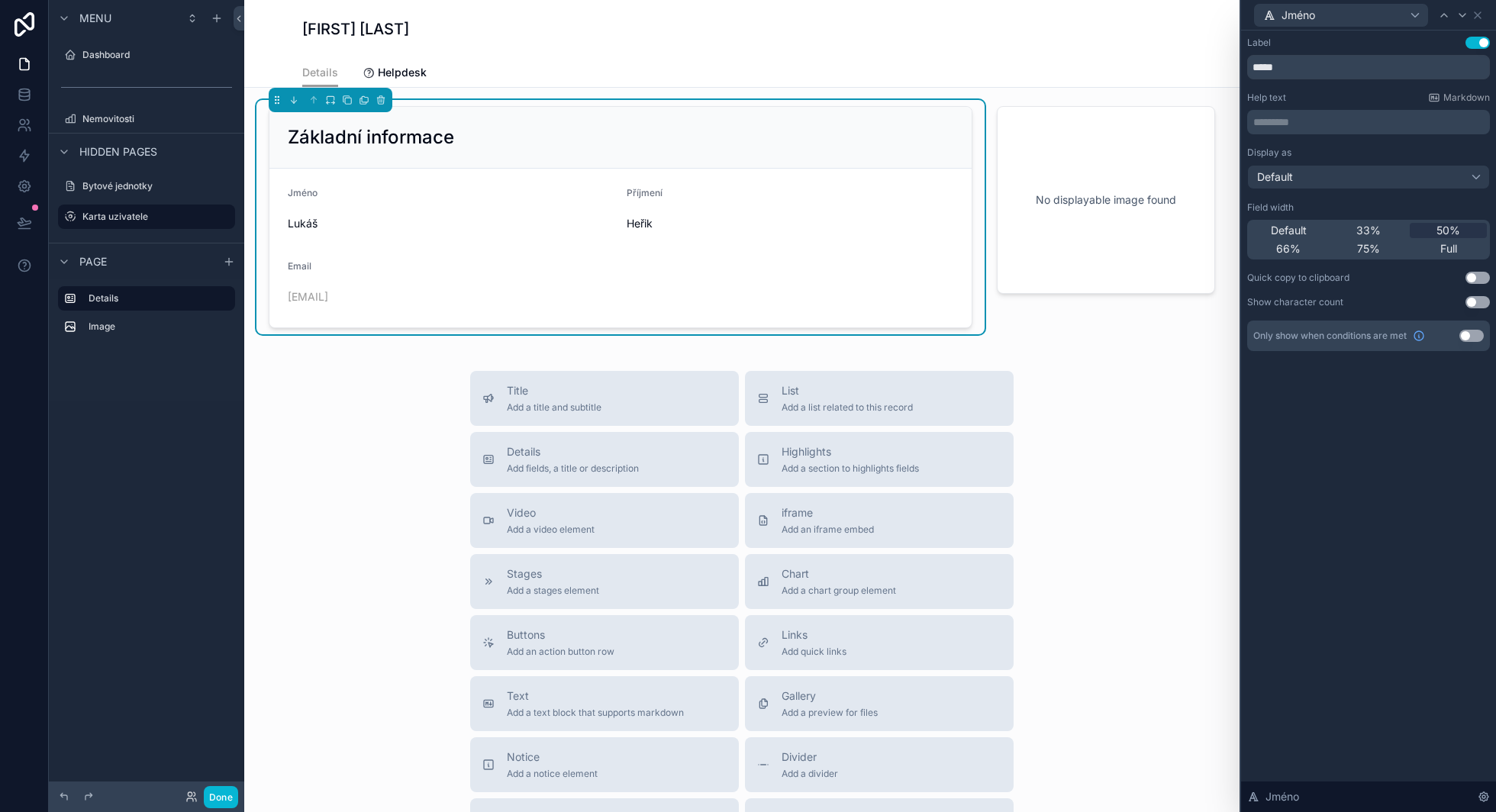click on "Jméno Lukáš Příjmení Heřik Email lukas@seil.cz" at bounding box center (621, 248) 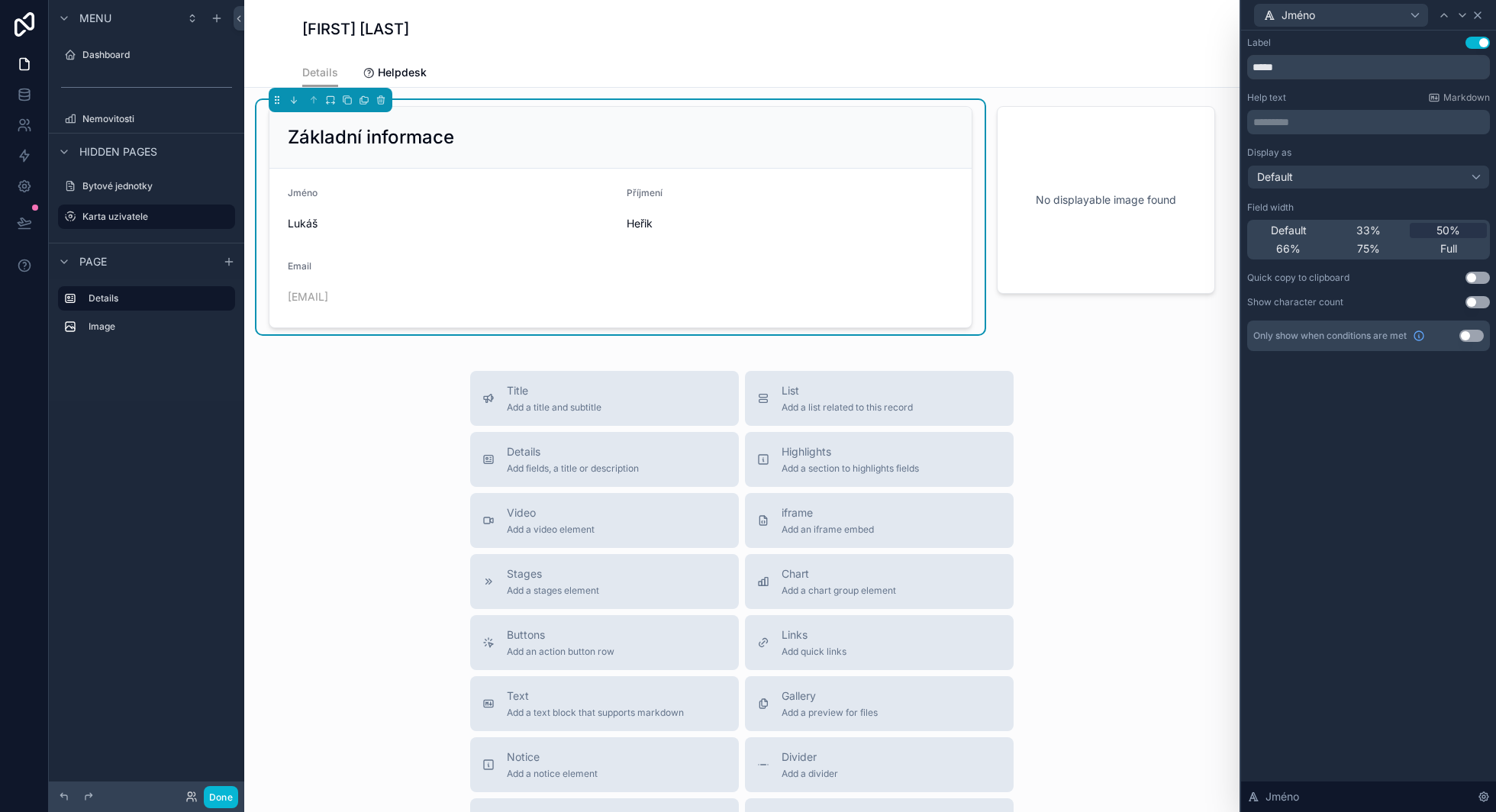 click 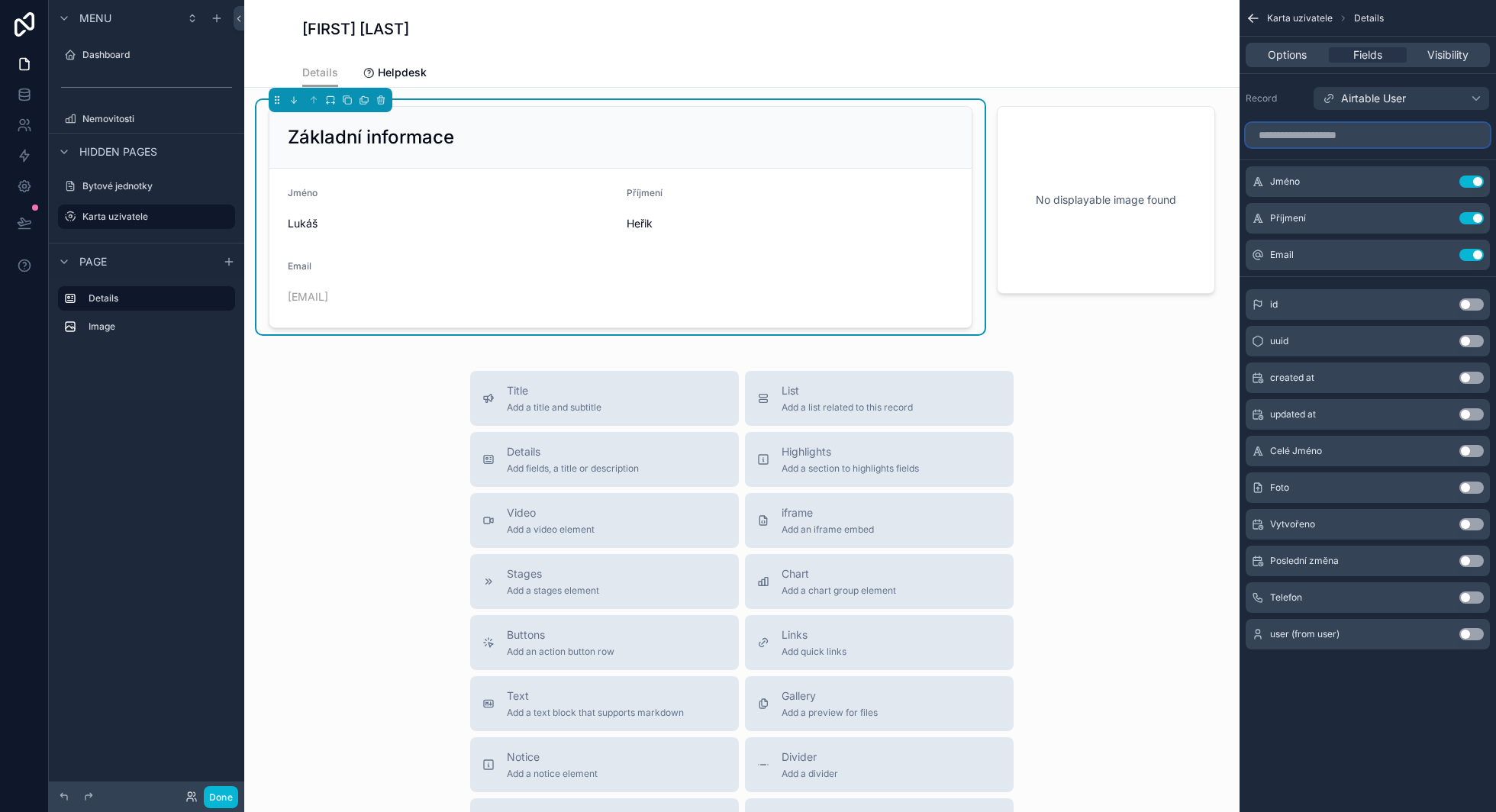 click at bounding box center (1368, 135) 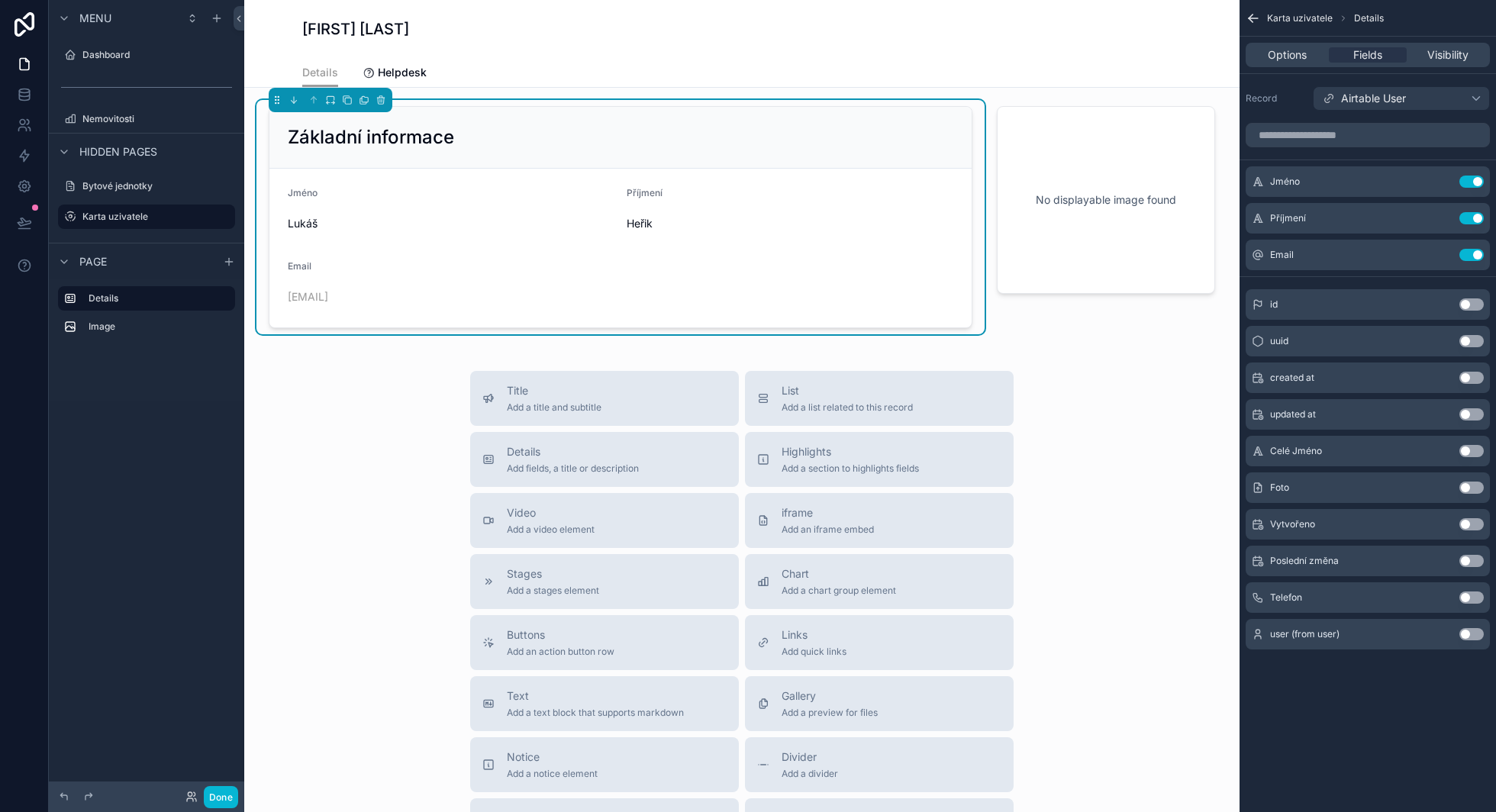 click on "Use setting" at bounding box center [1472, 598] 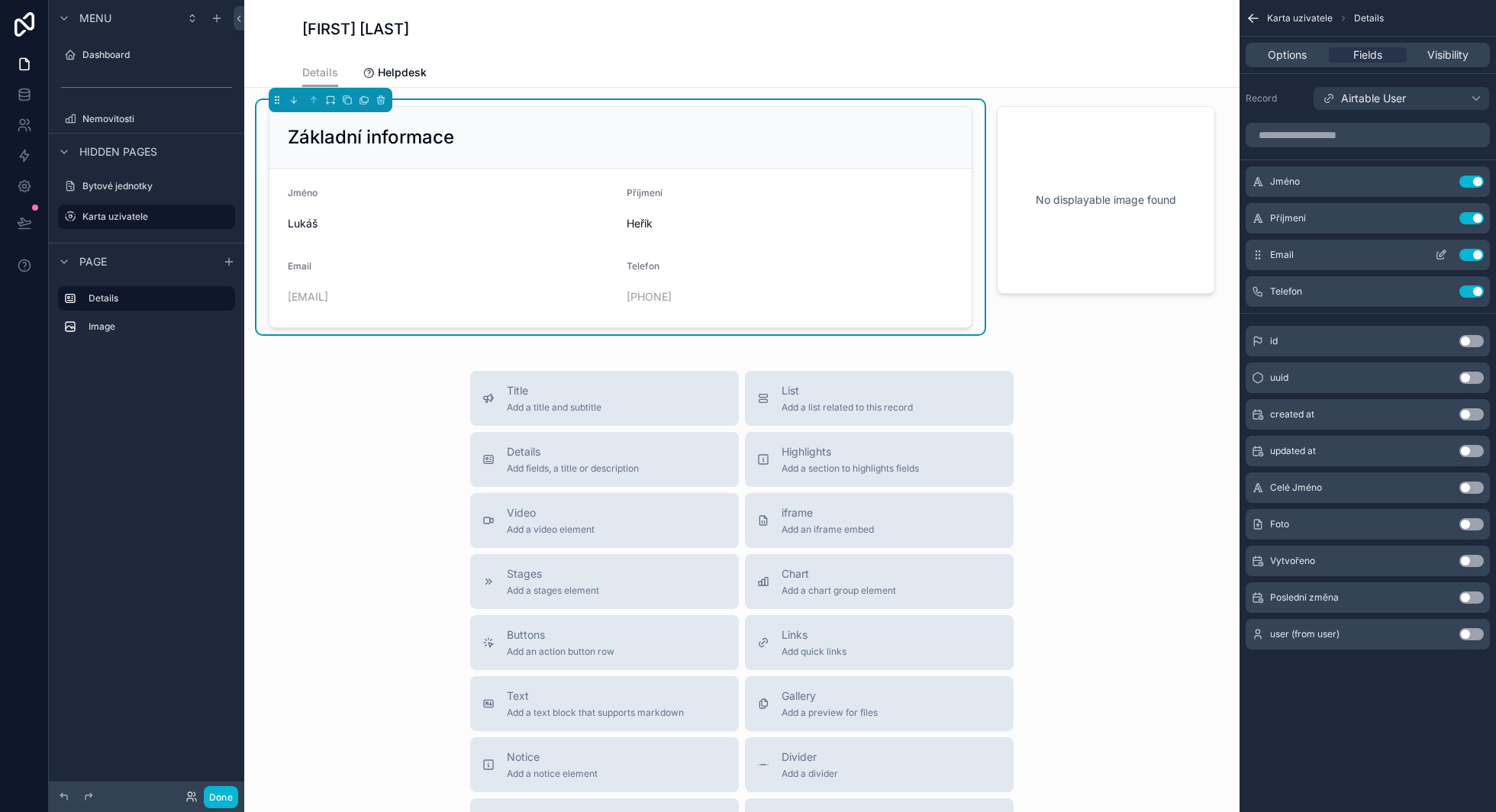 click 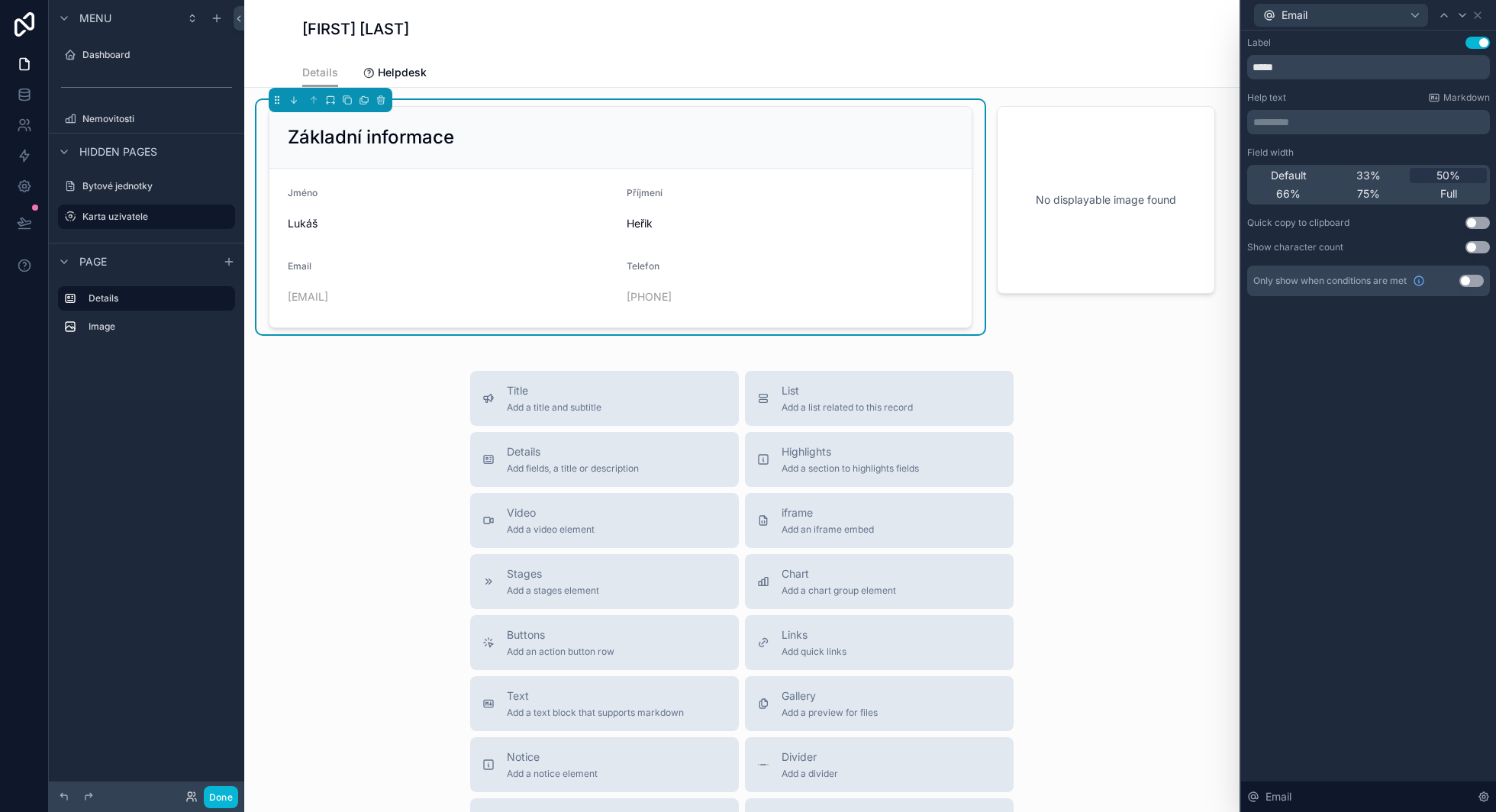 click on "Use setting" at bounding box center [1478, 223] 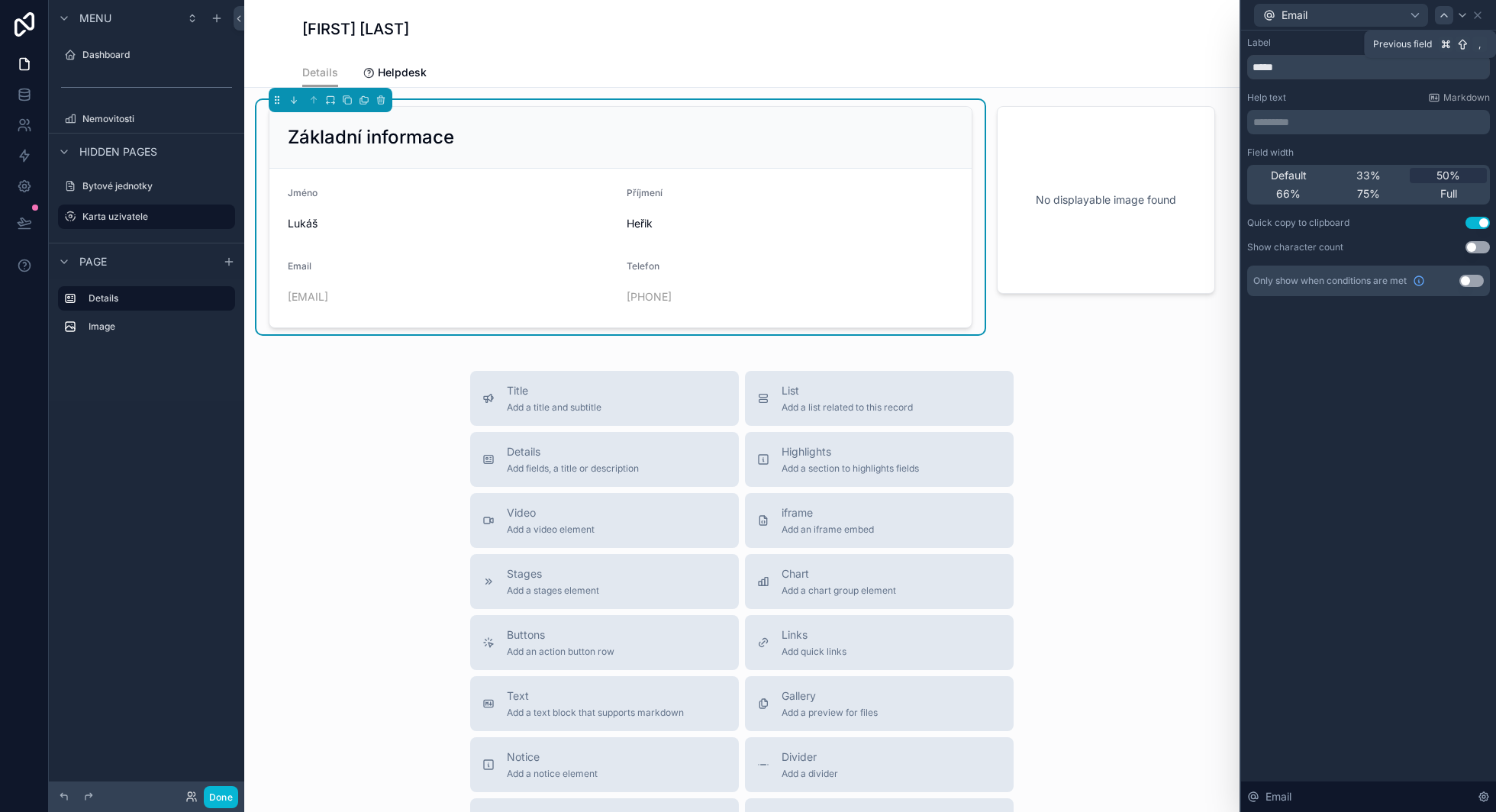 click at bounding box center [1444, 15] 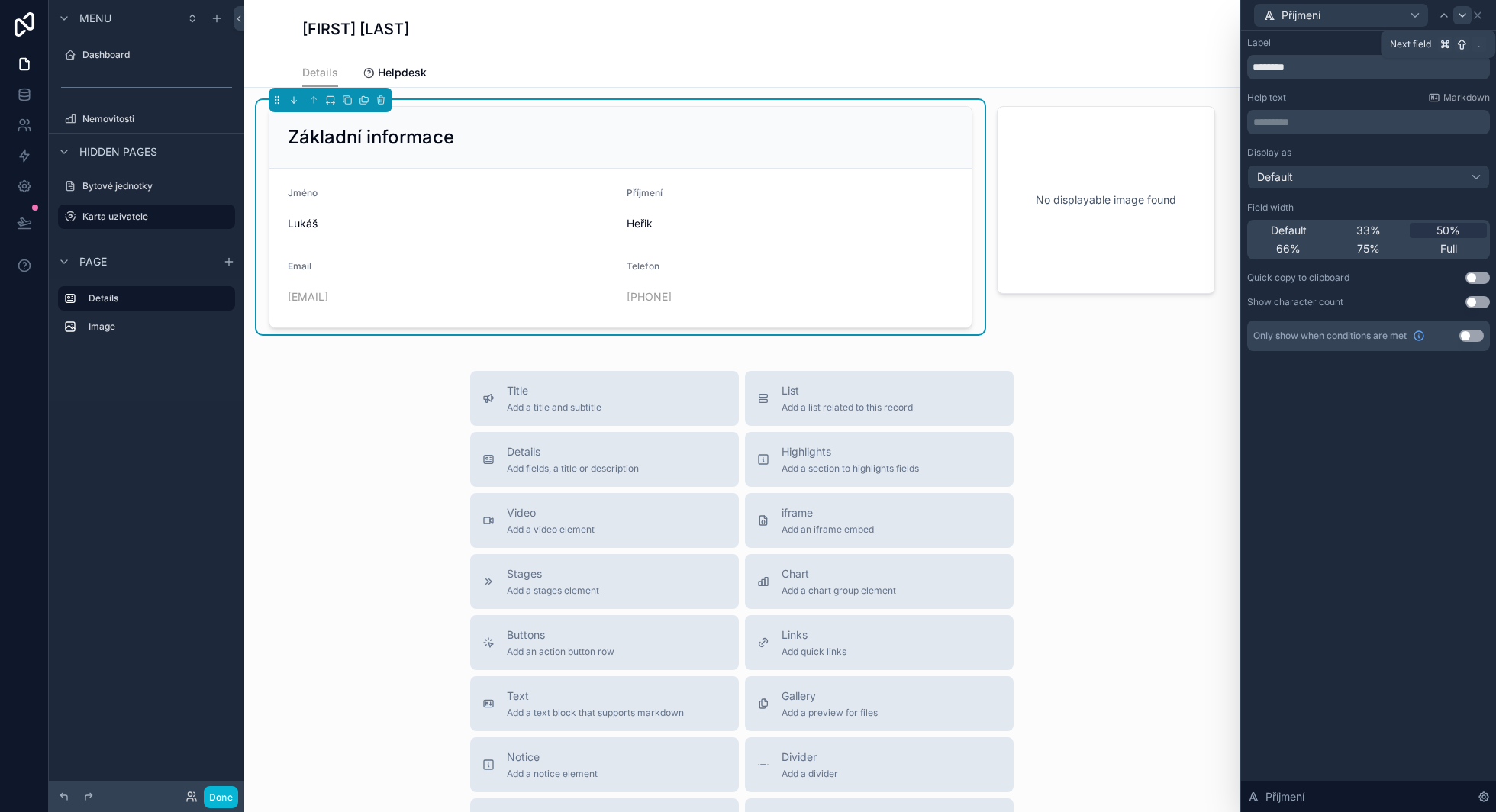 click at bounding box center [1462, 15] 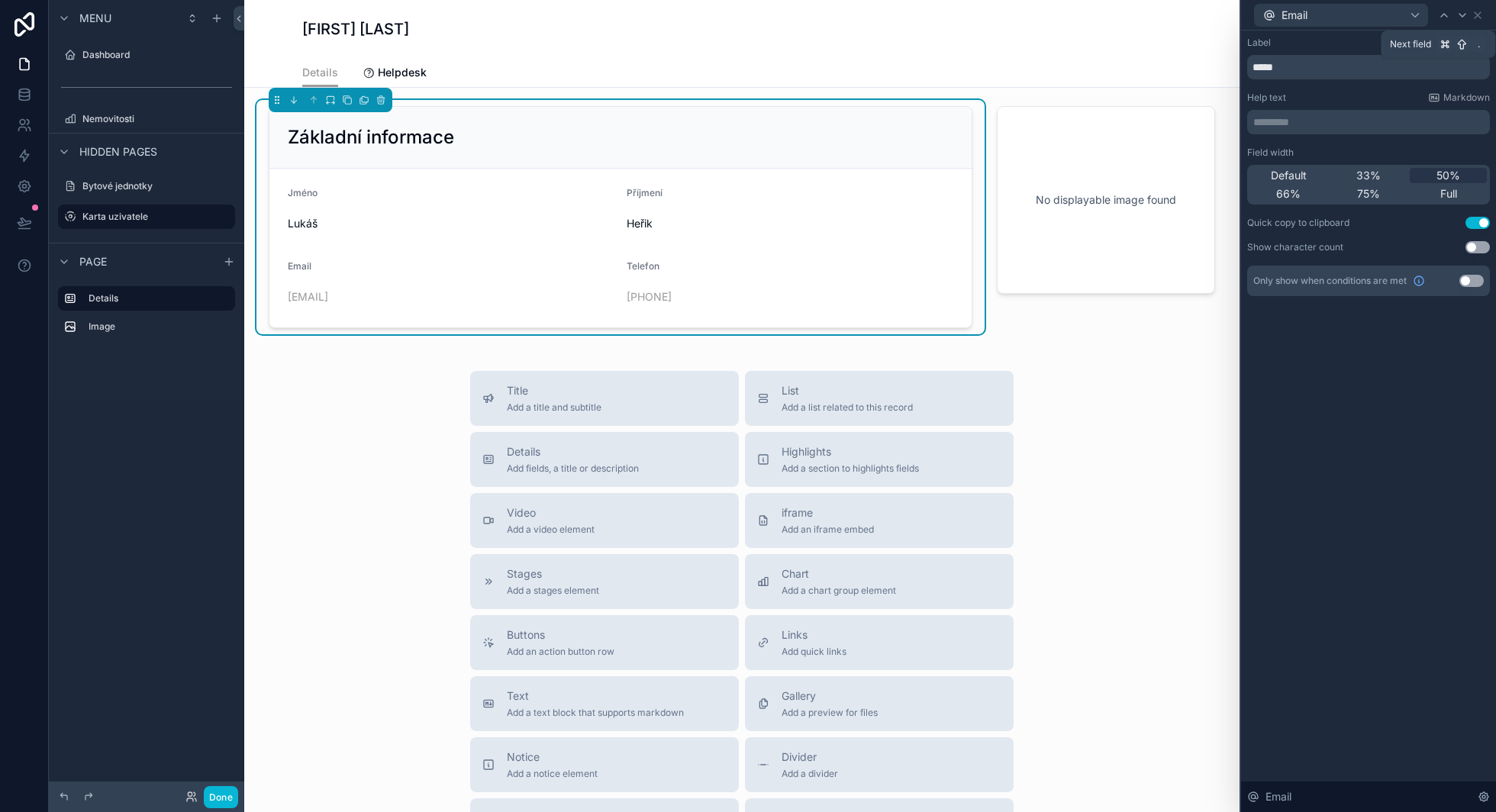click at bounding box center [1462, 15] 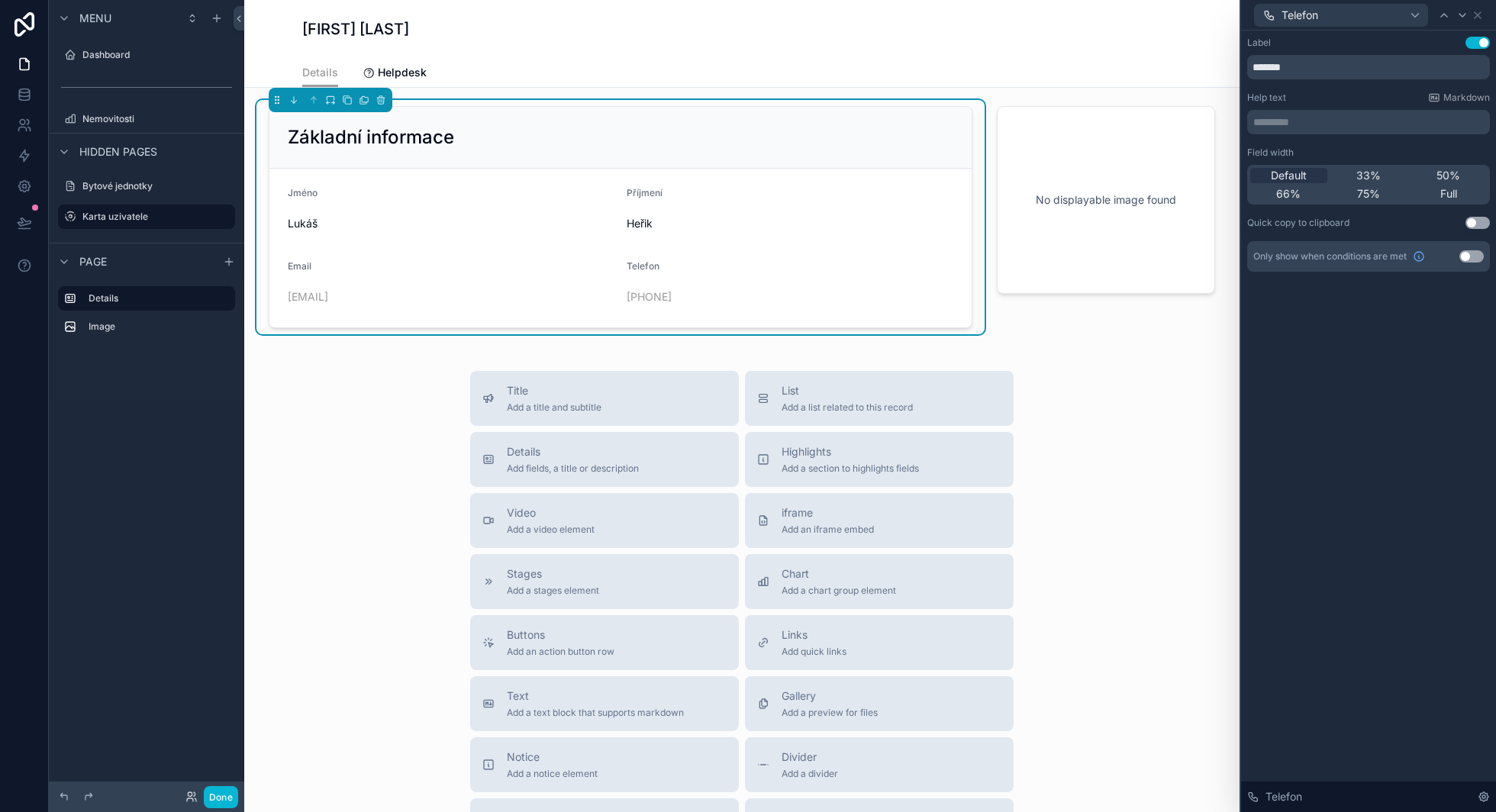 click on "Use setting" at bounding box center [1478, 223] 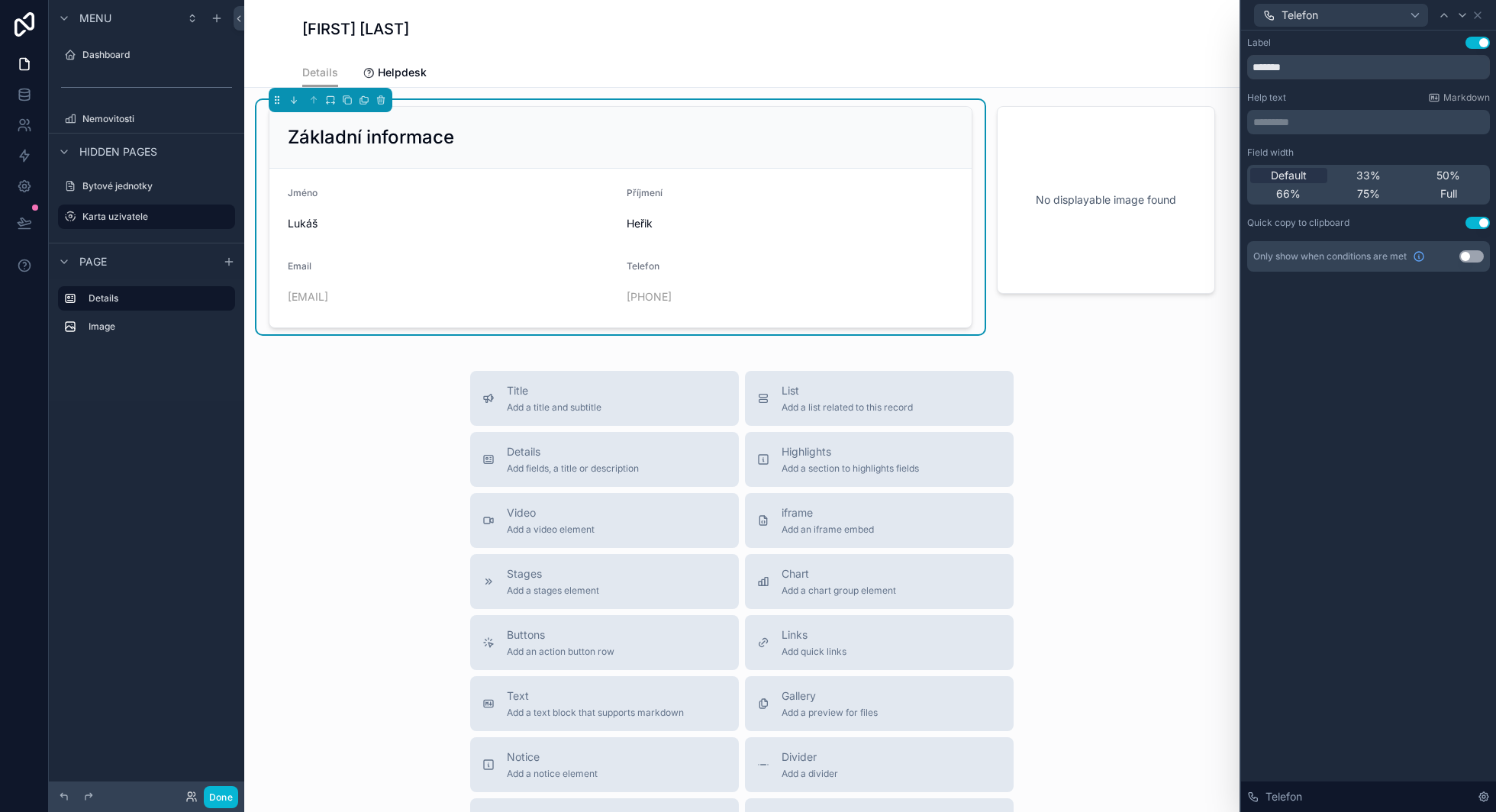 click on "Label Use setting ******* Help text Markdown ********* ﻿ Field width Default 33% 50% 66% 75% Full Quick copy to clipboard Use setting Only show when conditions are met Use setting Telefon" at bounding box center (1369, 421) 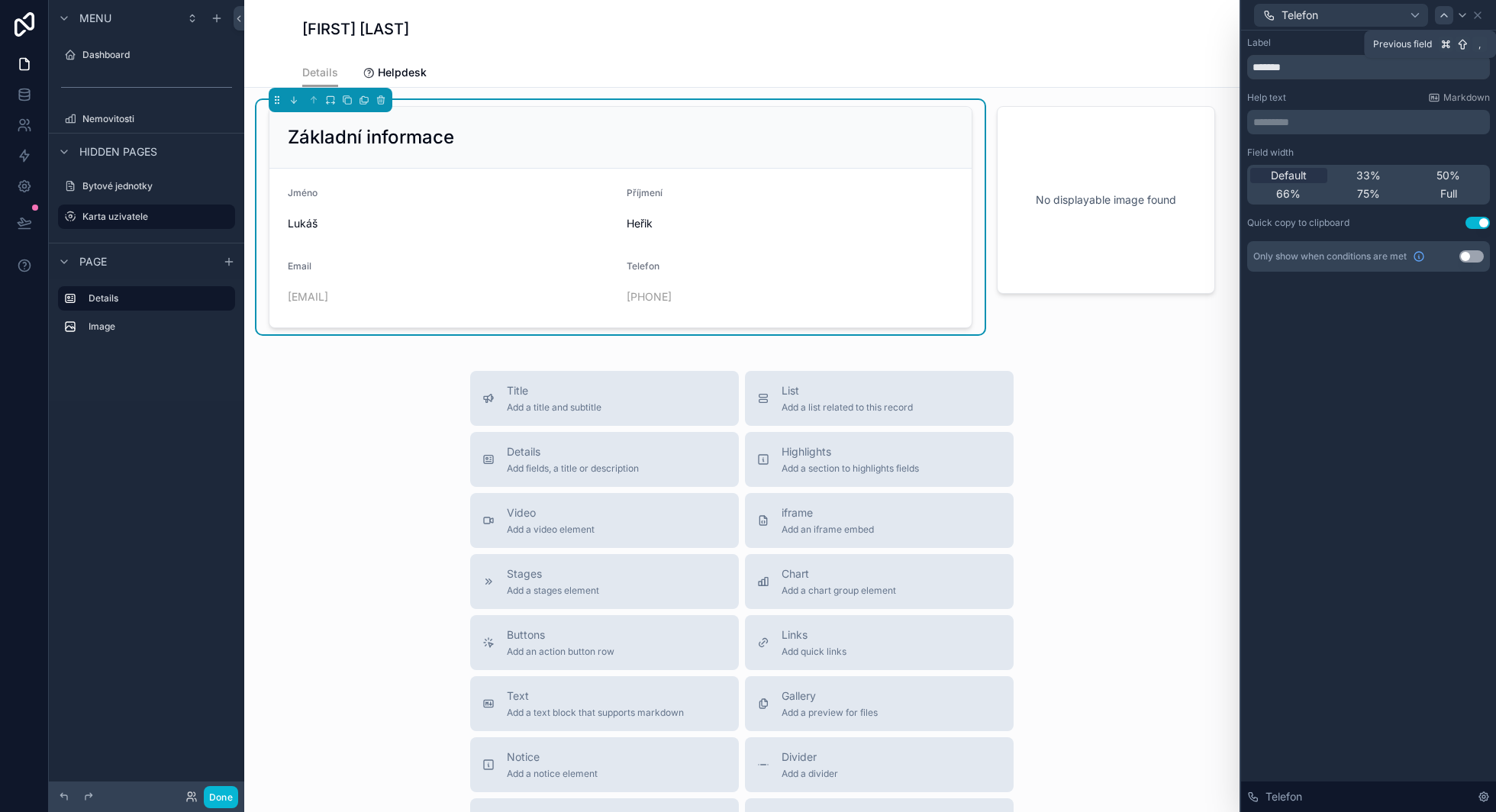click 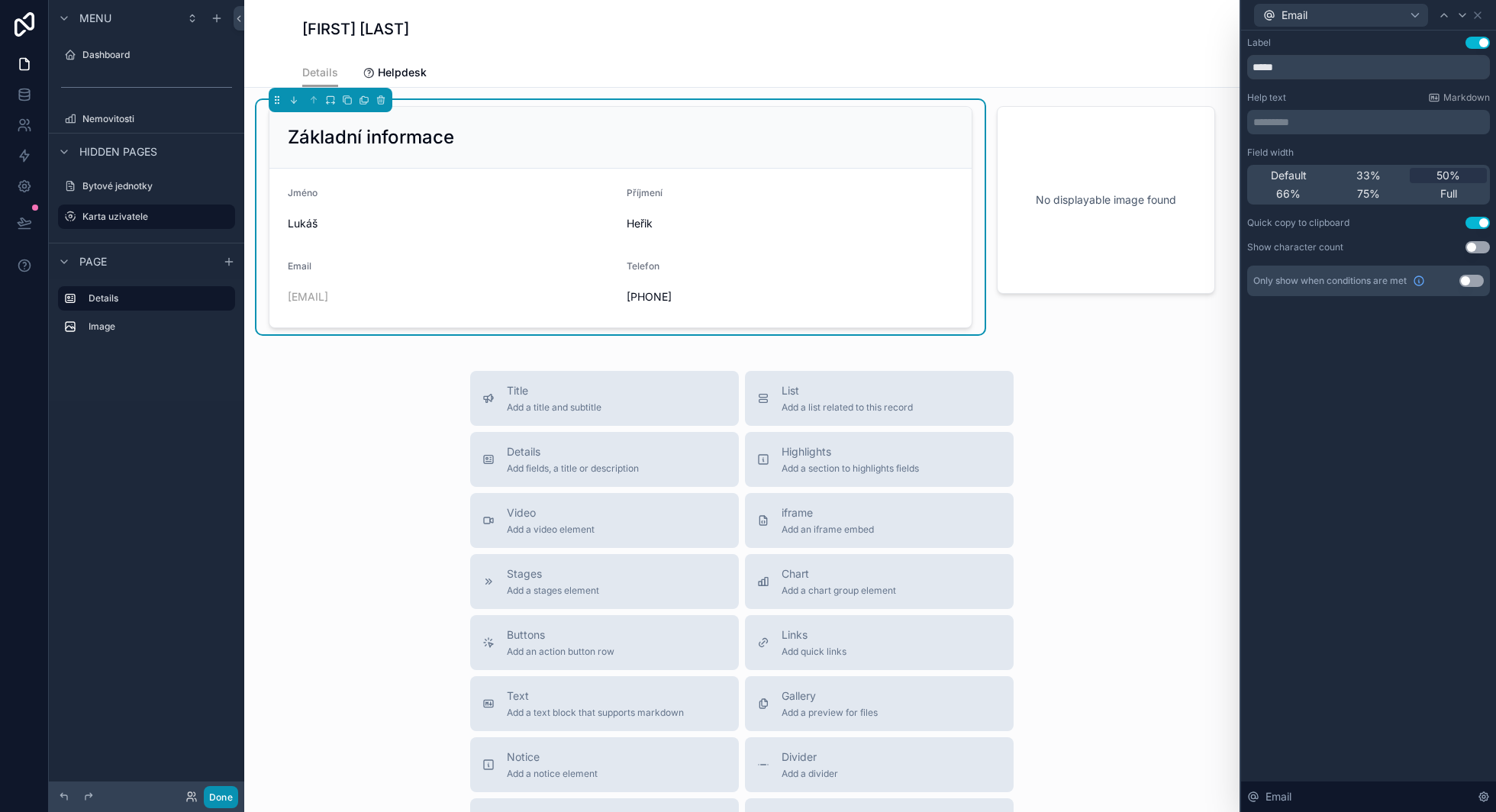 click on "Done" at bounding box center [221, 797] 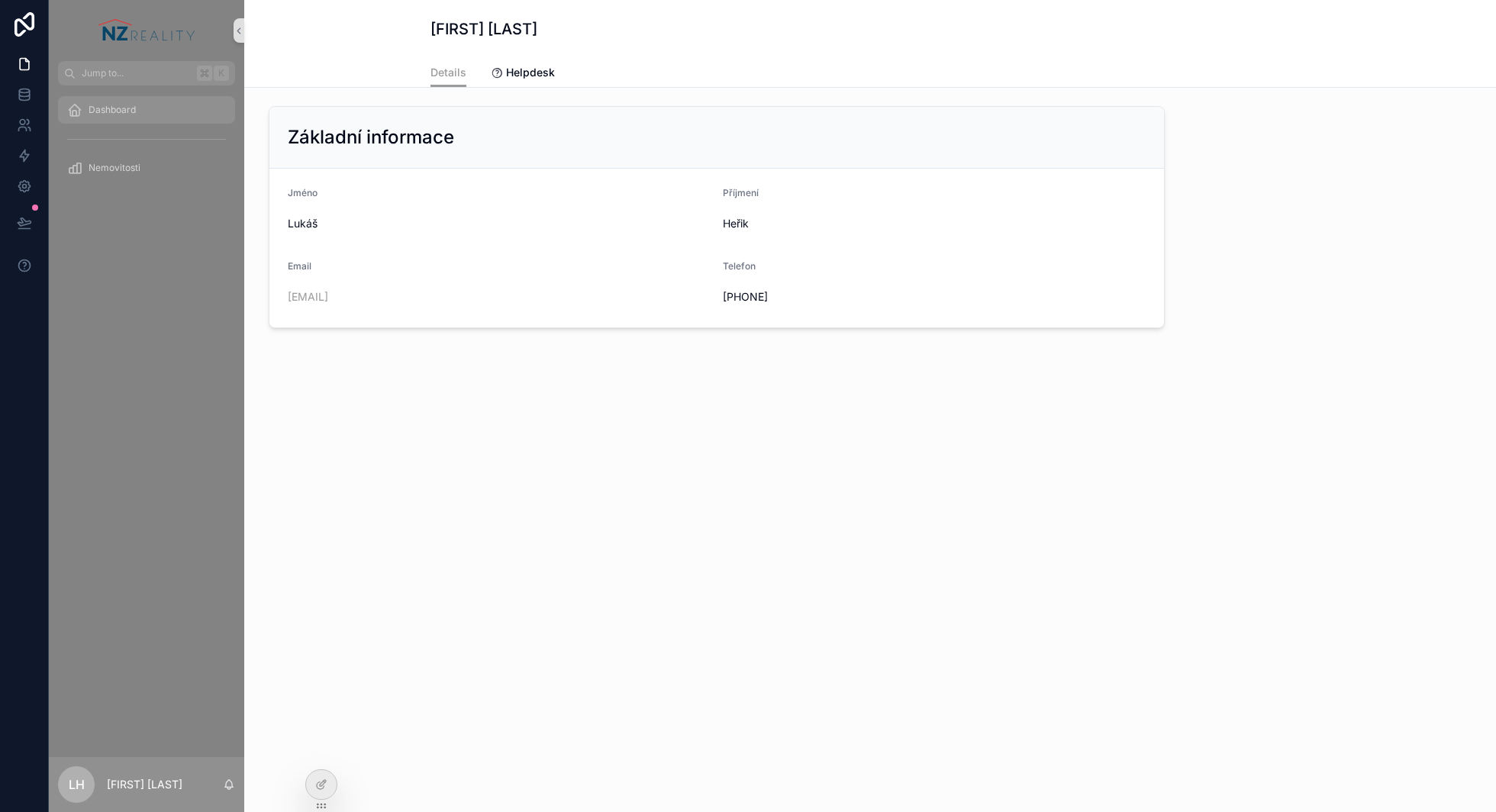 click on "Dashboard" at bounding box center [112, 110] 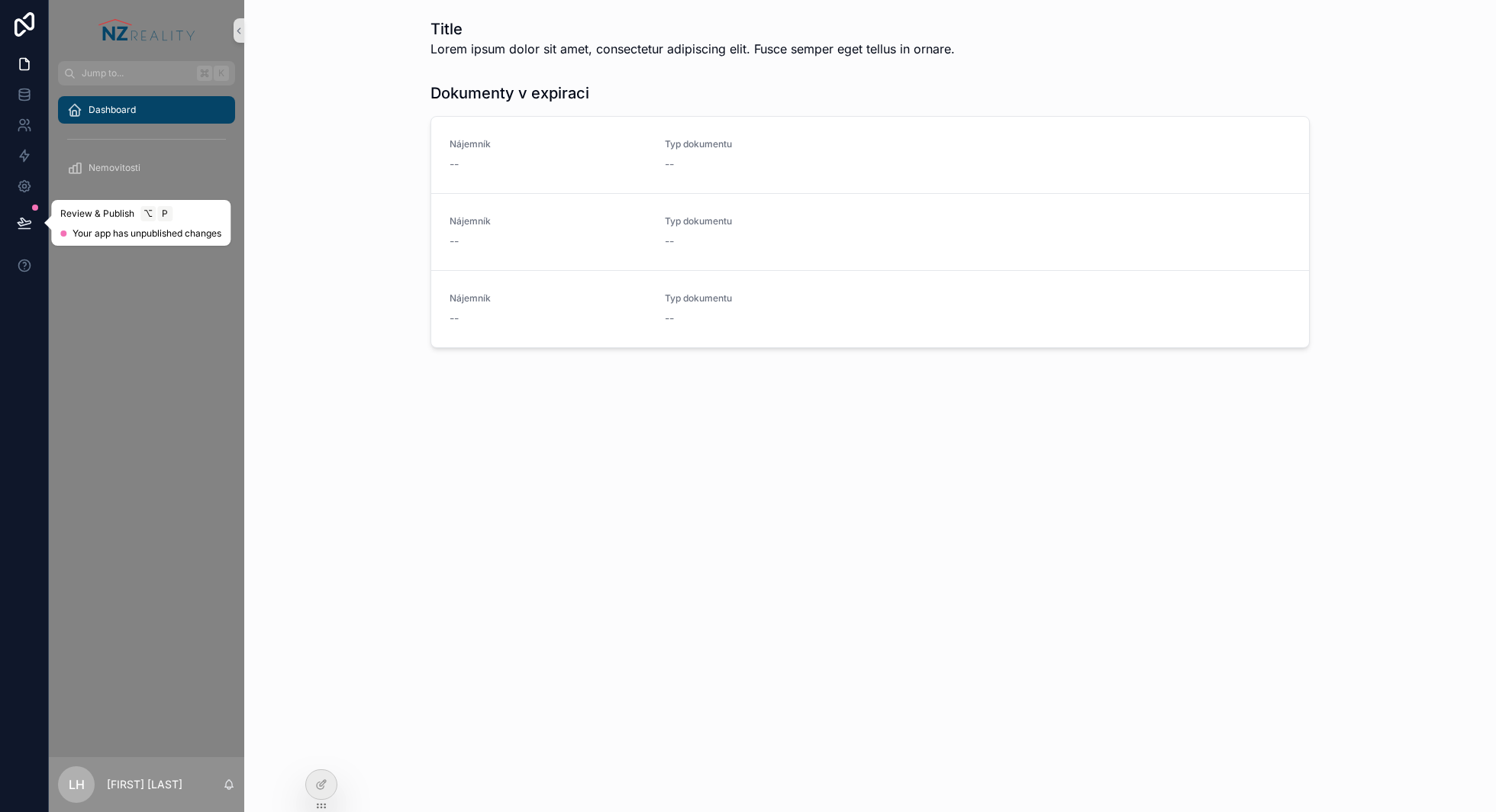 click 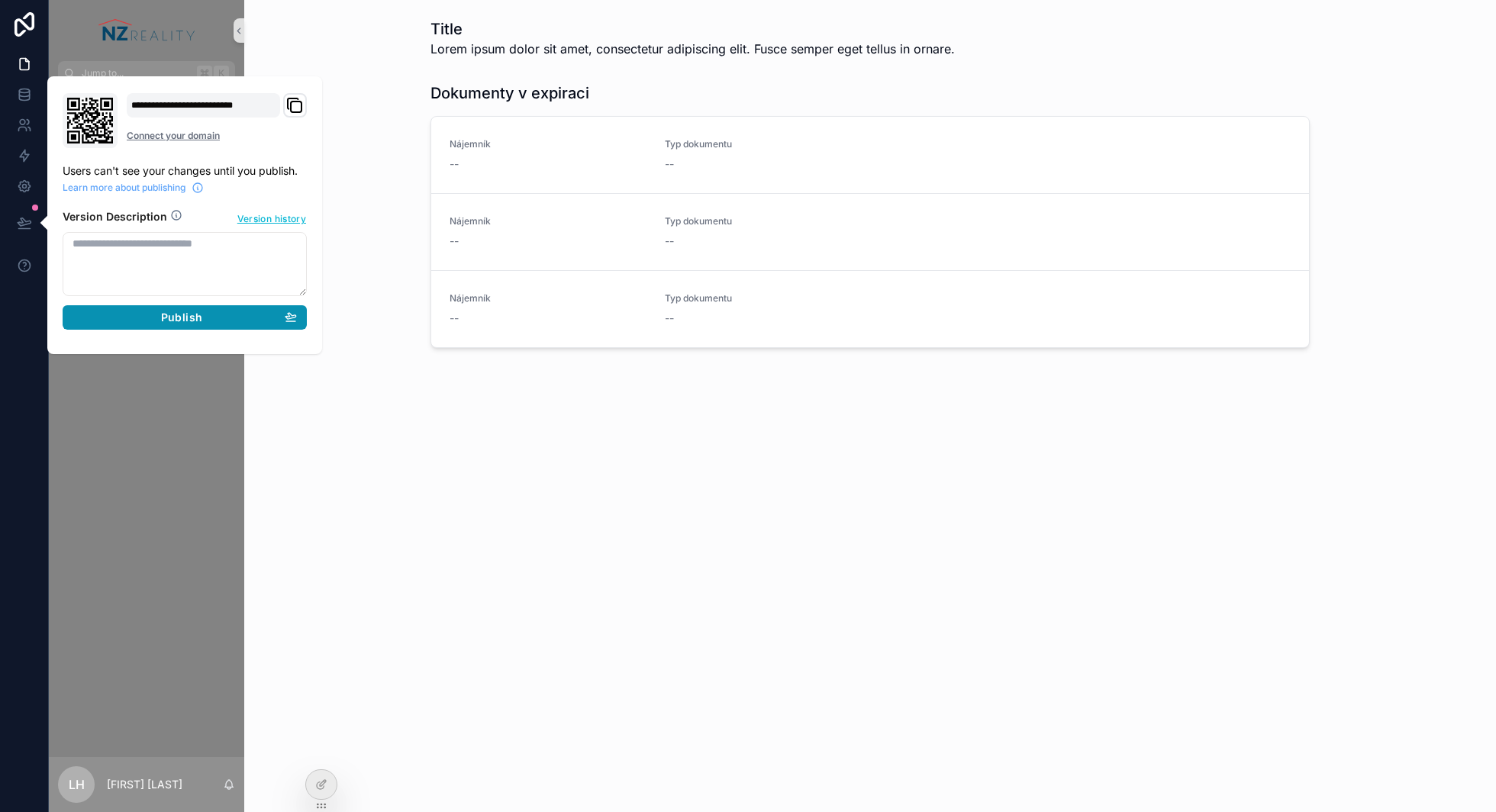 click on "Publish" at bounding box center [182, 317] 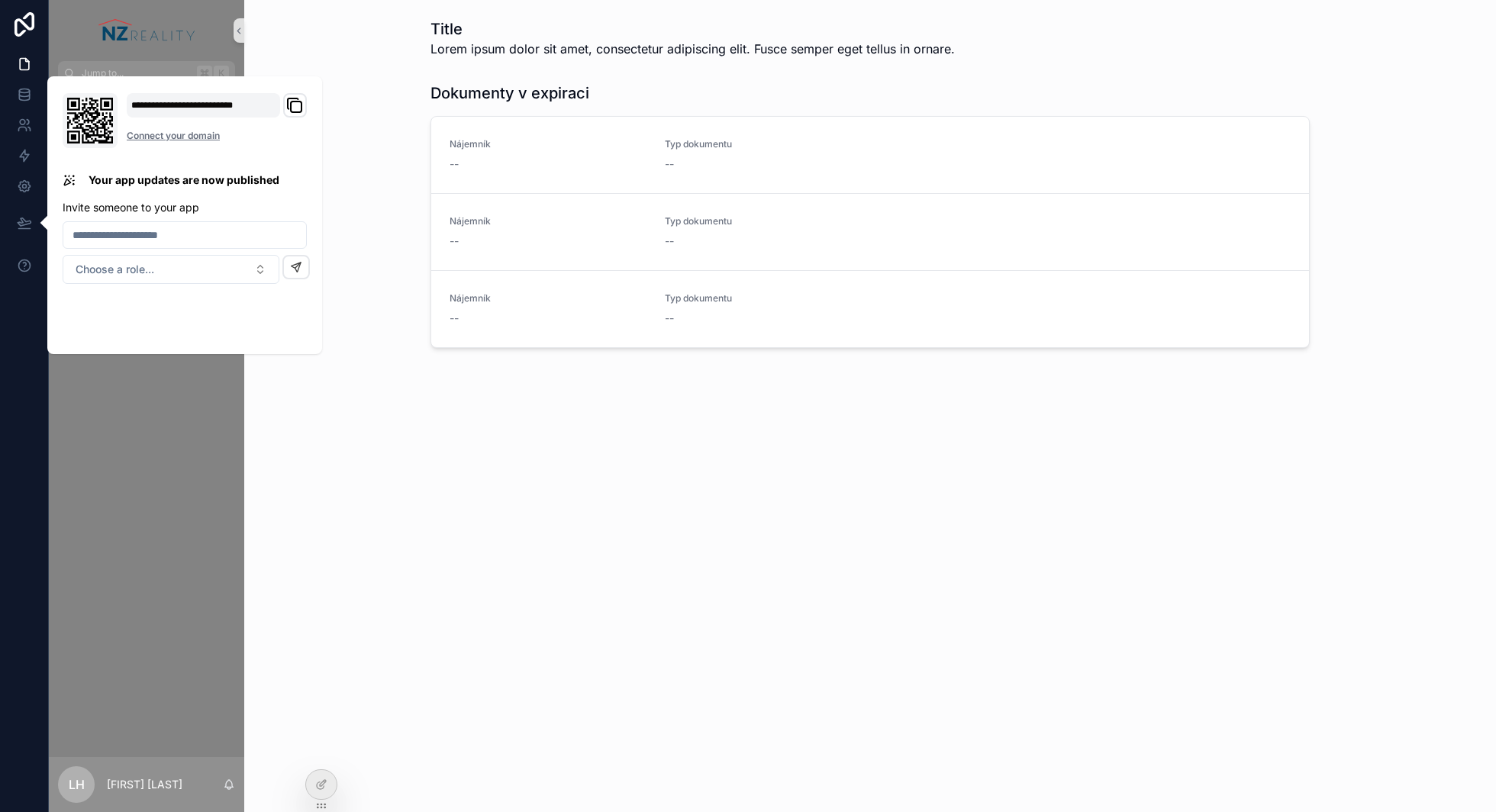 click on "Dashboard Nemovitosti" at bounding box center [147, 421] 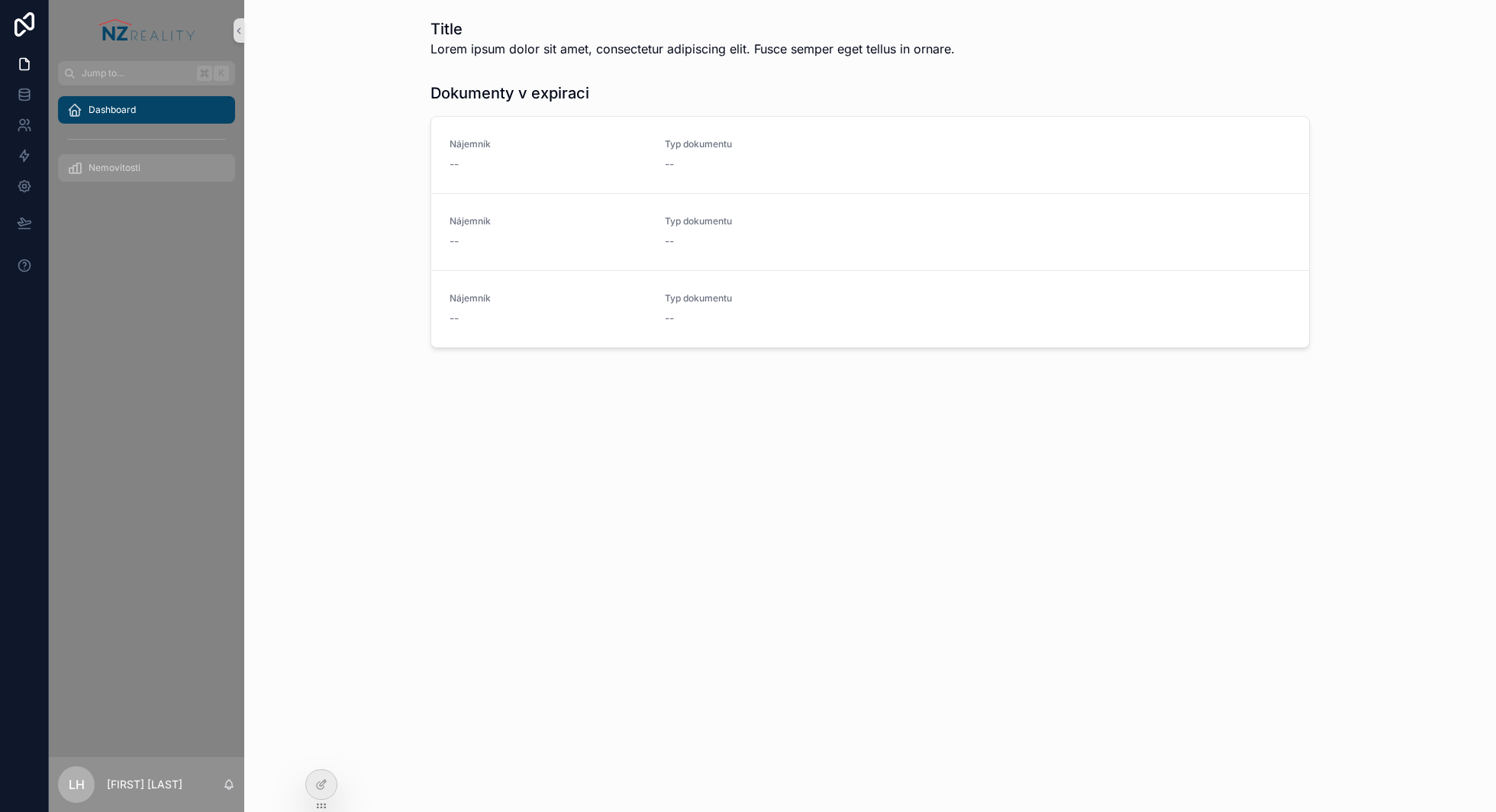 click on "Nemovitosti" at bounding box center [147, 168] 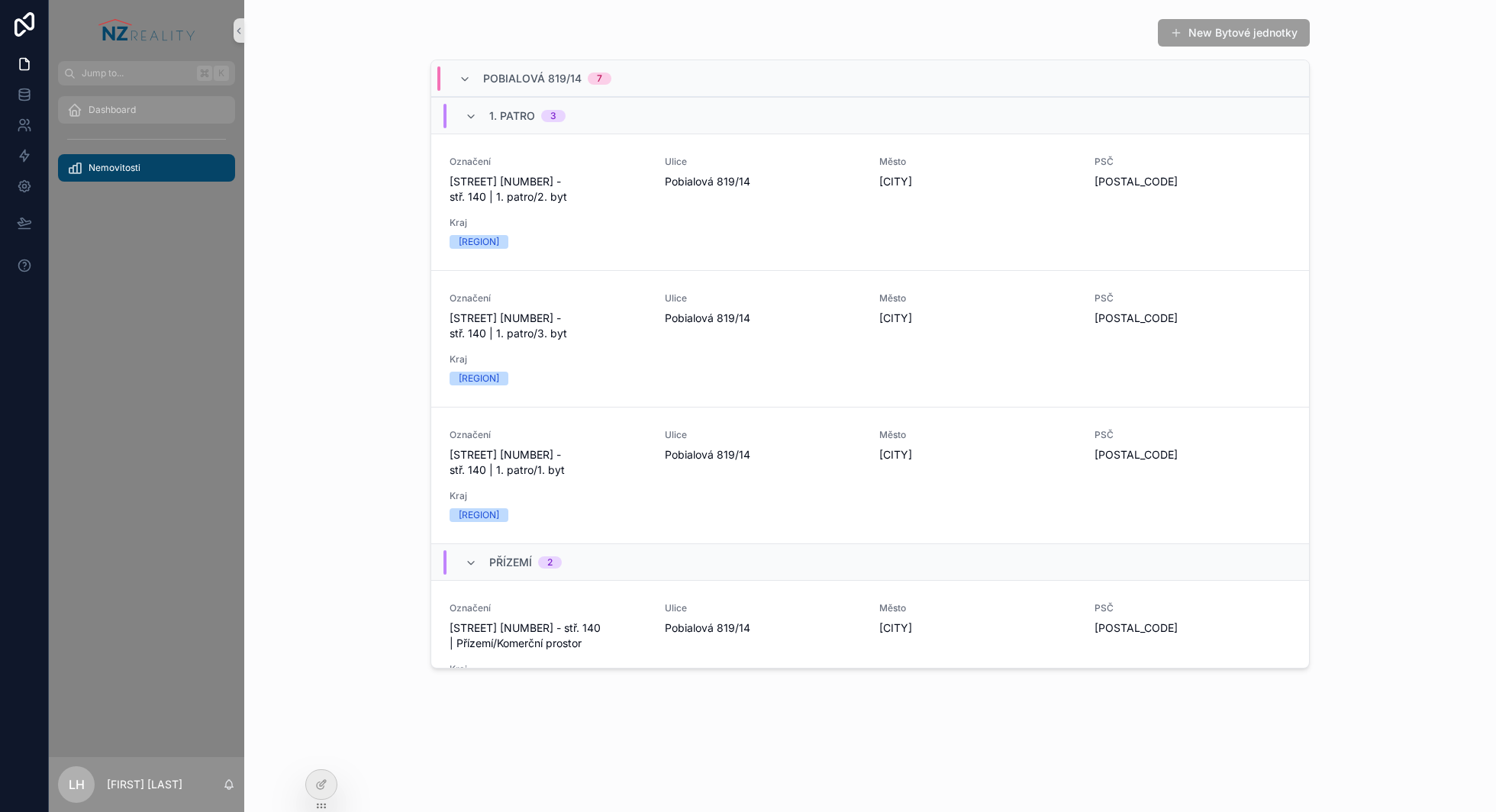 click on "Dashboard" at bounding box center [112, 110] 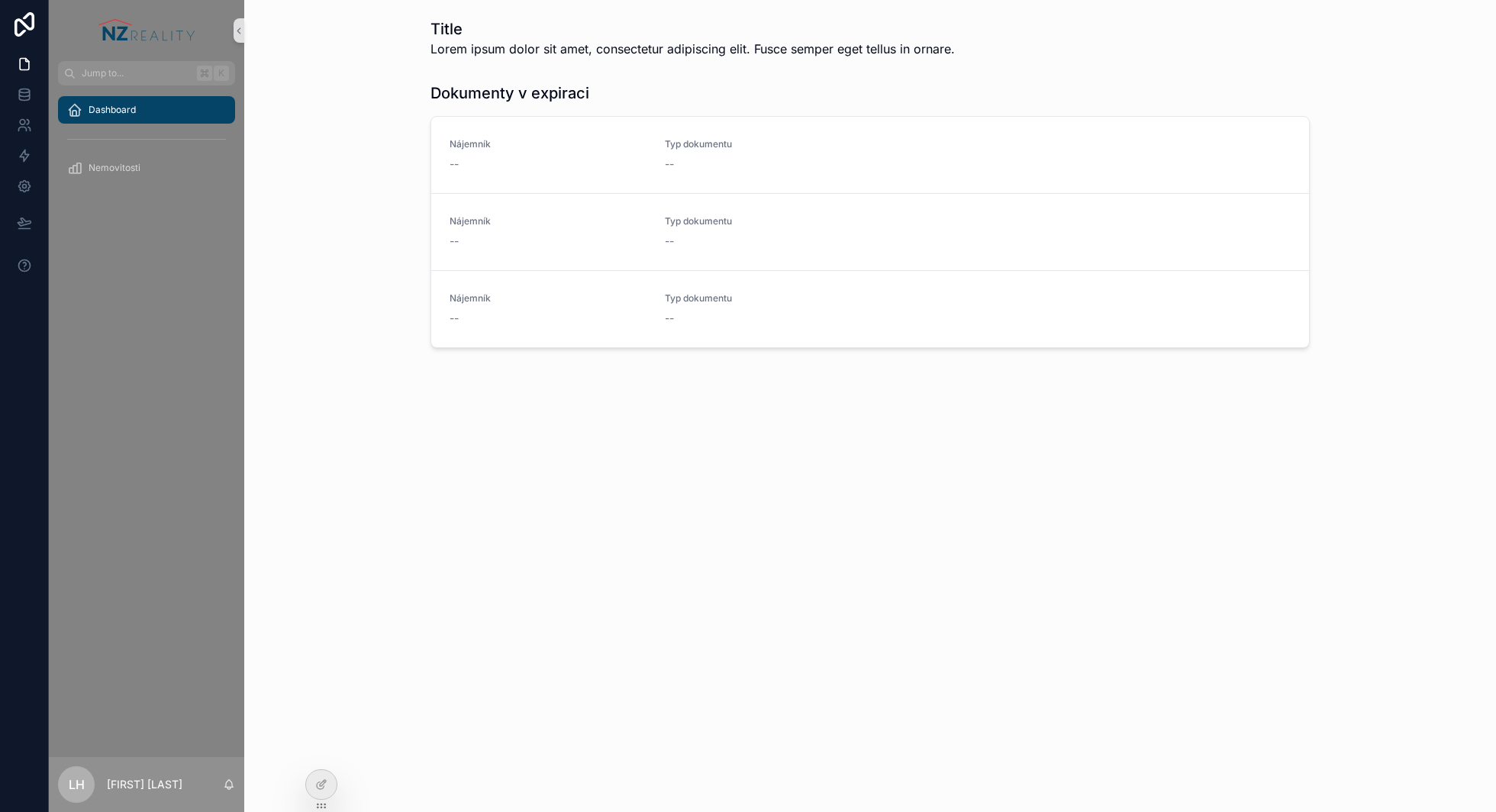 click on "LH Lukáš Heřik" at bounding box center [147, 785] 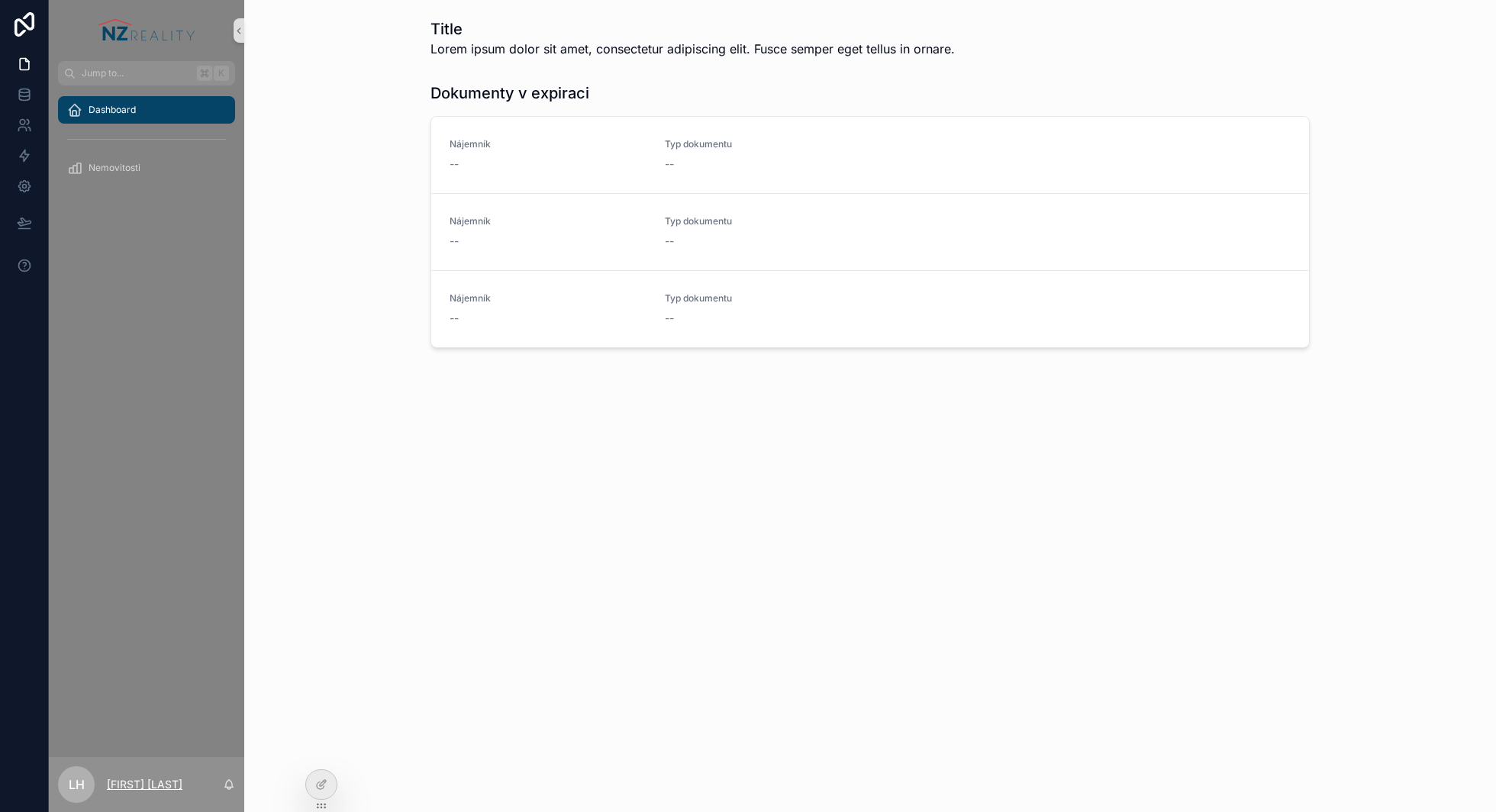 click on "[FIRST] [LAST]" at bounding box center [144, 785] 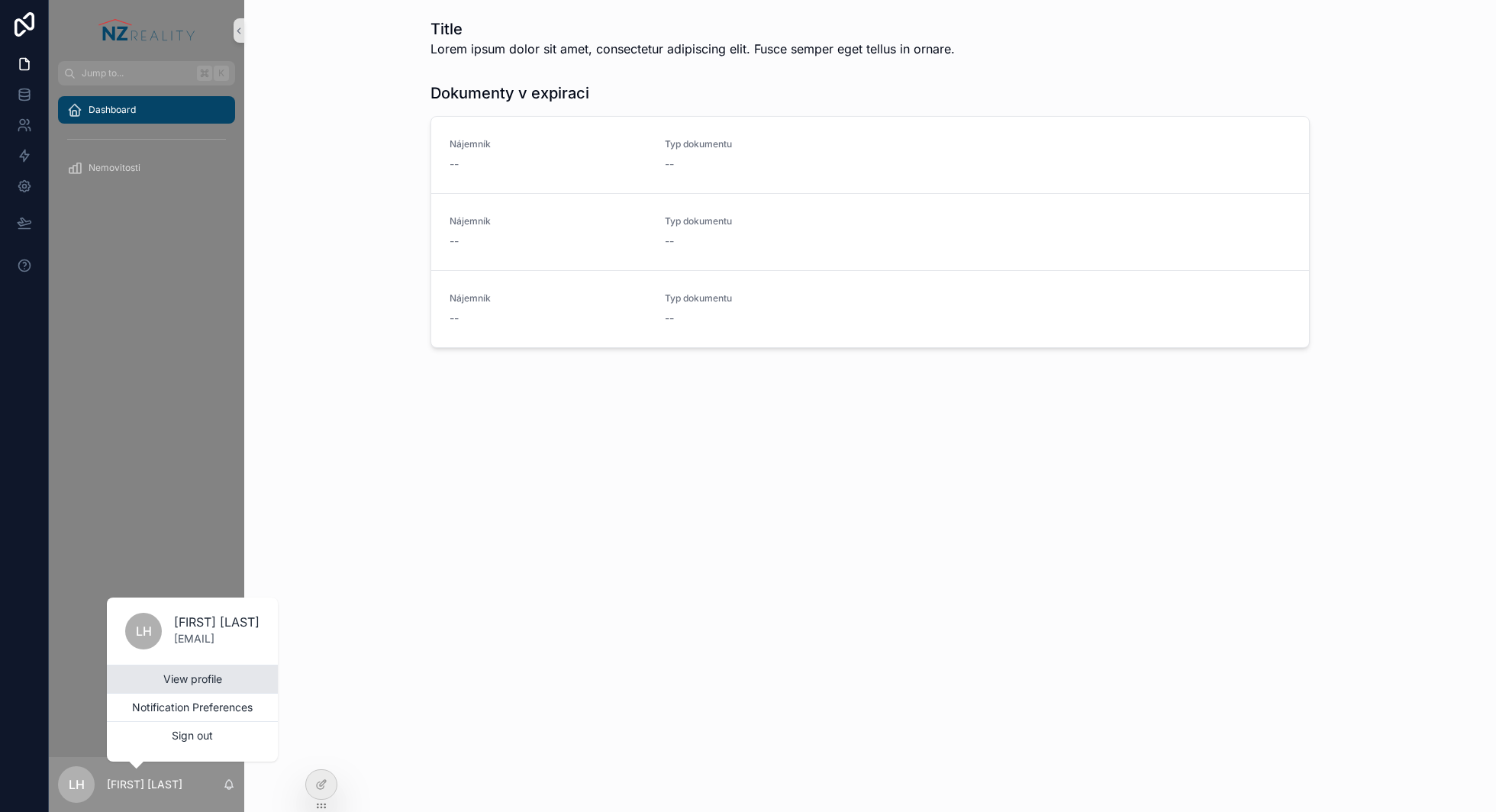 click on "View profile" at bounding box center (192, 679) 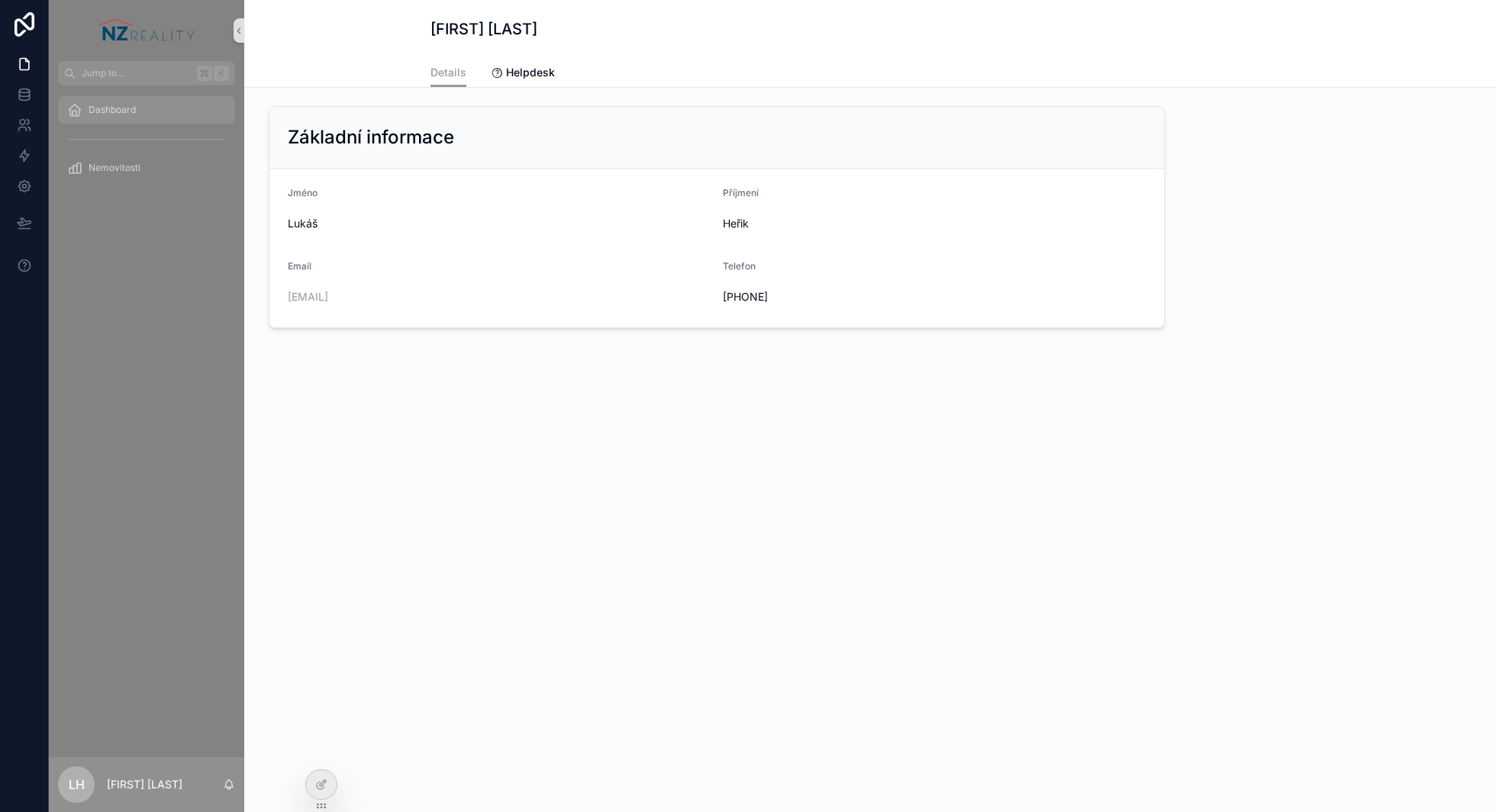 click on "Dashboard" at bounding box center [147, 110] 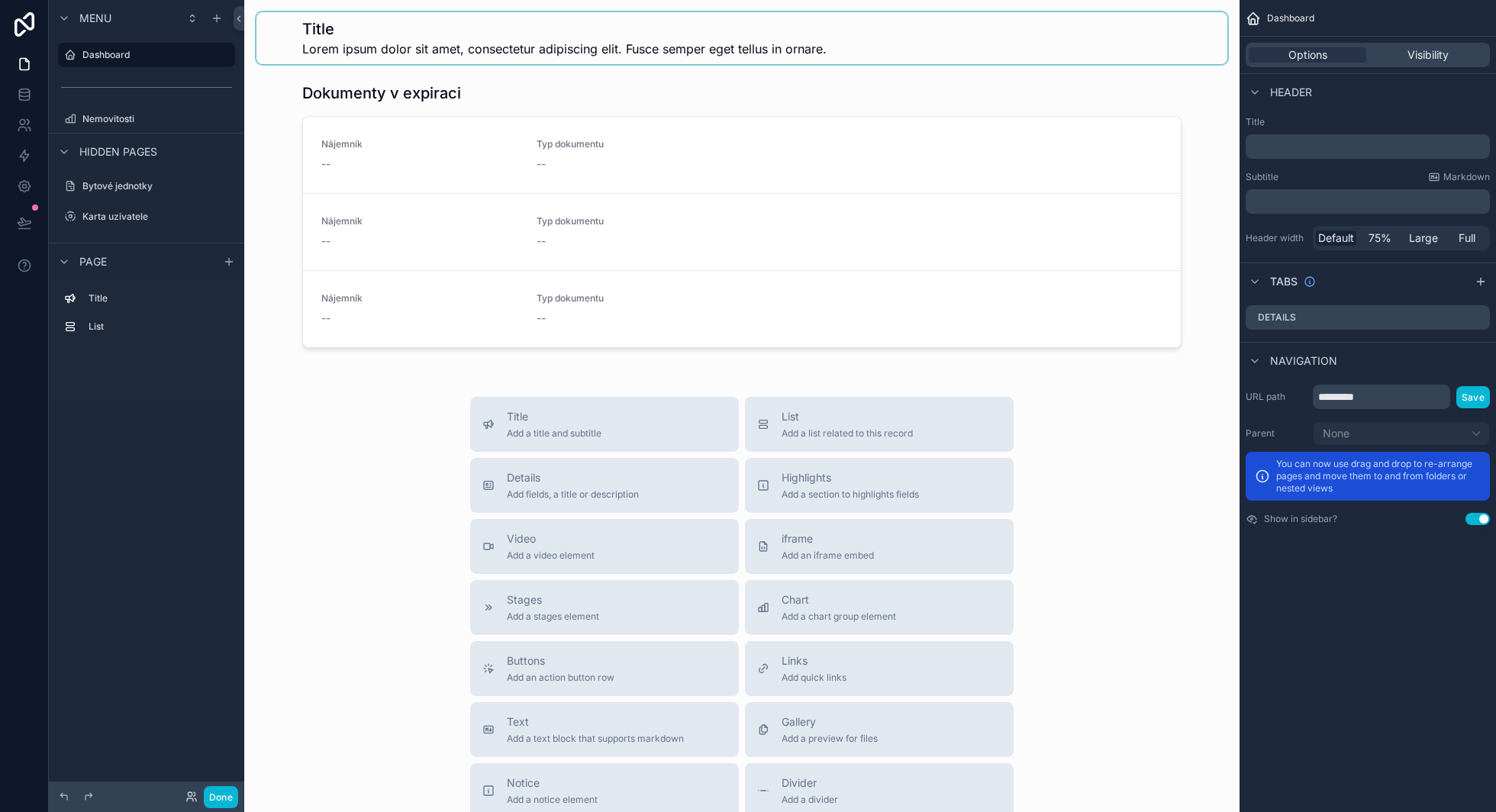 click at bounding box center (742, 38) 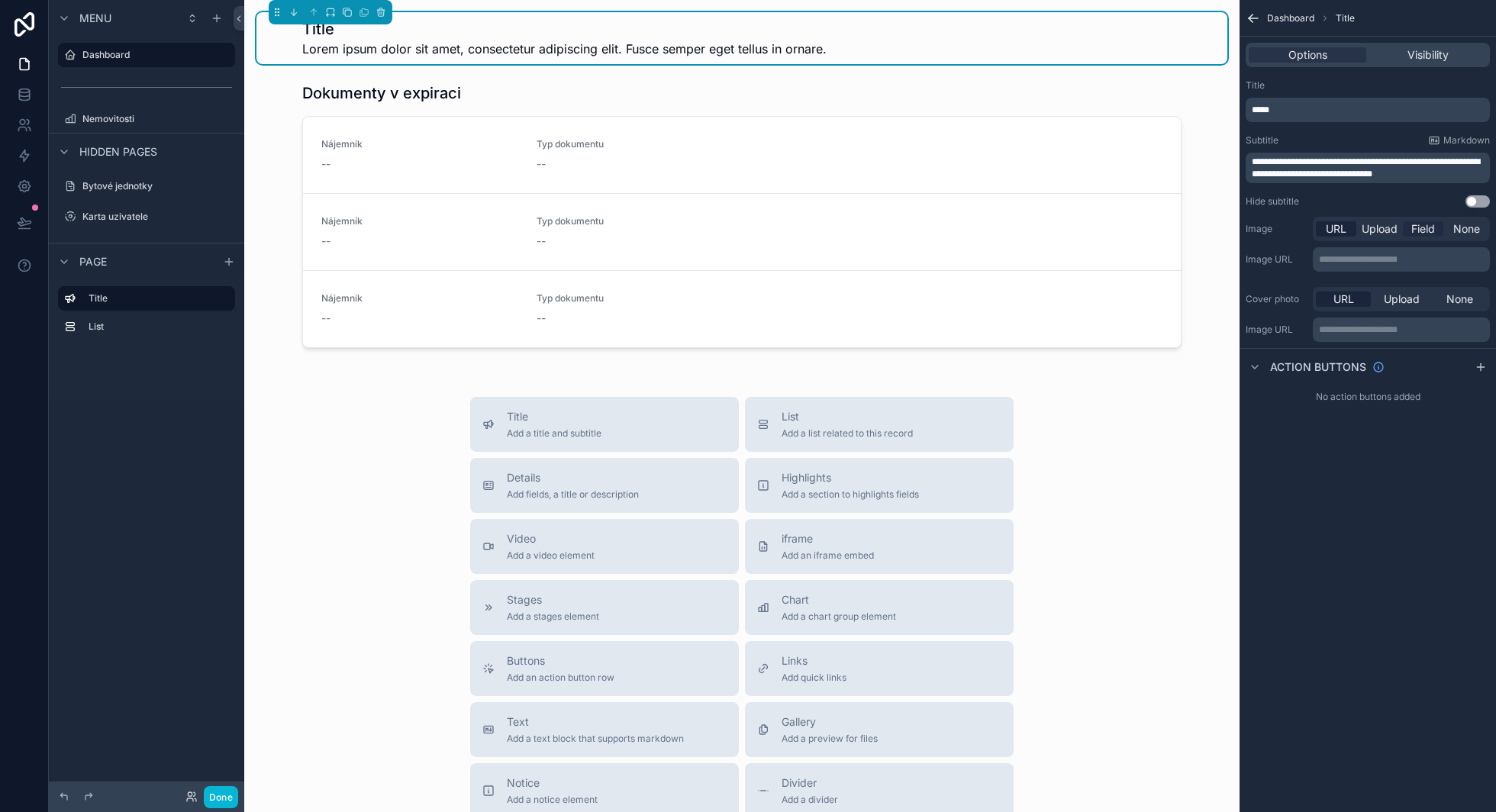 click on "Field" at bounding box center [1423, 229] 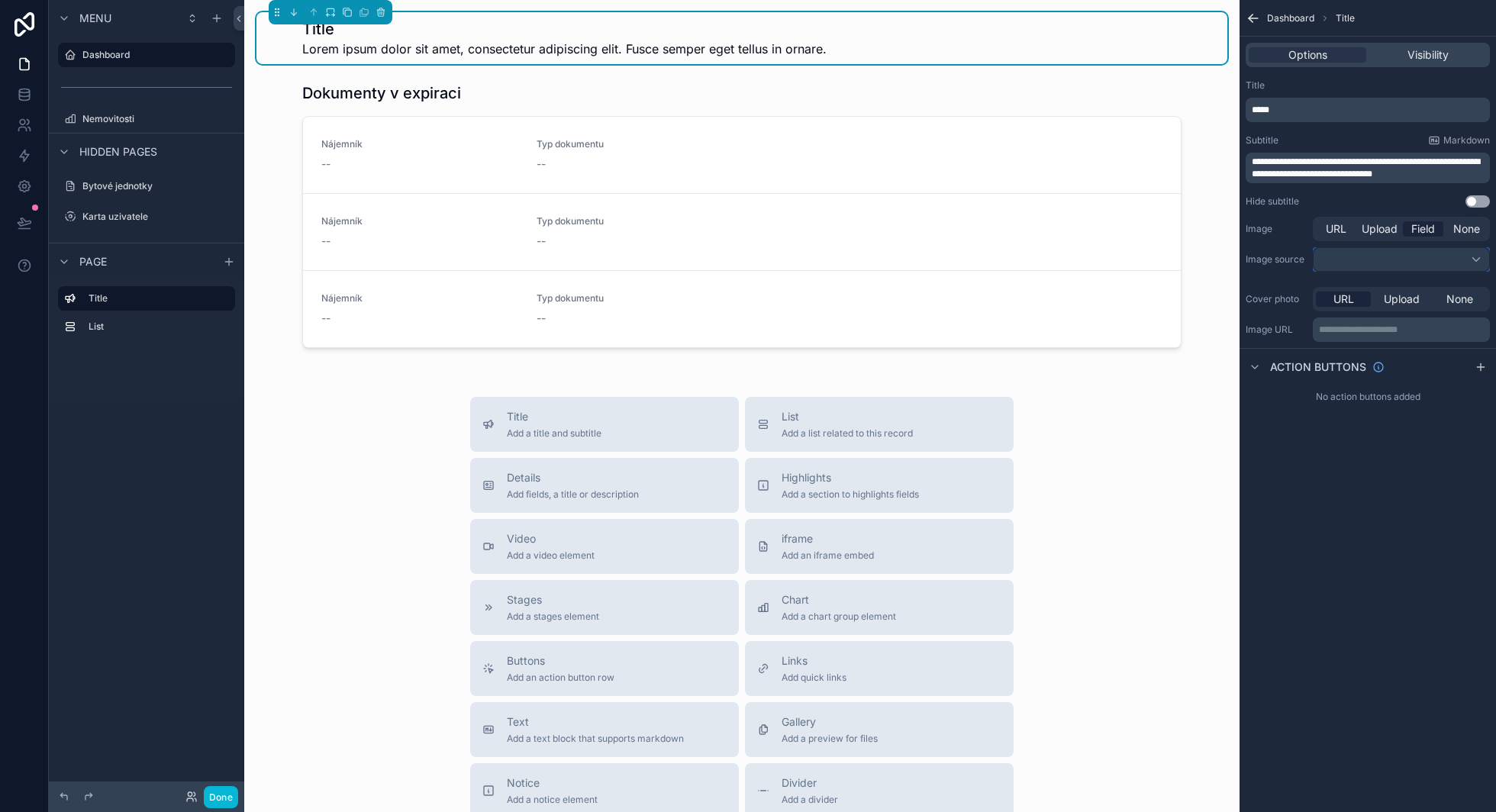 click at bounding box center (1401, 259) 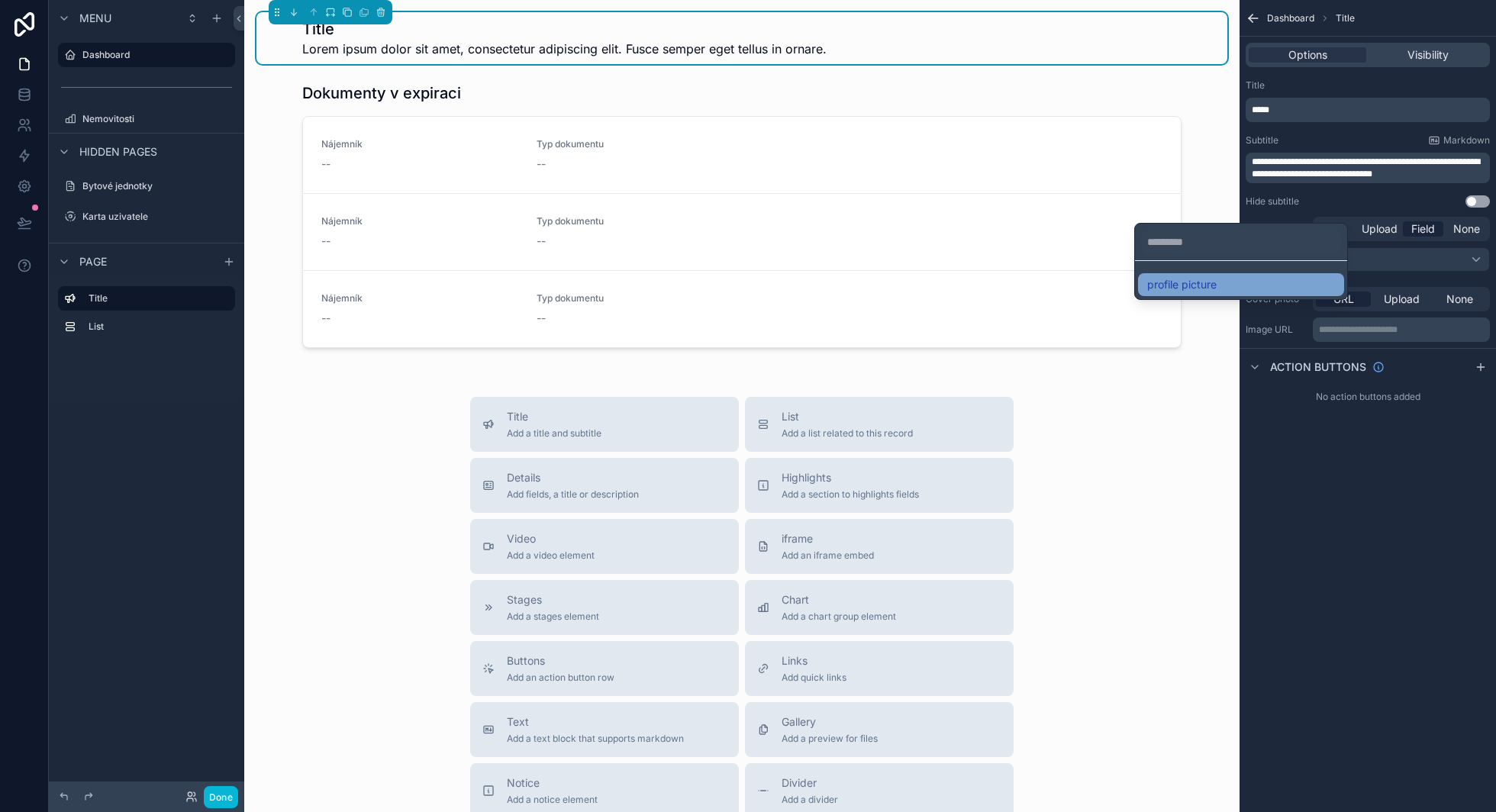 click on "profile picture" at bounding box center [1241, 285] 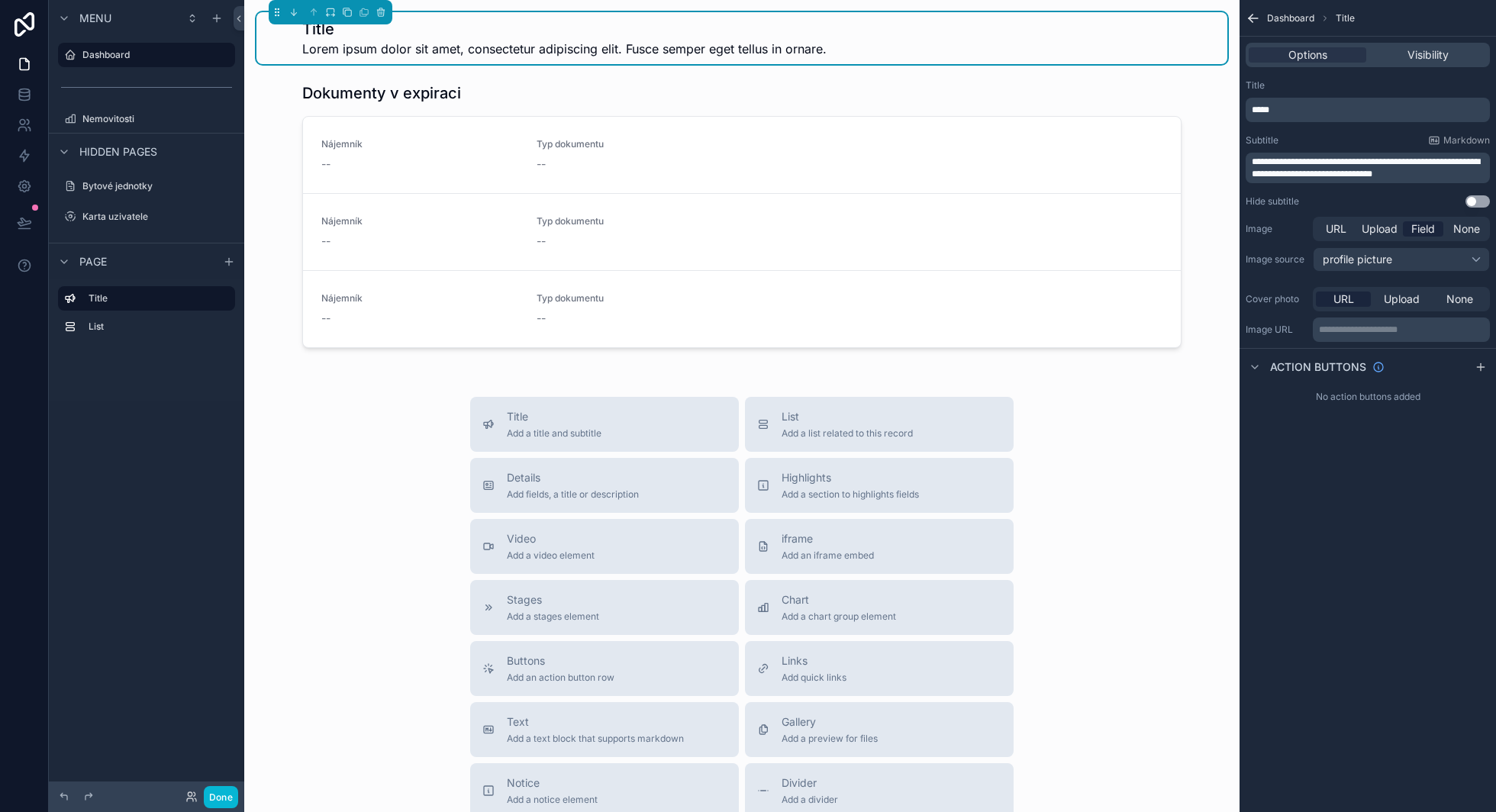 click on "*****" at bounding box center (1369, 110) 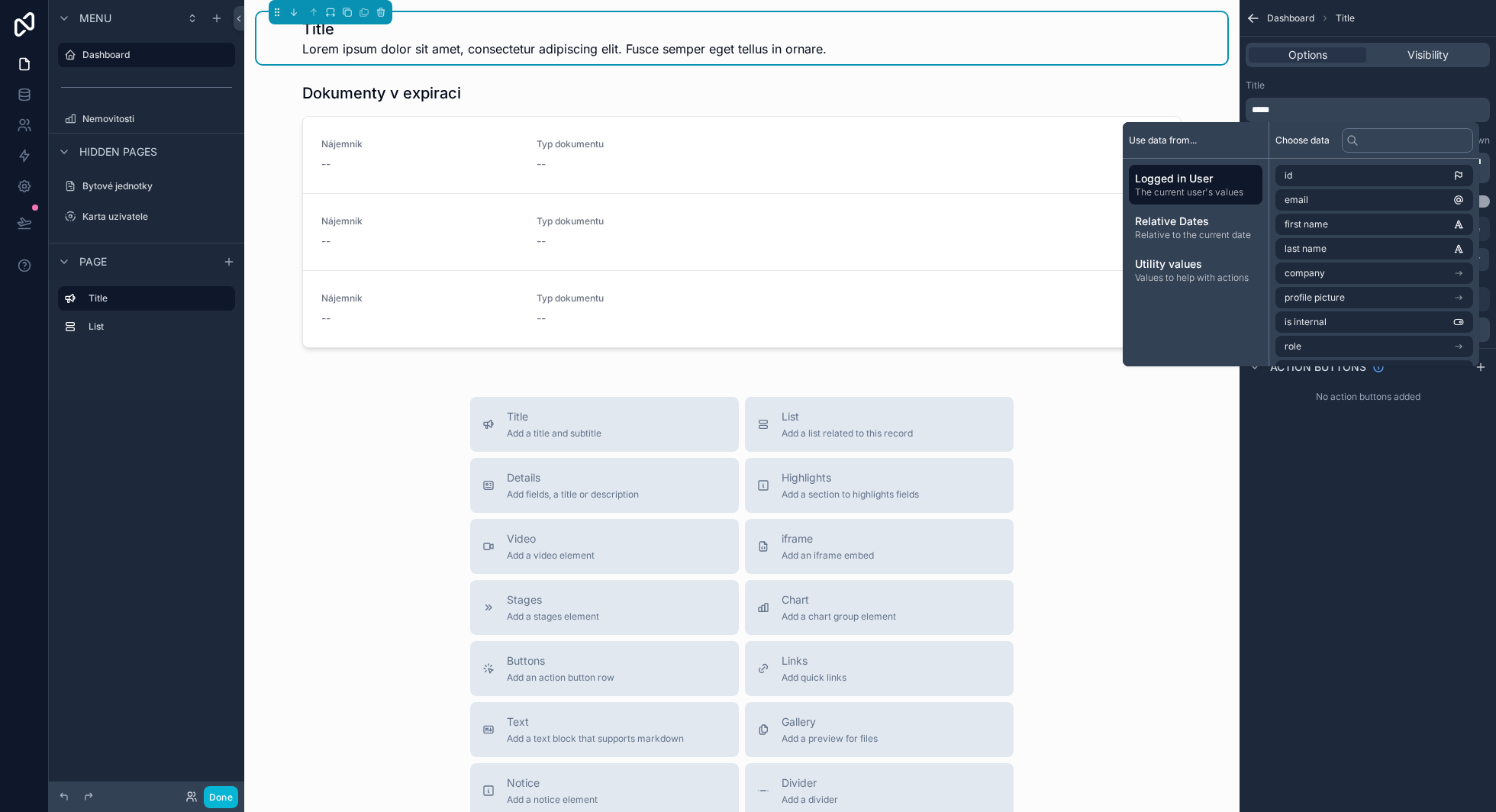 click on "*****" at bounding box center [1369, 110] 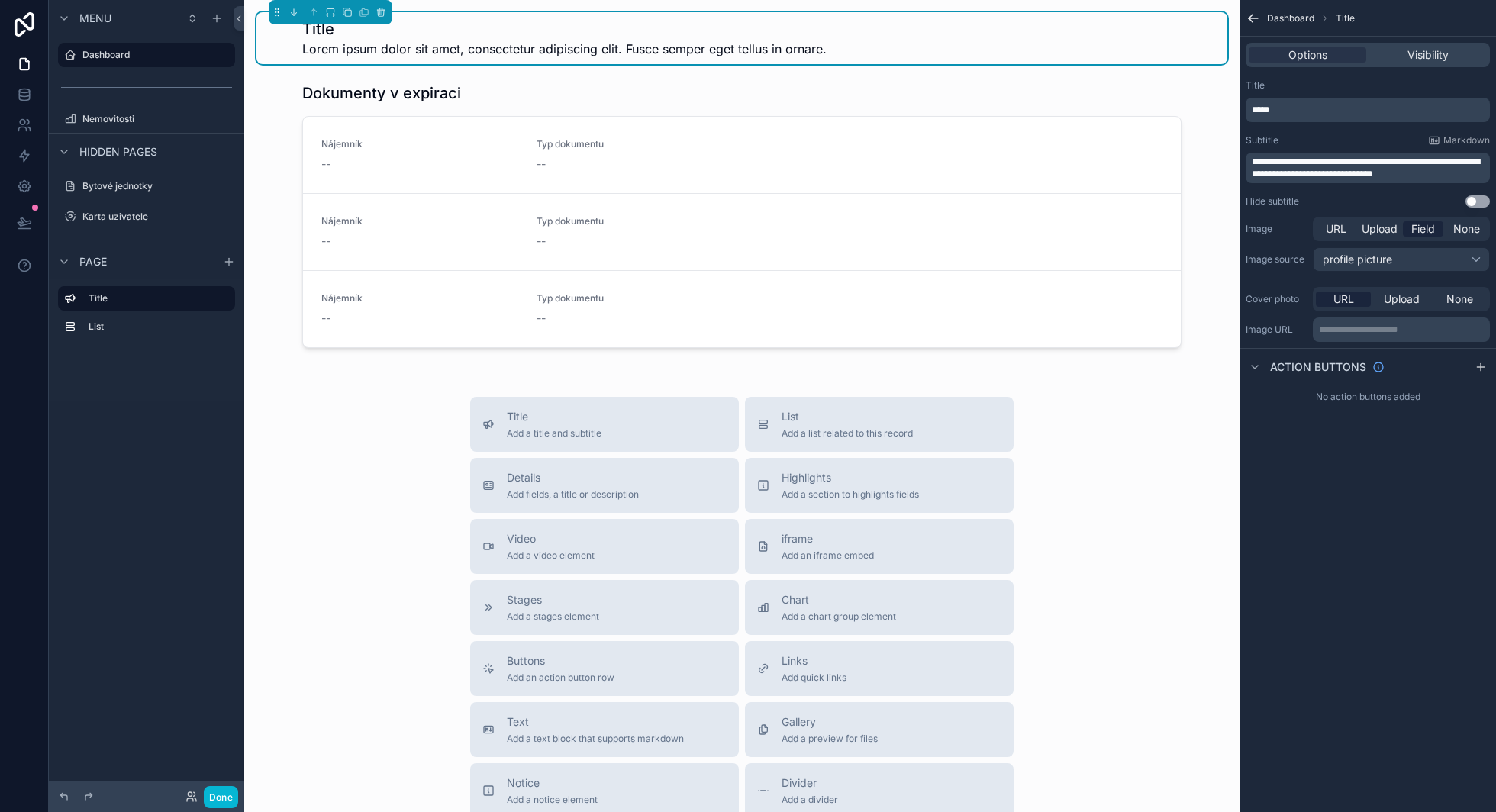 click on "*****" at bounding box center [1369, 110] 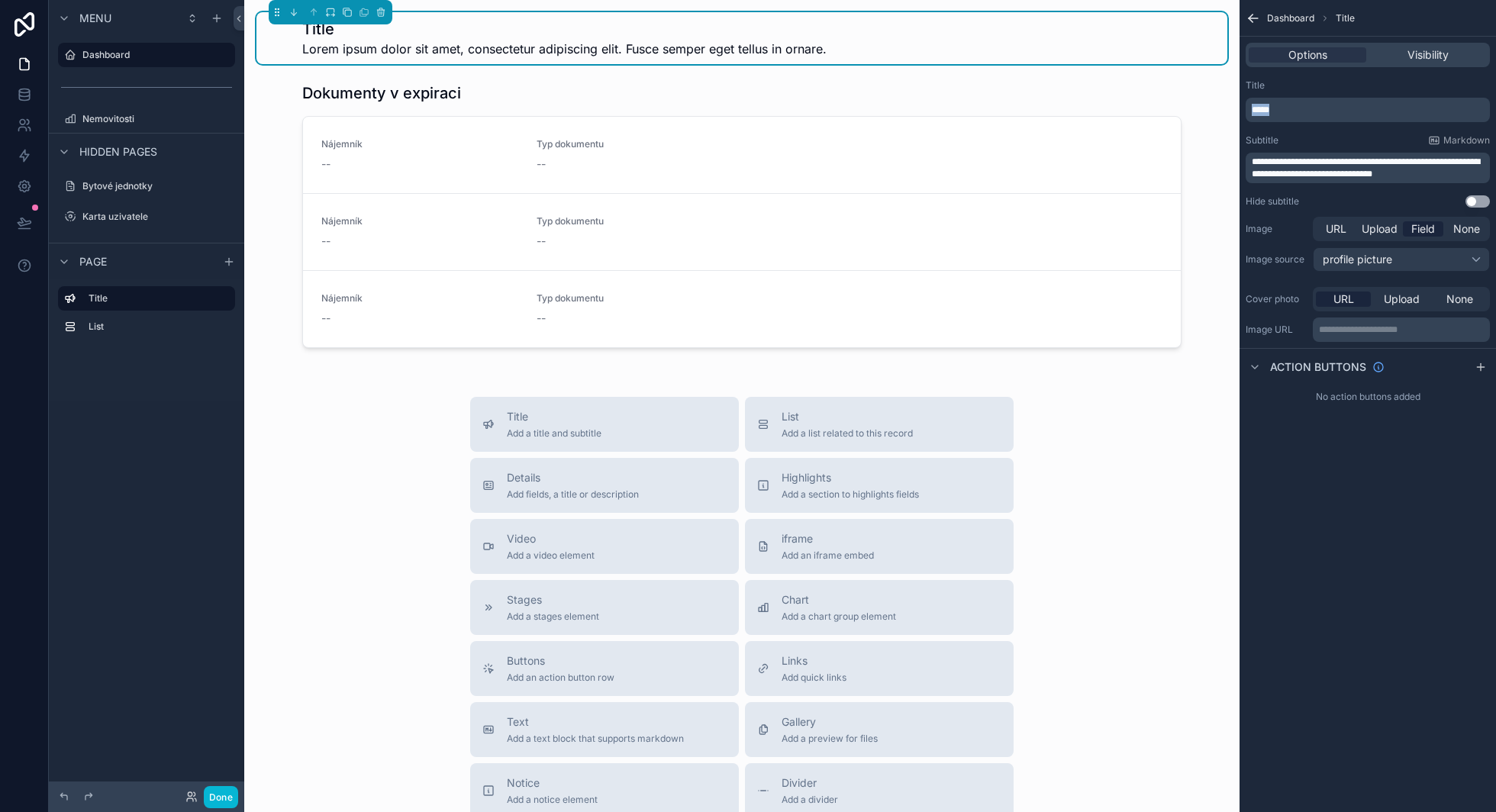 drag, startPoint x: 1294, startPoint y: 106, endPoint x: 1268, endPoint y: 106, distance: 26 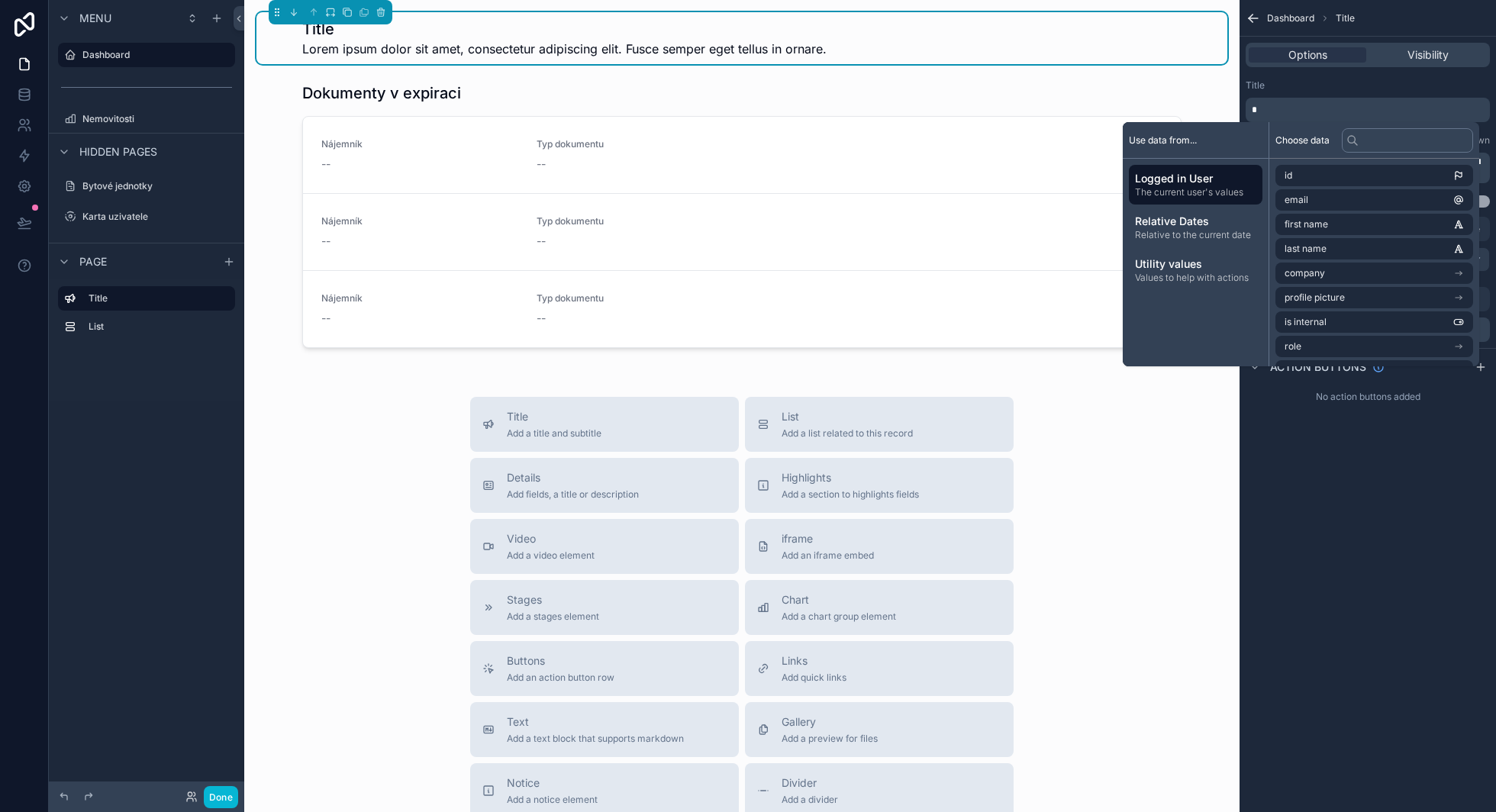 type 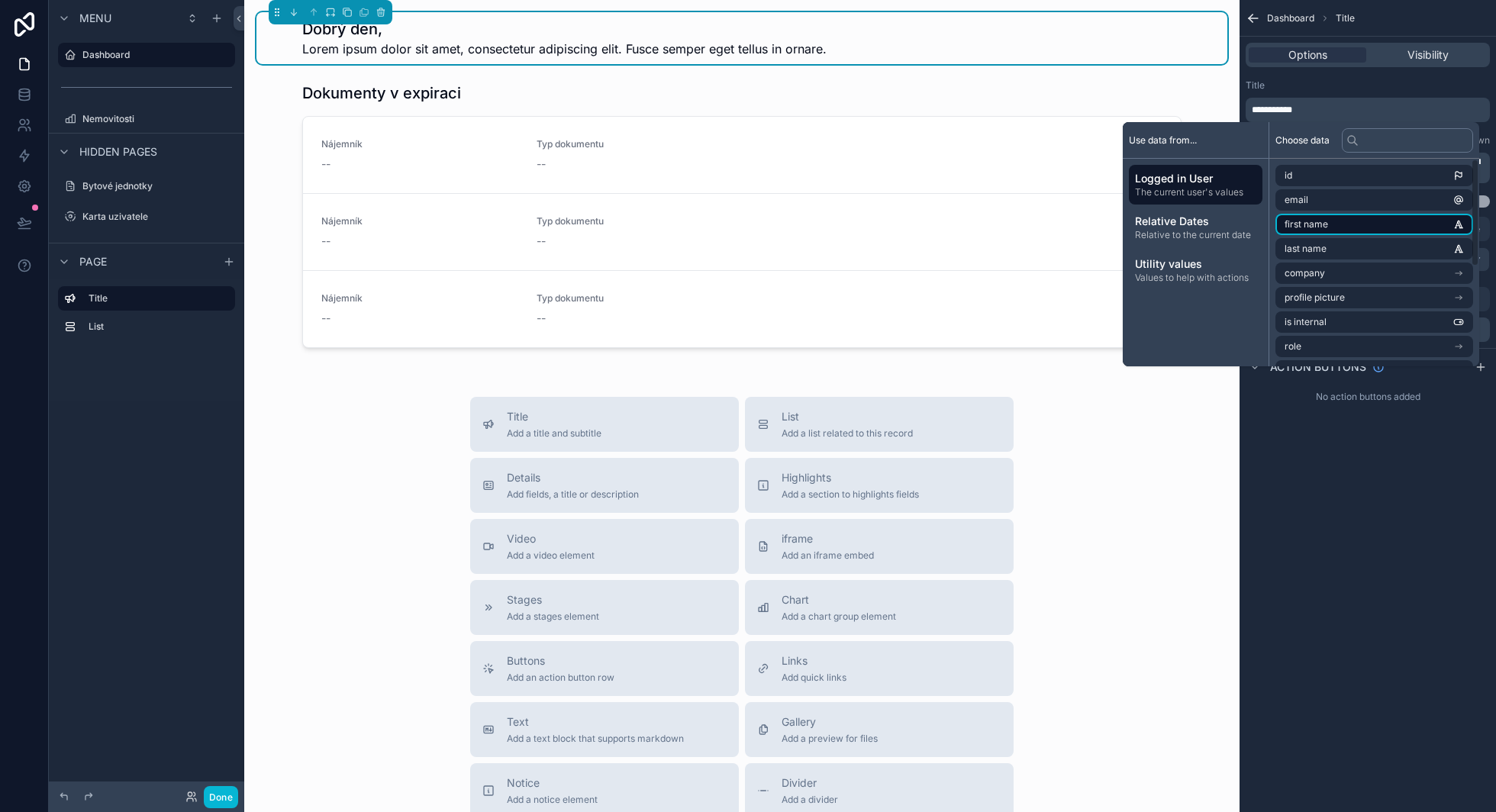 click on "first name" at bounding box center (1374, 224) 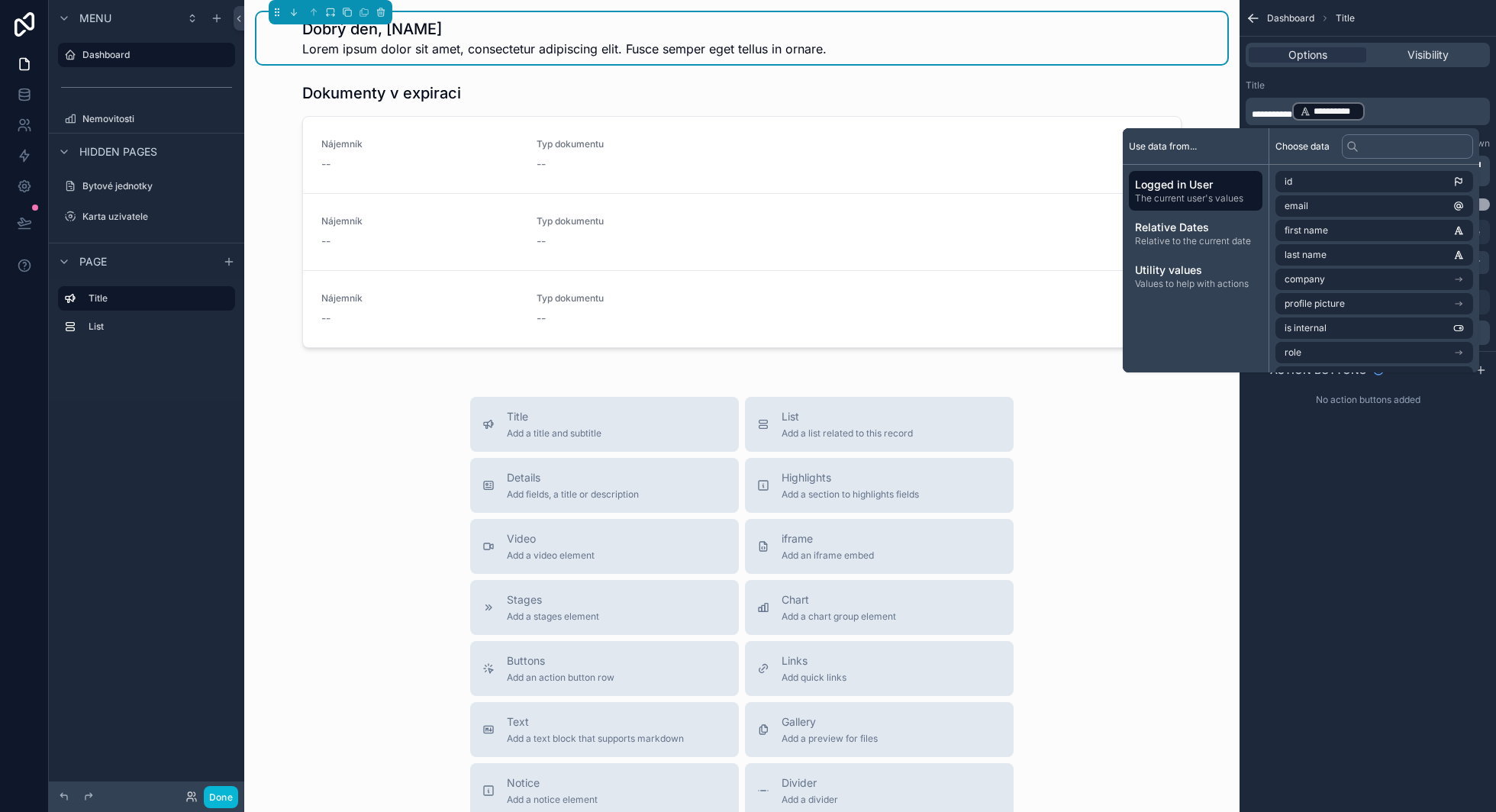 click on "Title" at bounding box center (1368, 85) 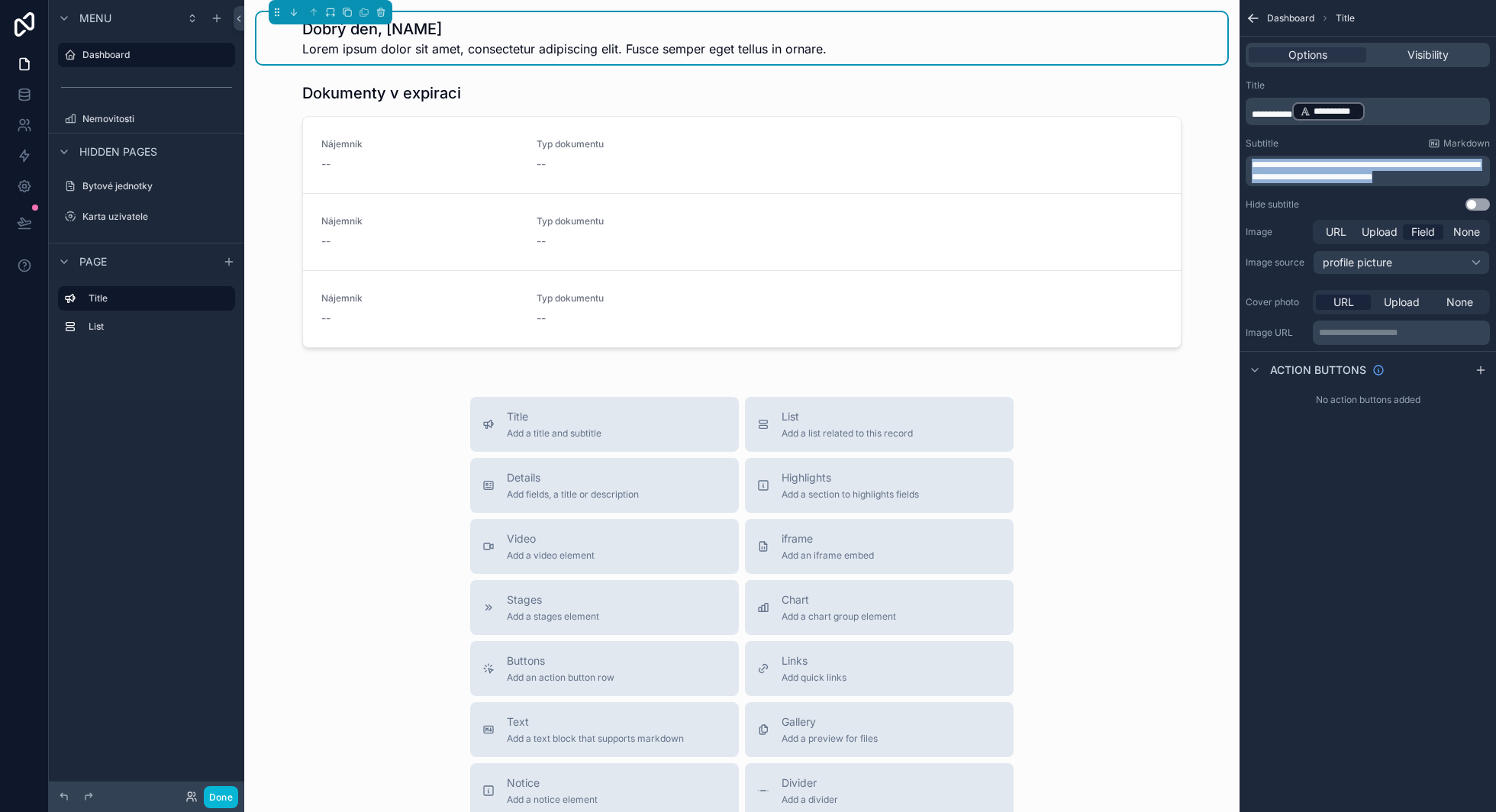drag, startPoint x: 1435, startPoint y: 177, endPoint x: 1251, endPoint y: 158, distance: 184.97838 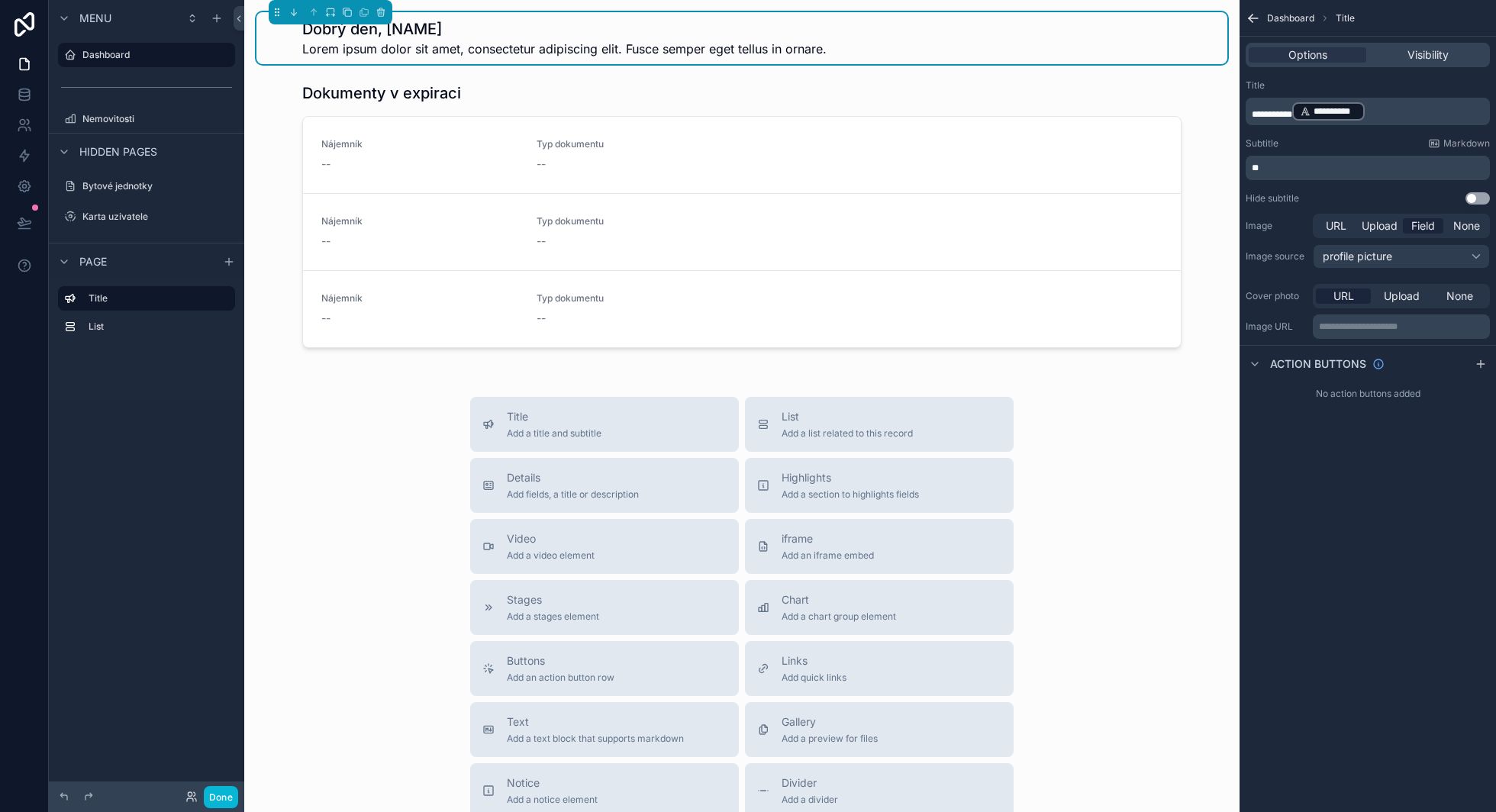 type 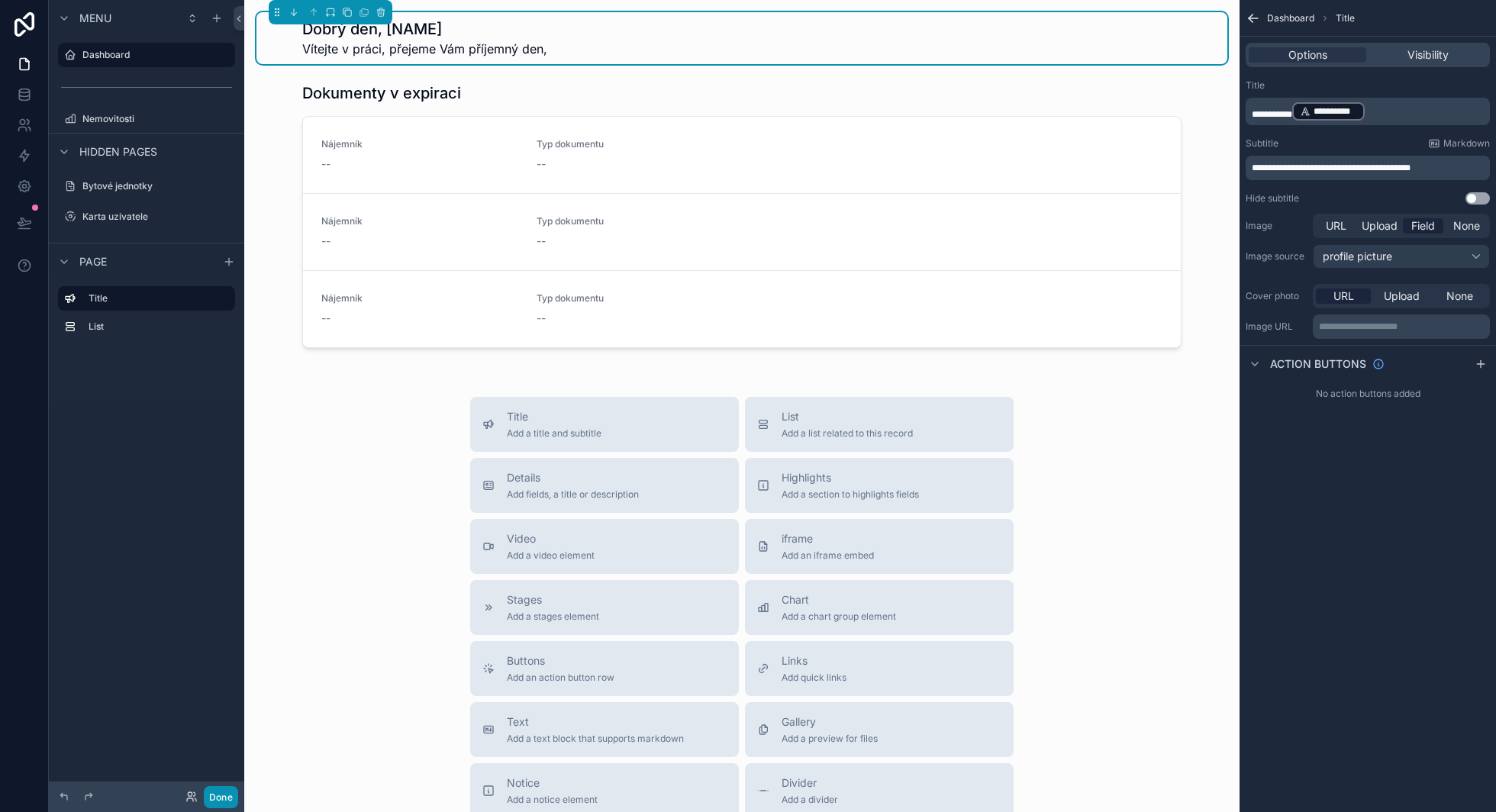 click on "Done" at bounding box center [221, 797] 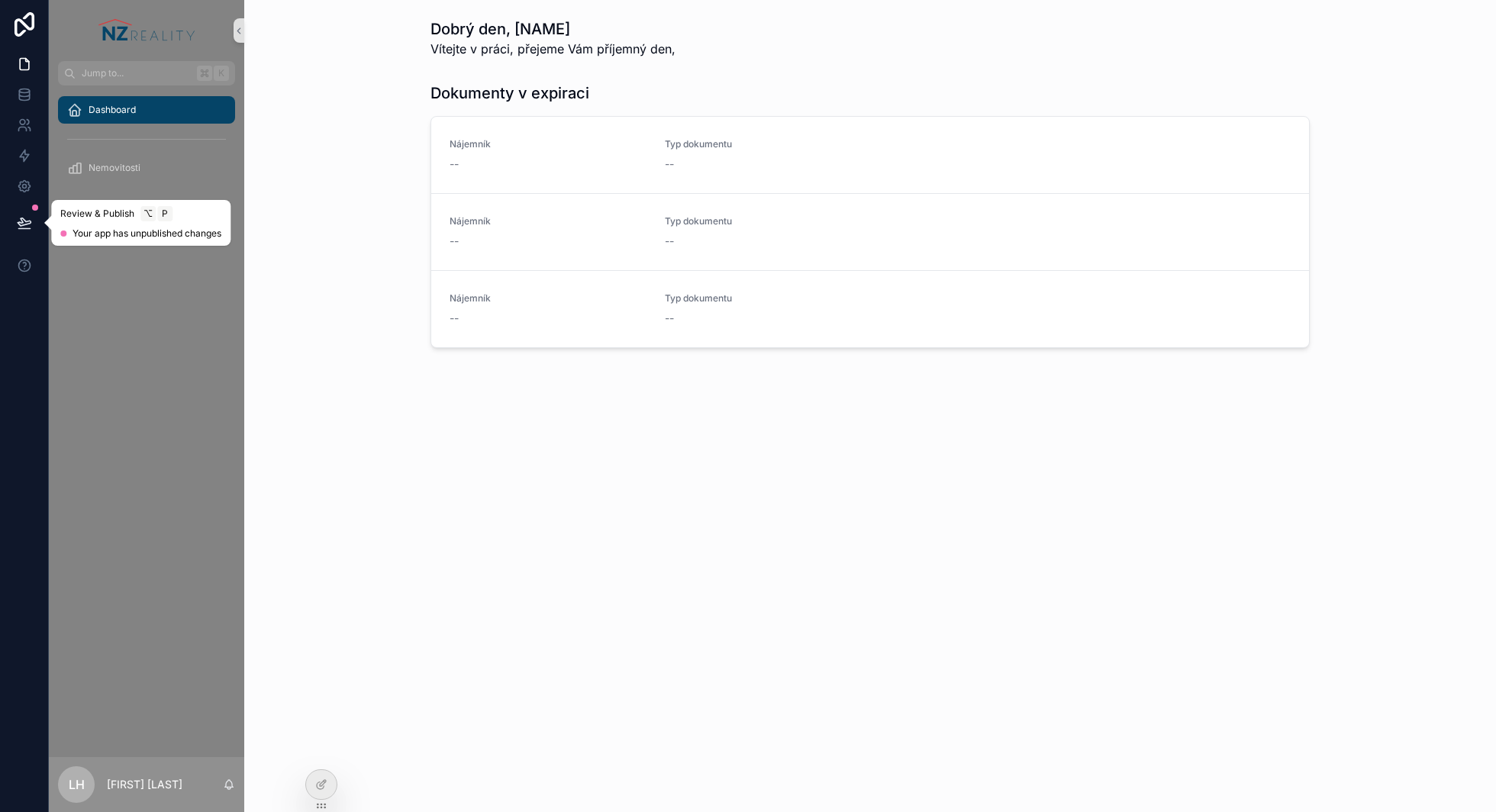 click 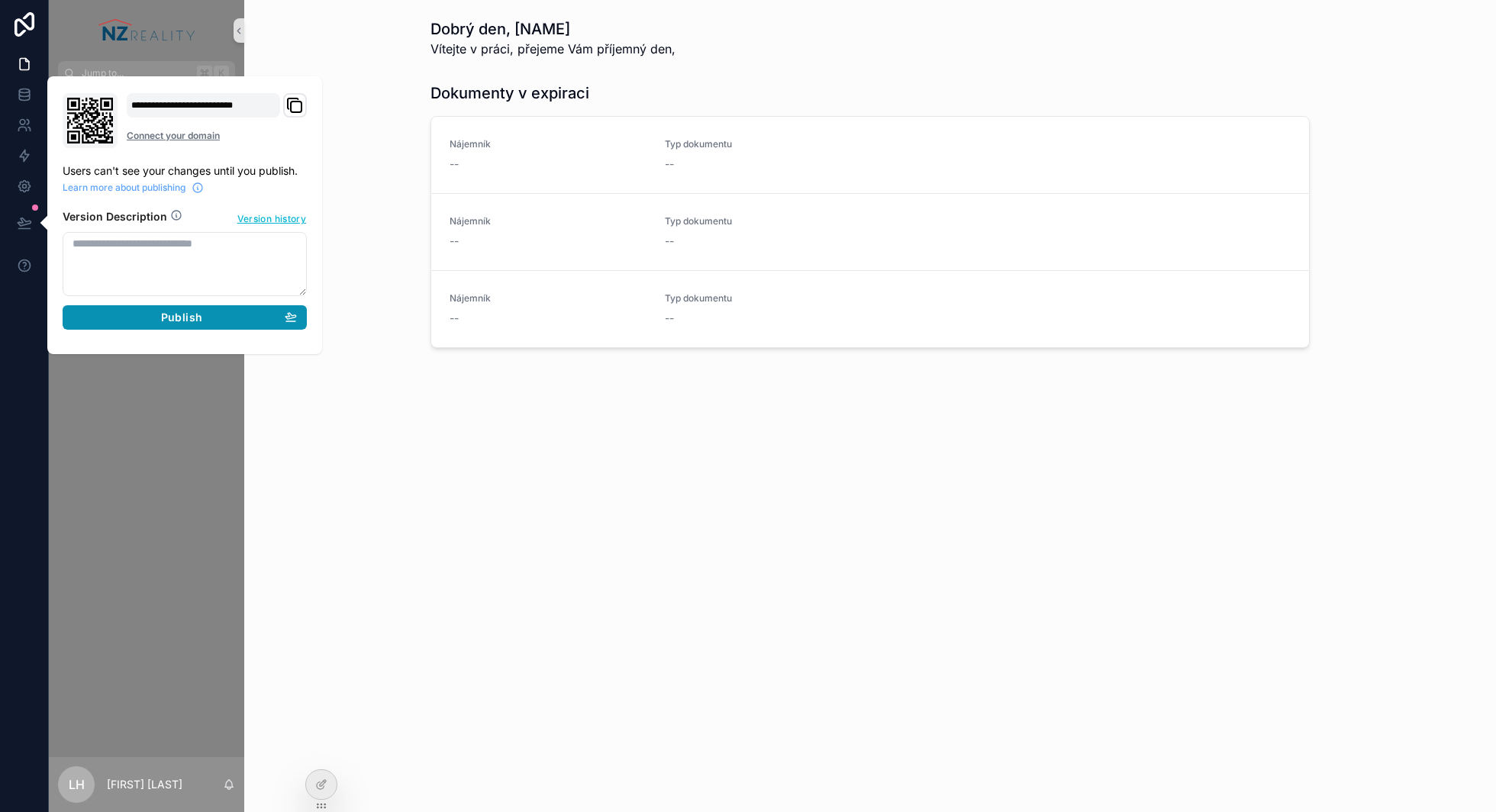 click on "Publish" at bounding box center [182, 317] 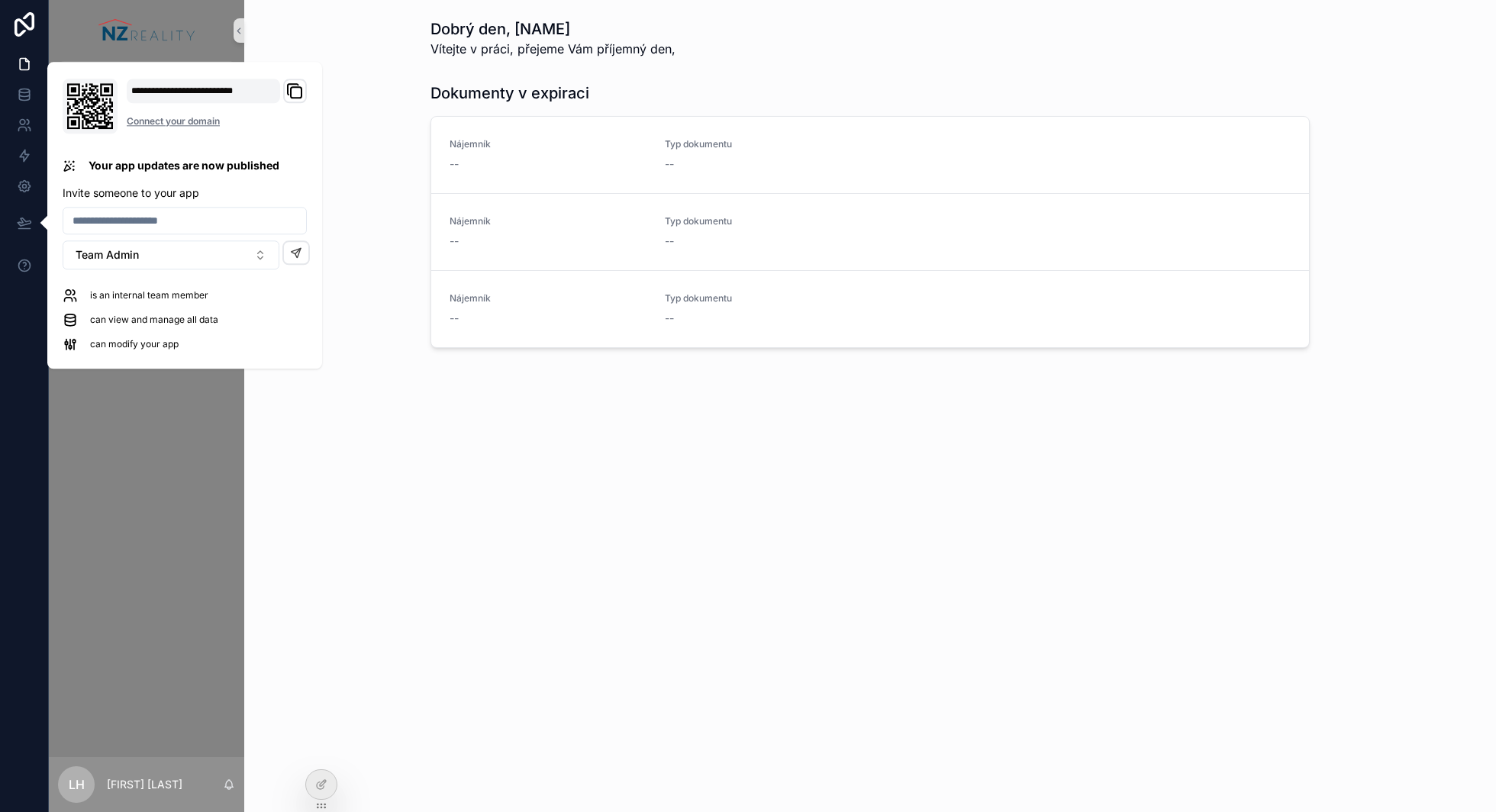 click on "Dokumenty v expiraci Nájemník -- Typ dokumentu -- Nájemník -- Typ dokumentu -- Nájemník -- Typ dokumentu --" at bounding box center (870, 218) 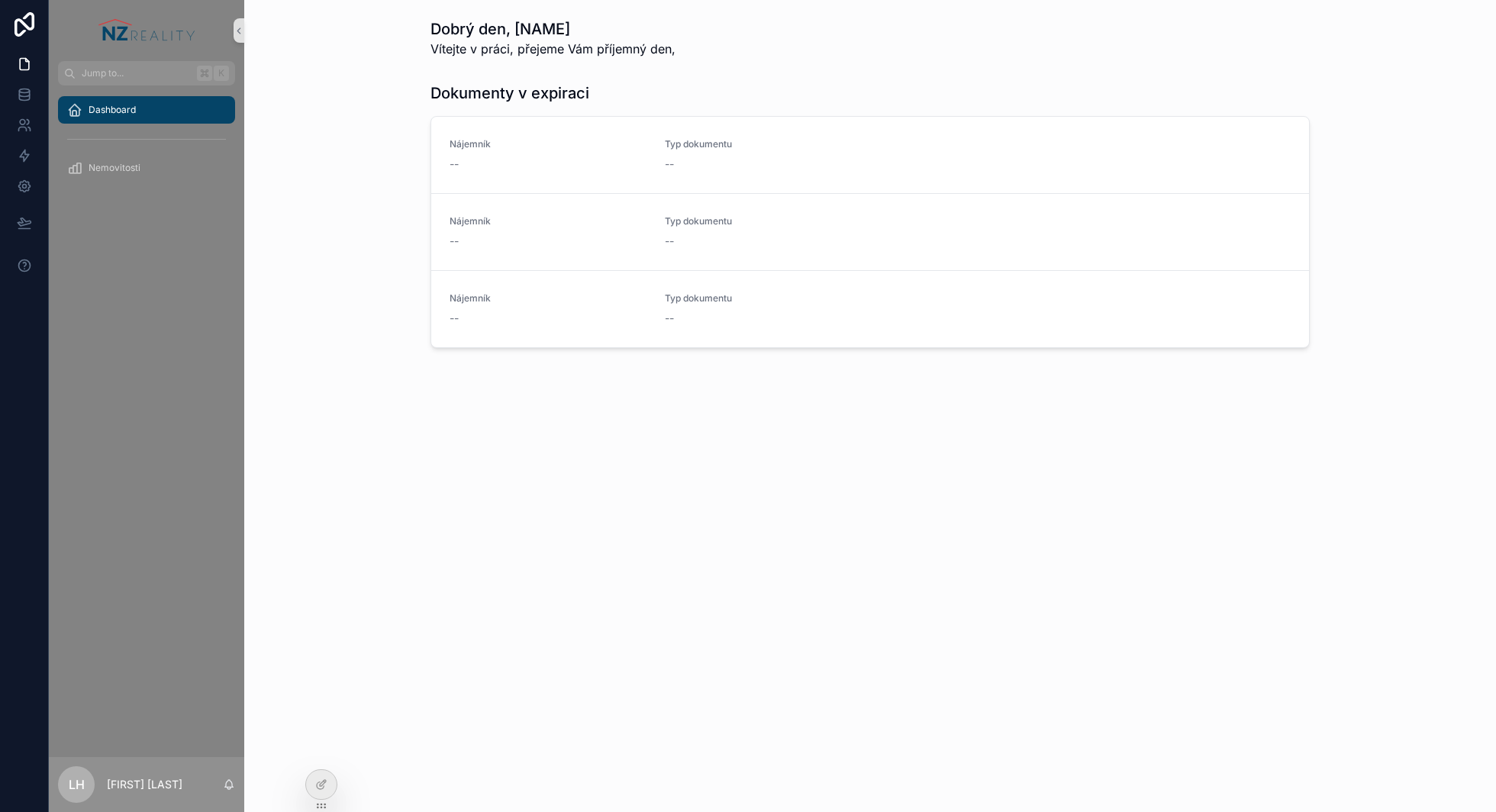 click on "Dashboard" at bounding box center (147, 110) 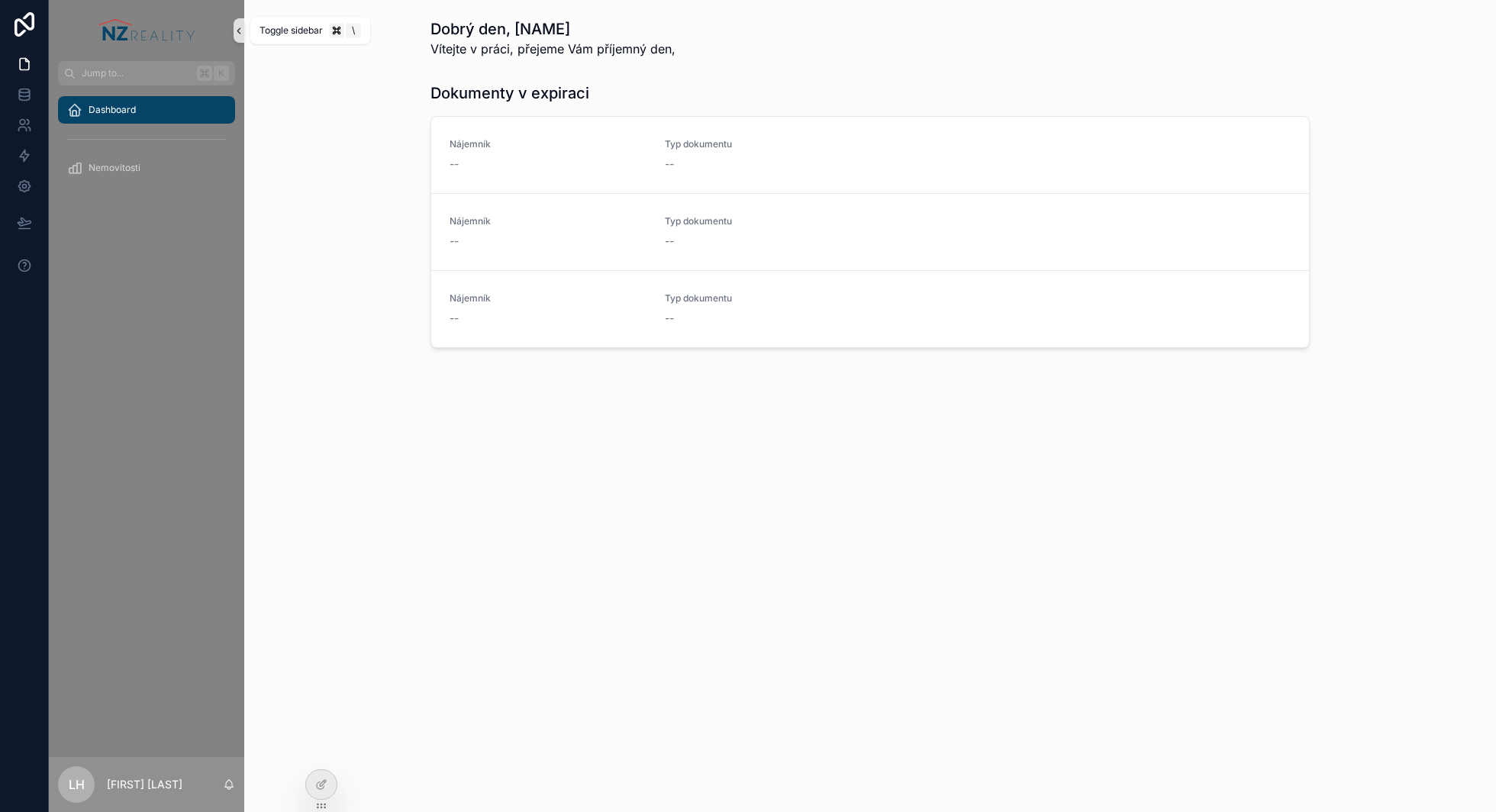 click 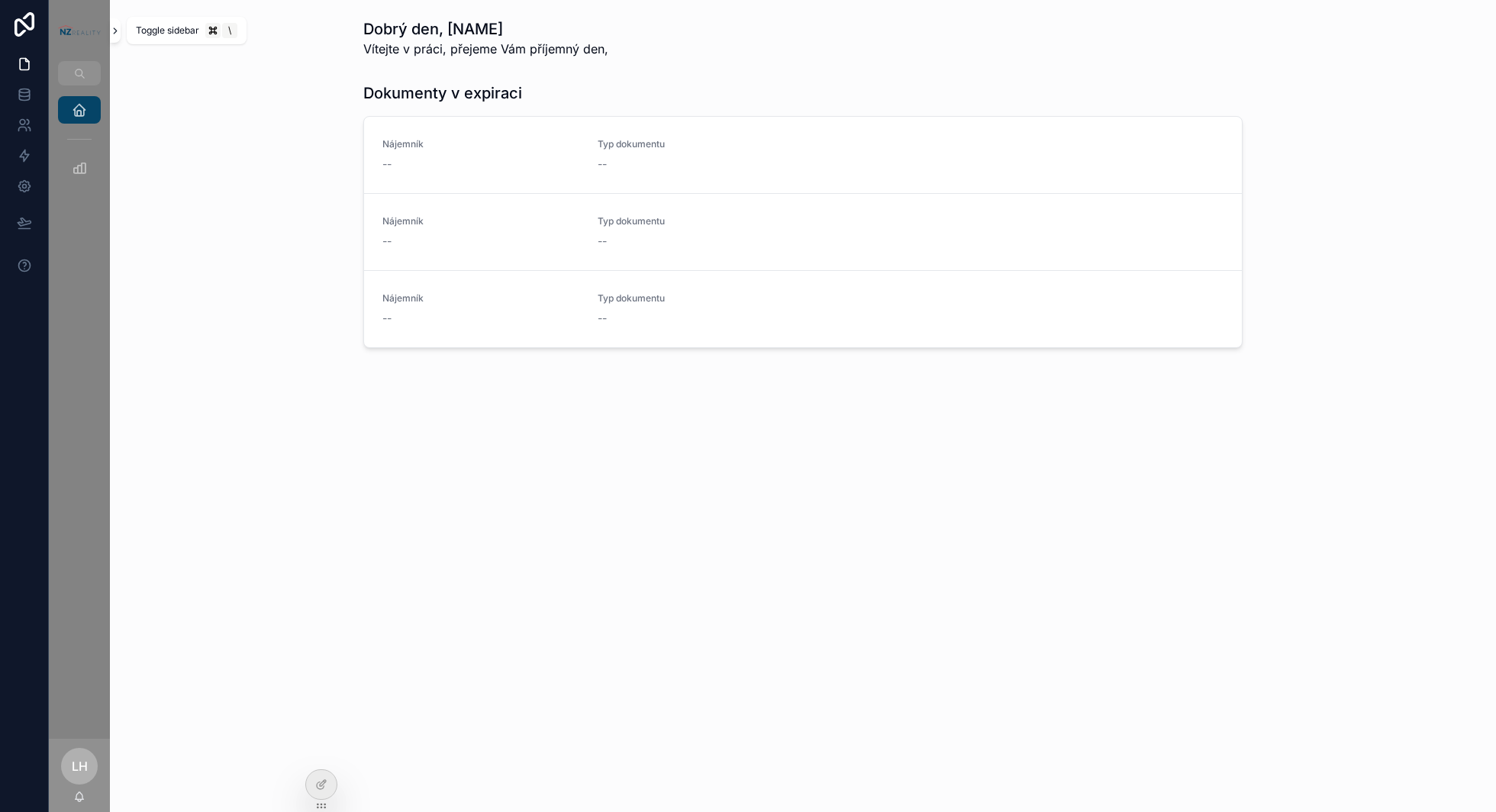 click 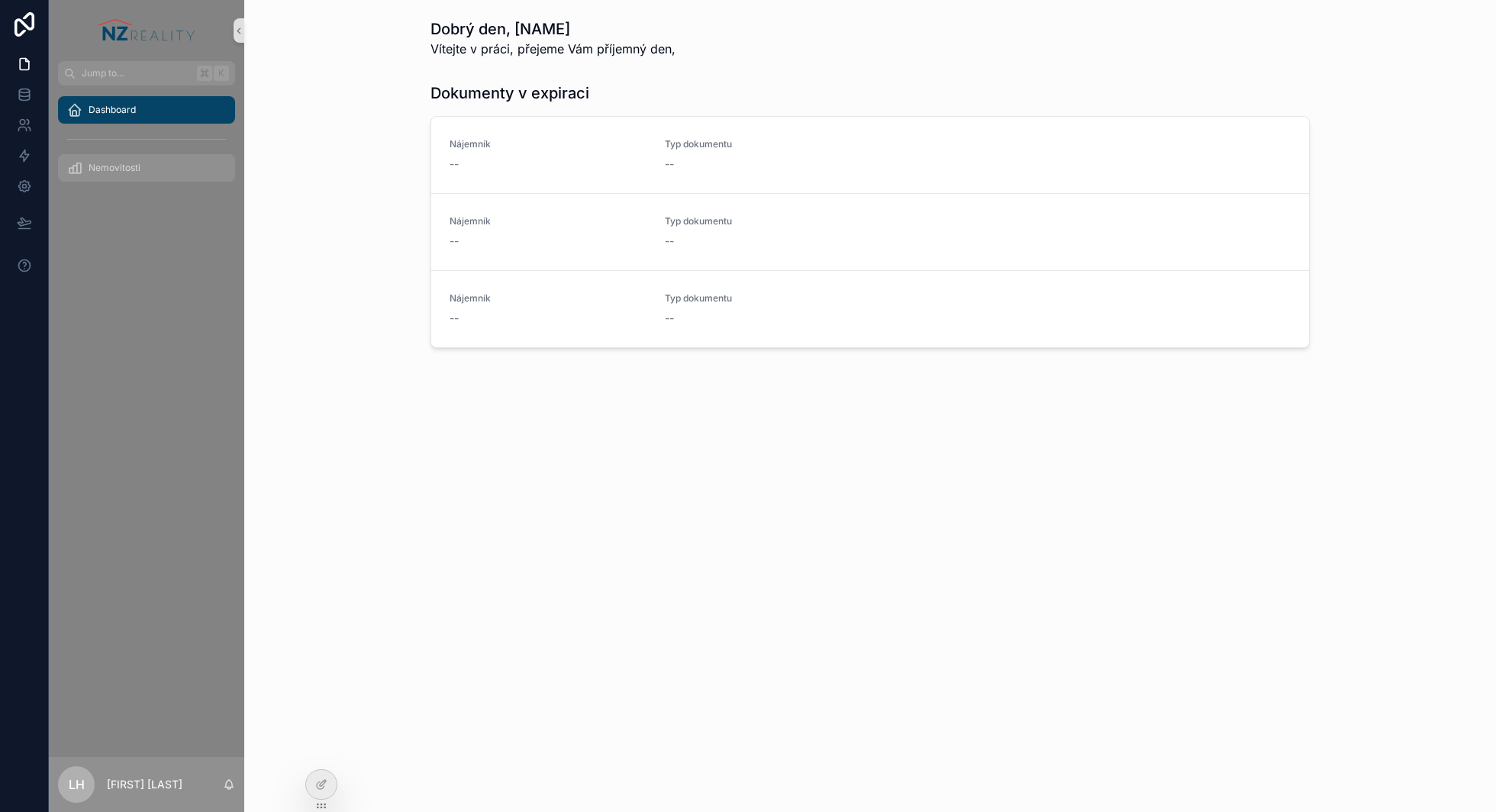 click on "Nemovitosti" at bounding box center (147, 168) 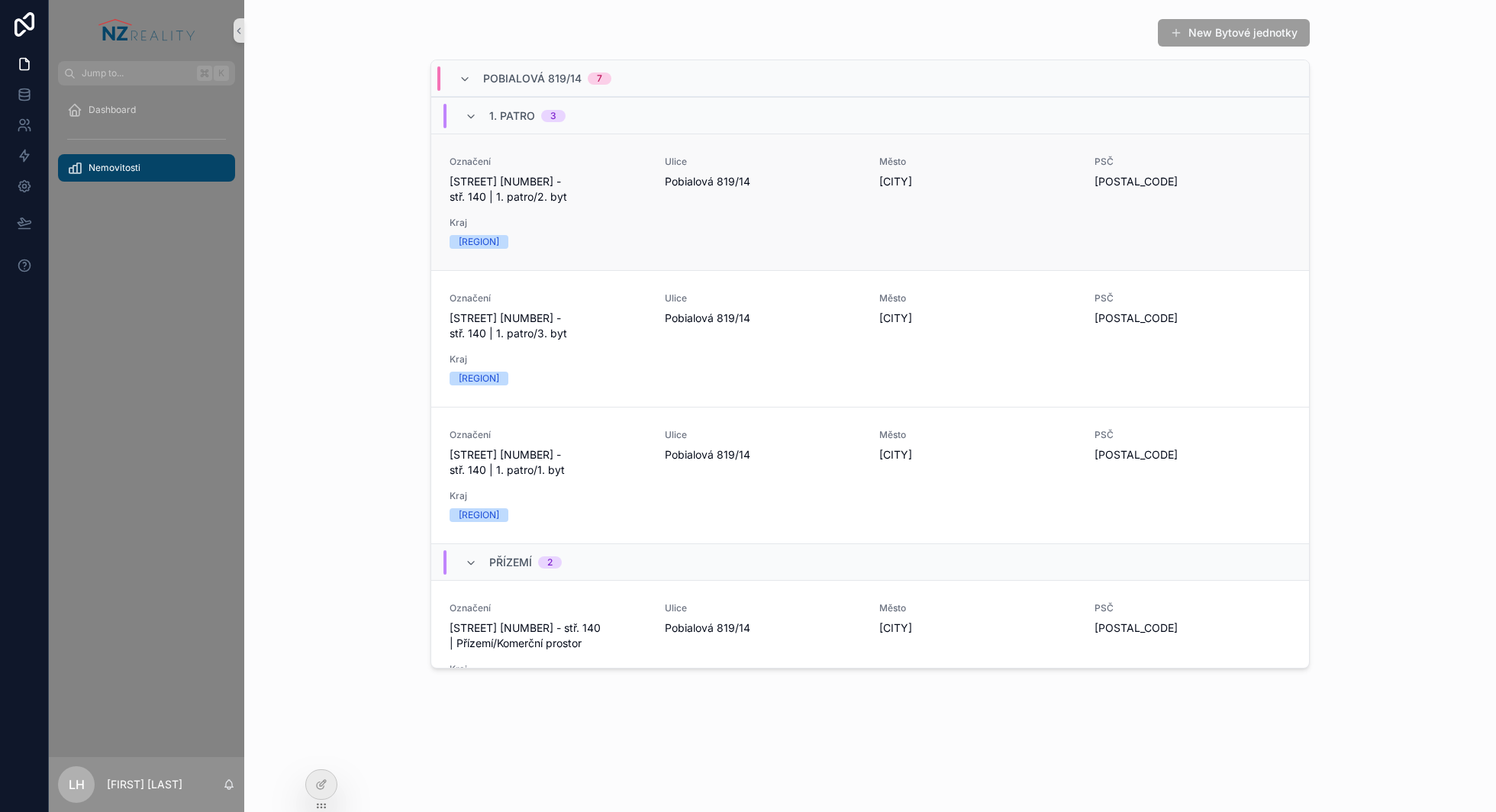 click on "Označení Pobialová 819/14 - stř. 140 | 1. patro/2. byt Ulice Pobialová 819/14 Město Ostrava PSČ 702 00 Kraj Moravskoslezský kraj" at bounding box center (870, 202) 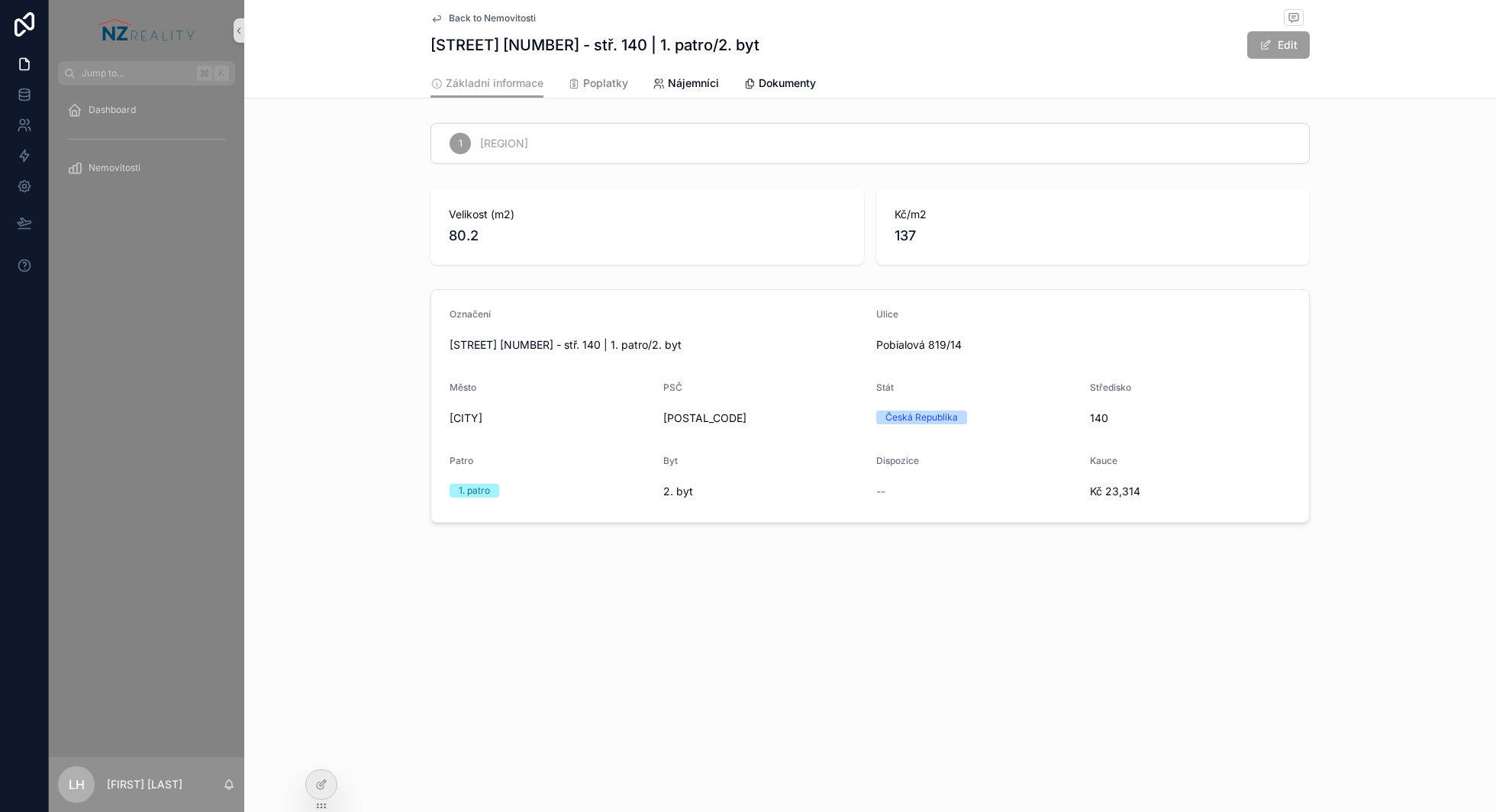 click on "Poplatky" at bounding box center (605, 83) 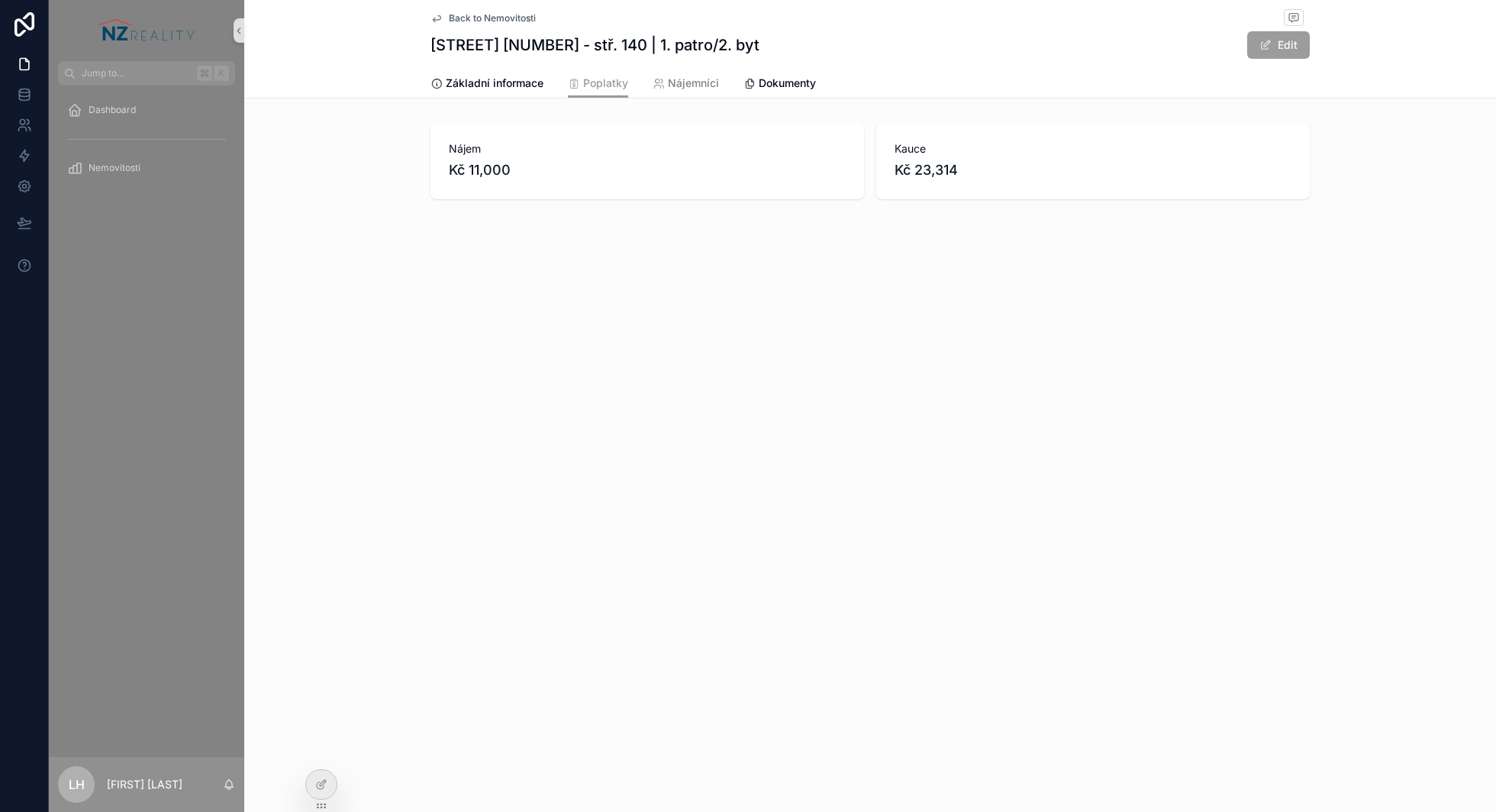 click on "Nájemníci" at bounding box center (693, 83) 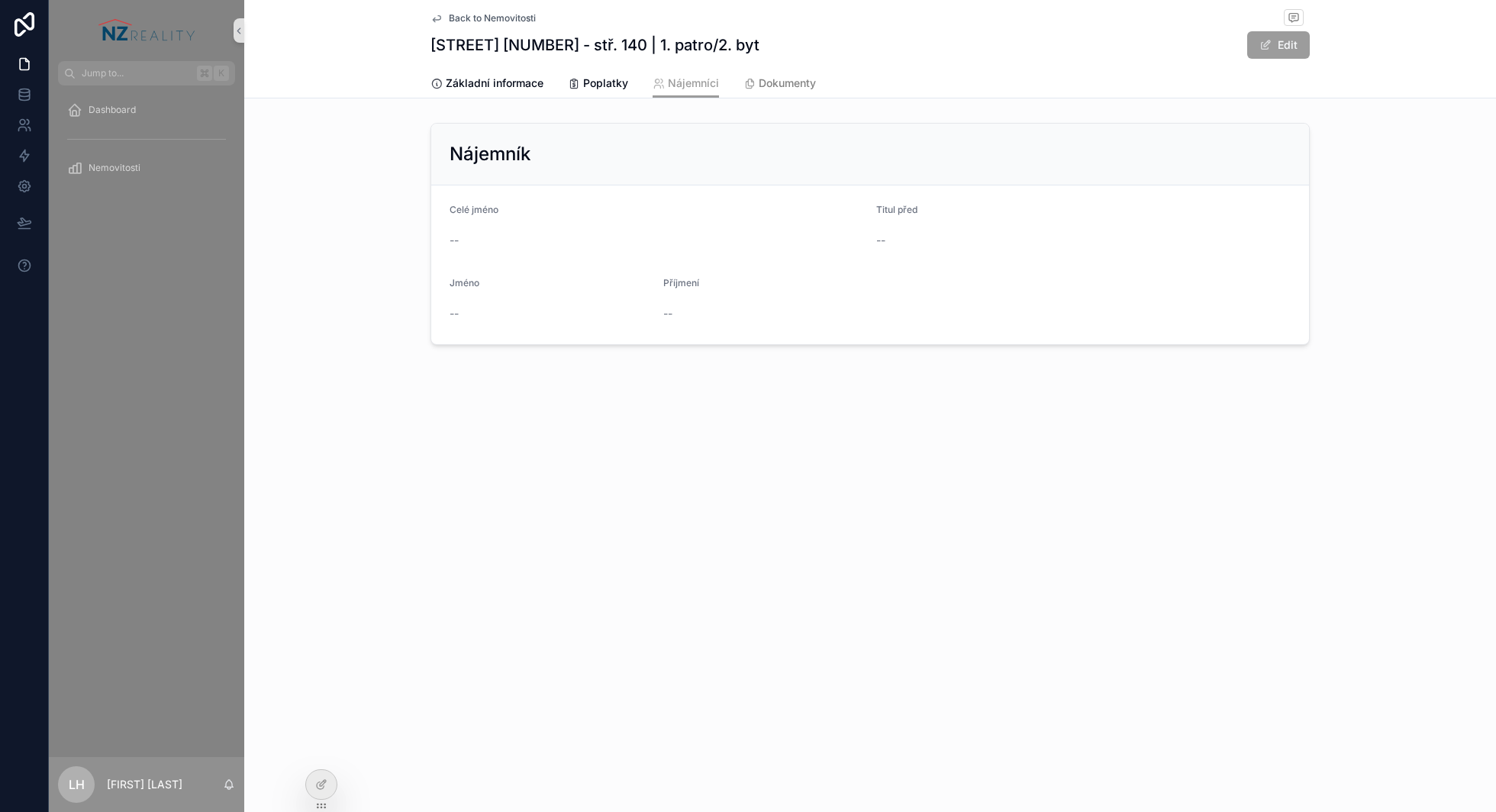 click on "Dokumenty" at bounding box center [787, 83] 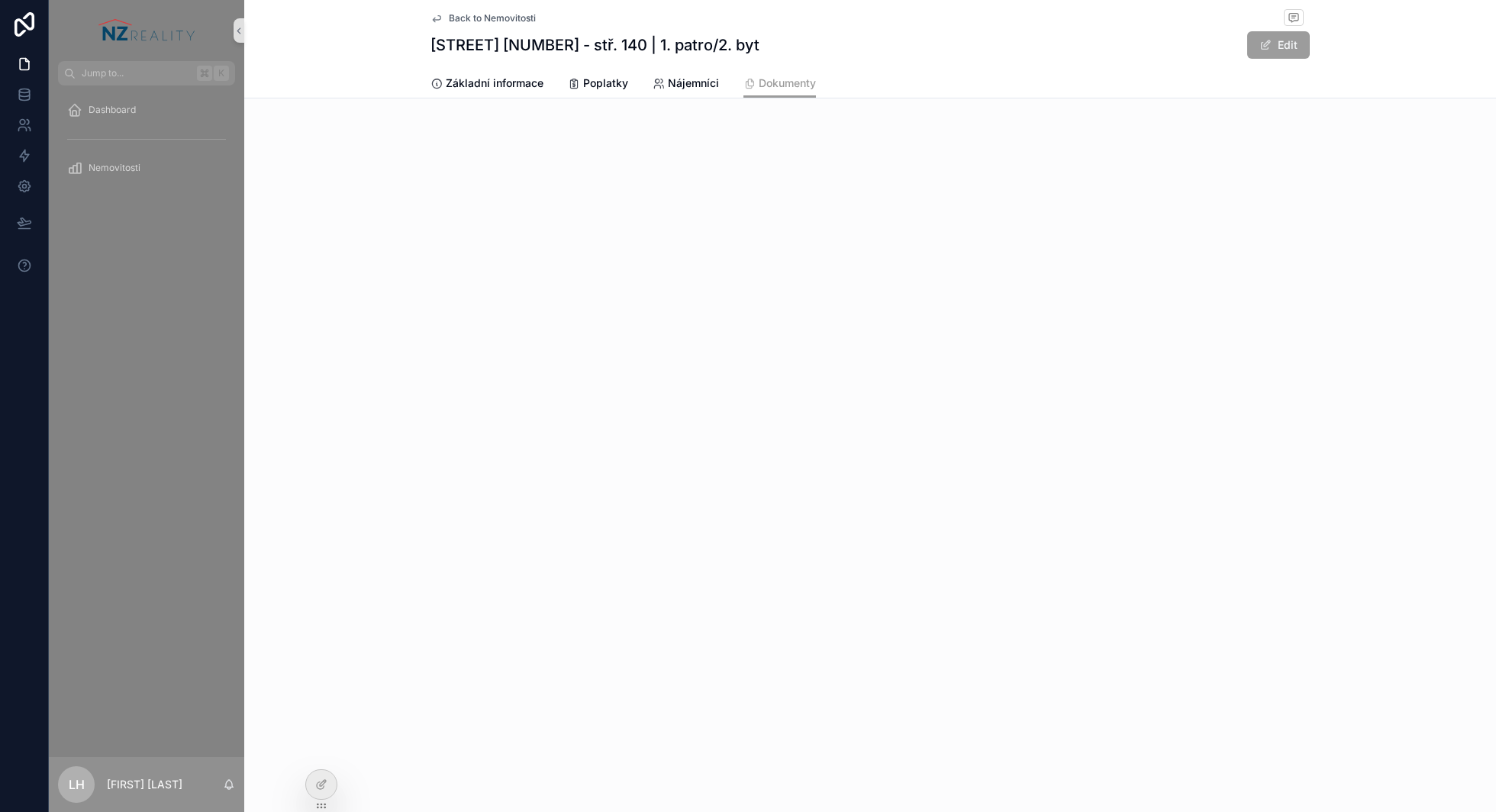 click on "Back to Nemovitosti" at bounding box center (492, 18) 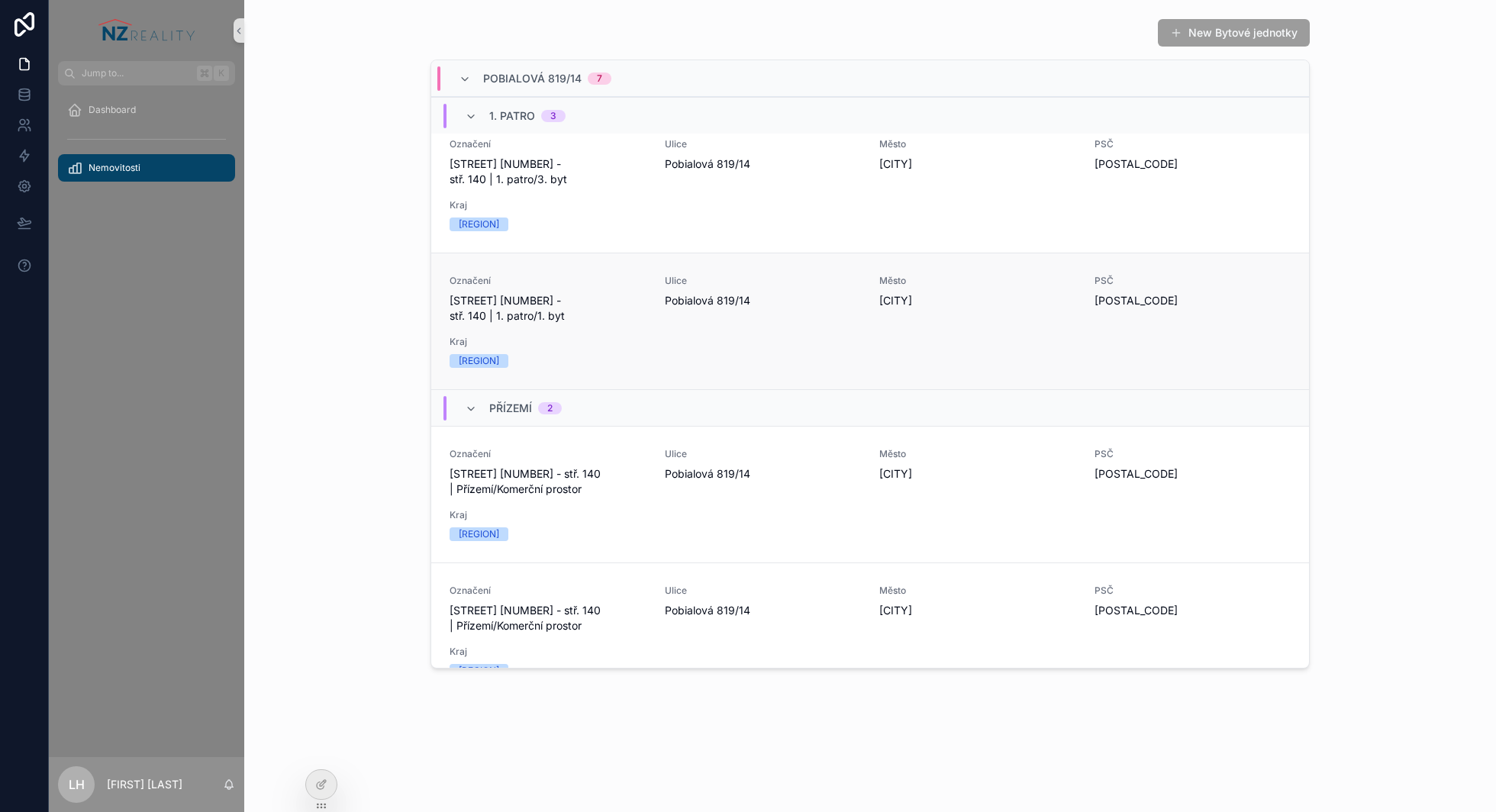scroll, scrollTop: 0, scrollLeft: 0, axis: both 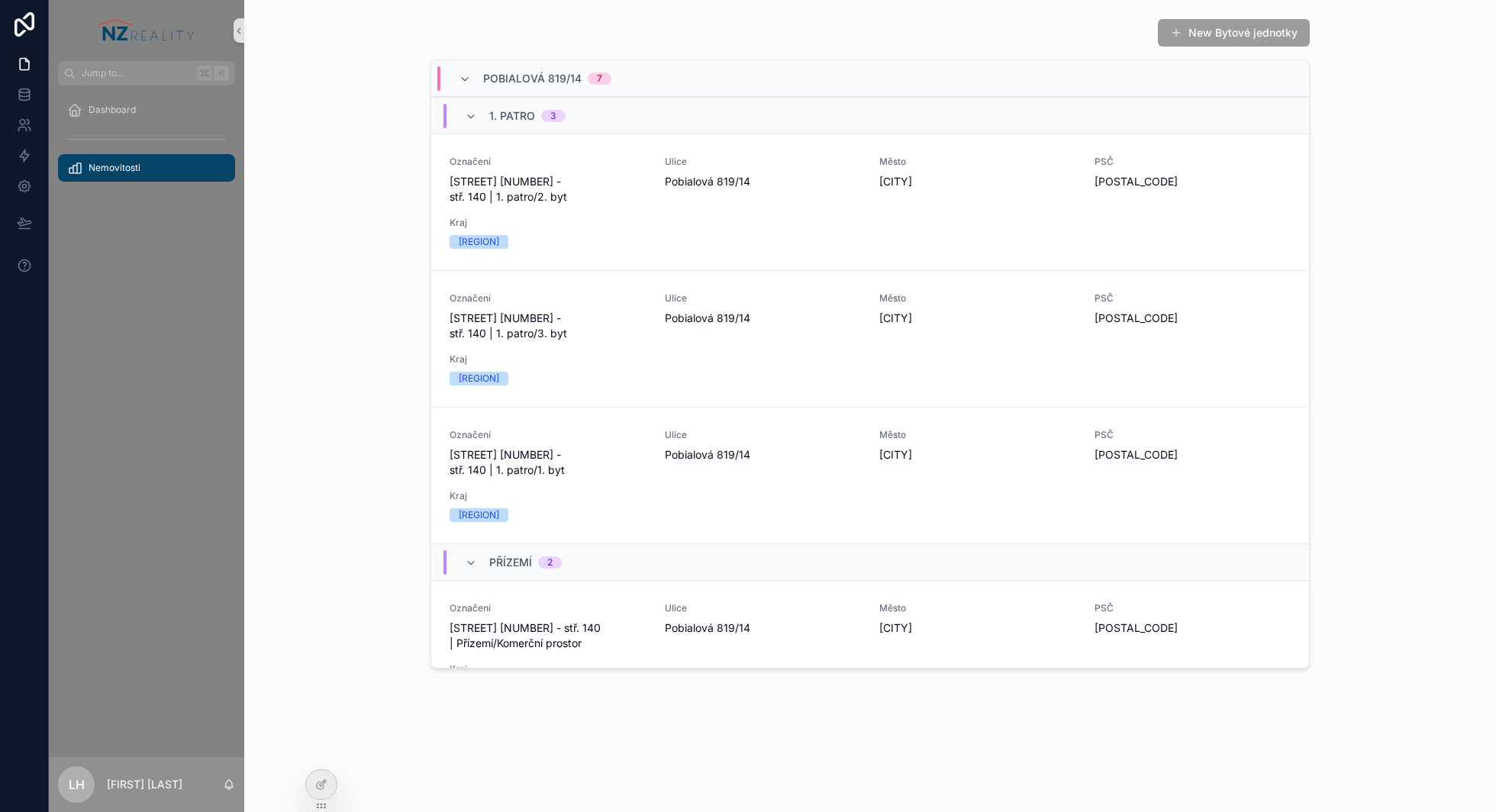 click on "1. patro 3" at bounding box center (515, 116) 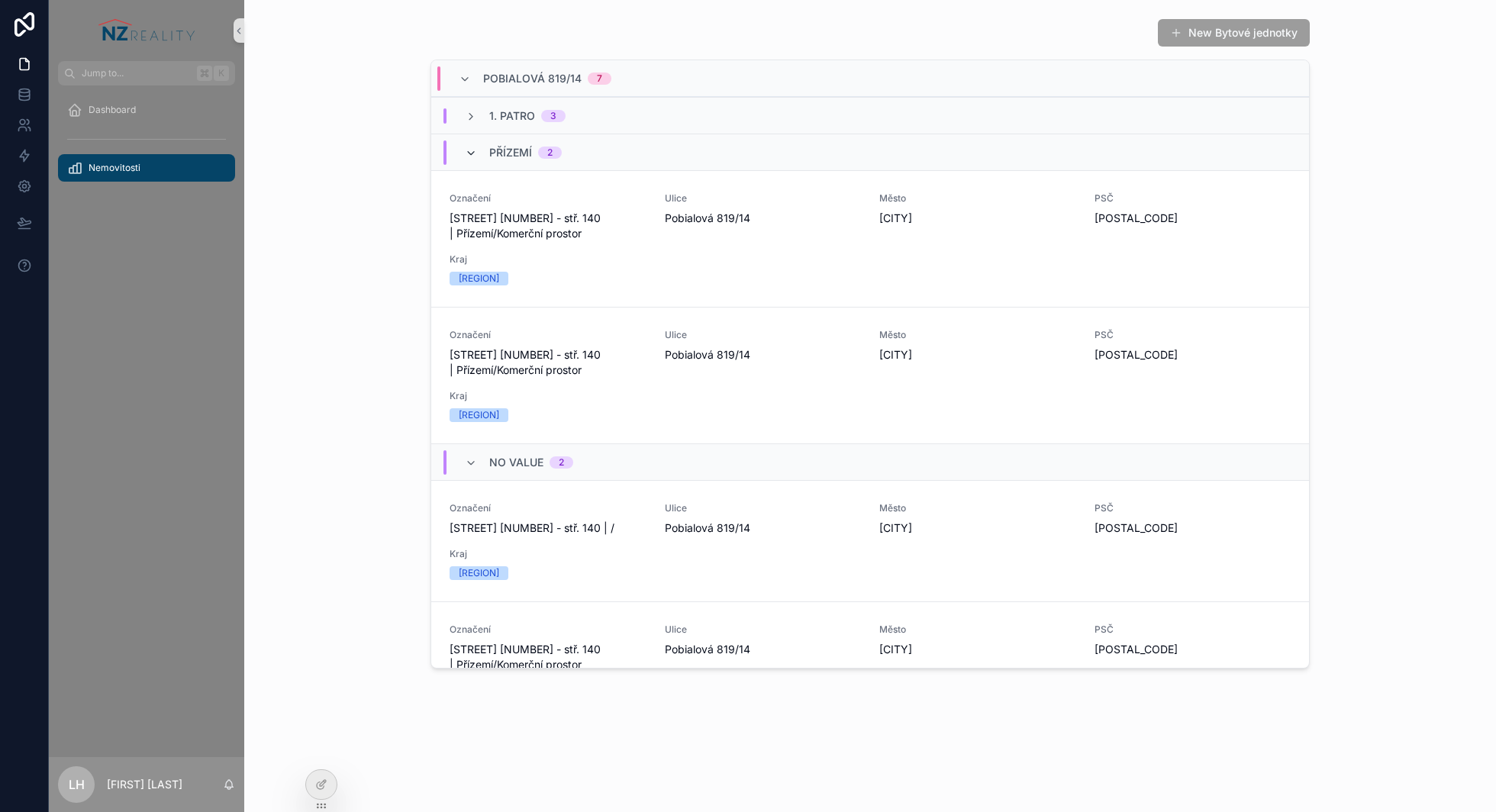 click at bounding box center (471, 153) 